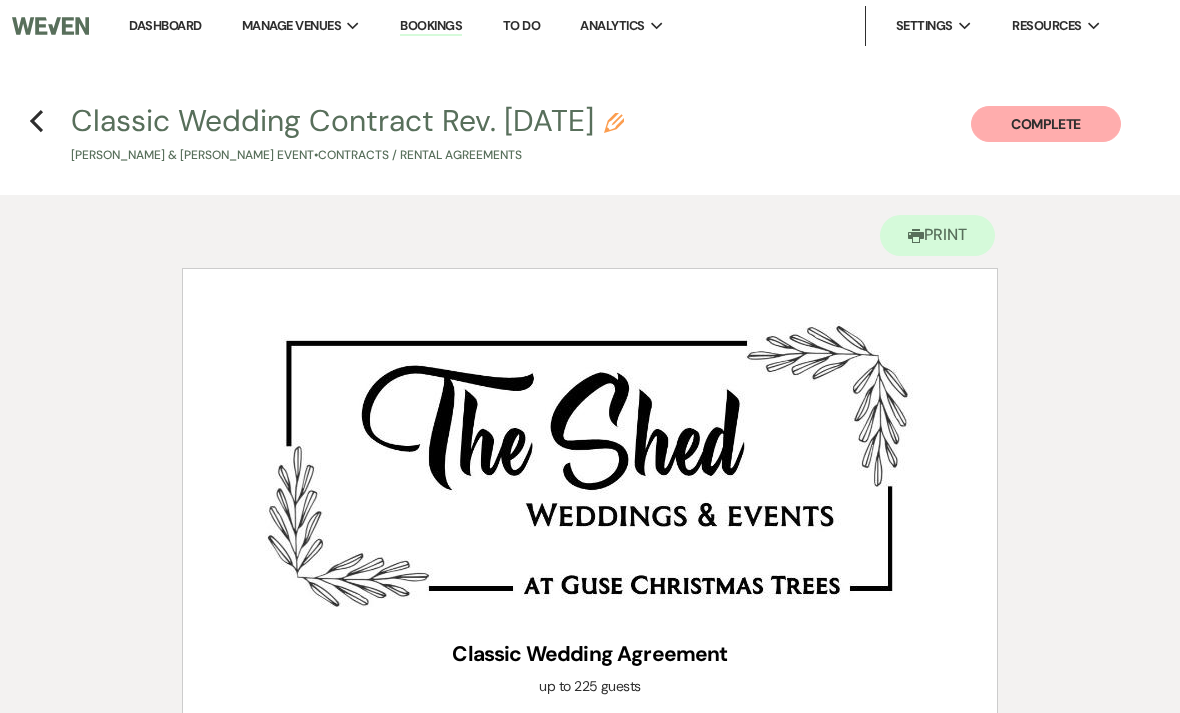 scroll, scrollTop: 3514, scrollLeft: 0, axis: vertical 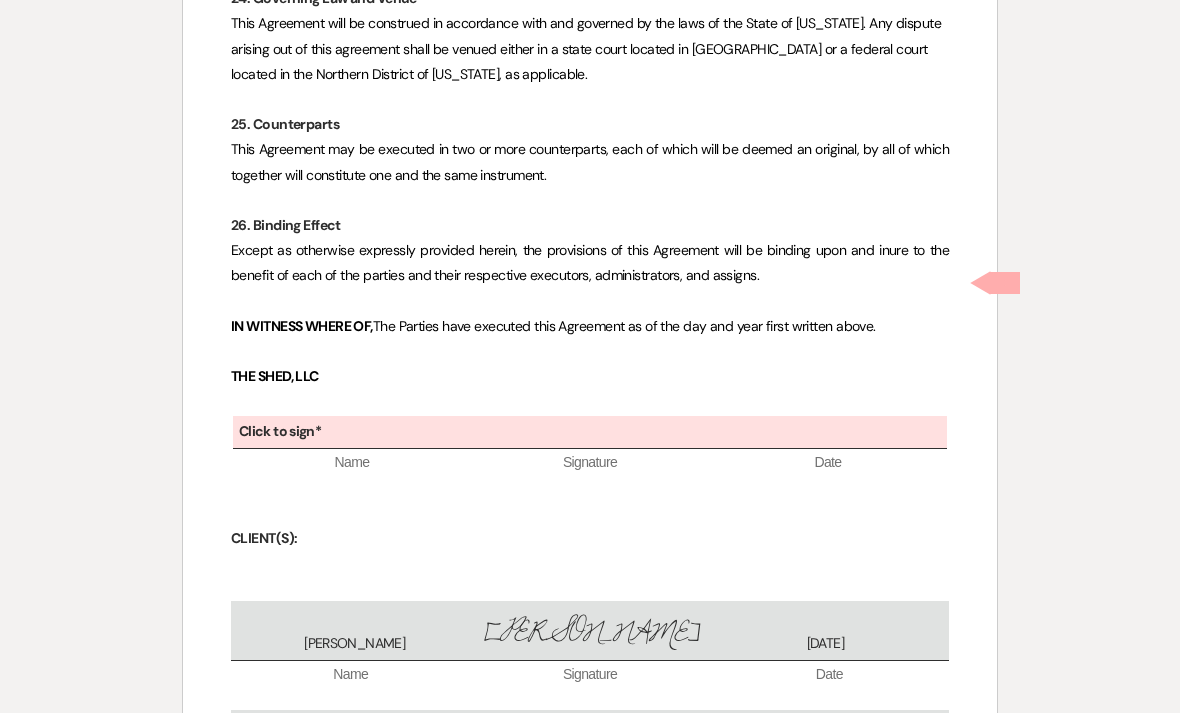 click on "Click to sign*" at bounding box center (280, 432) 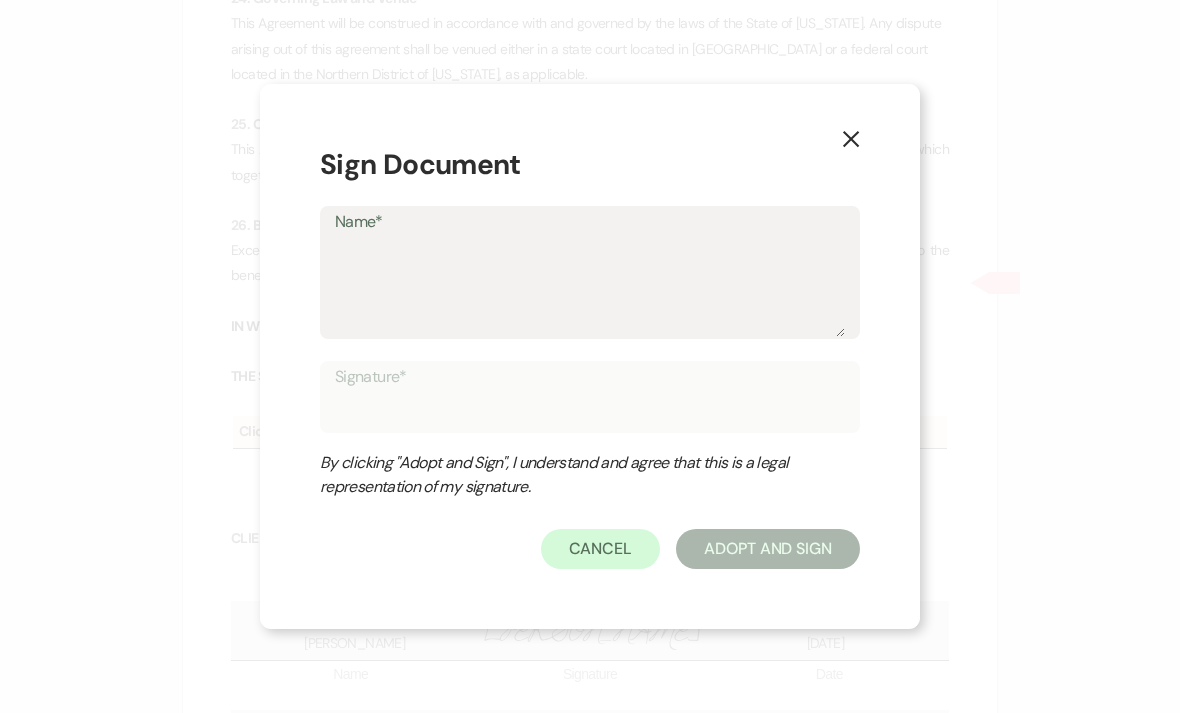 click on "Name*" at bounding box center (590, 287) 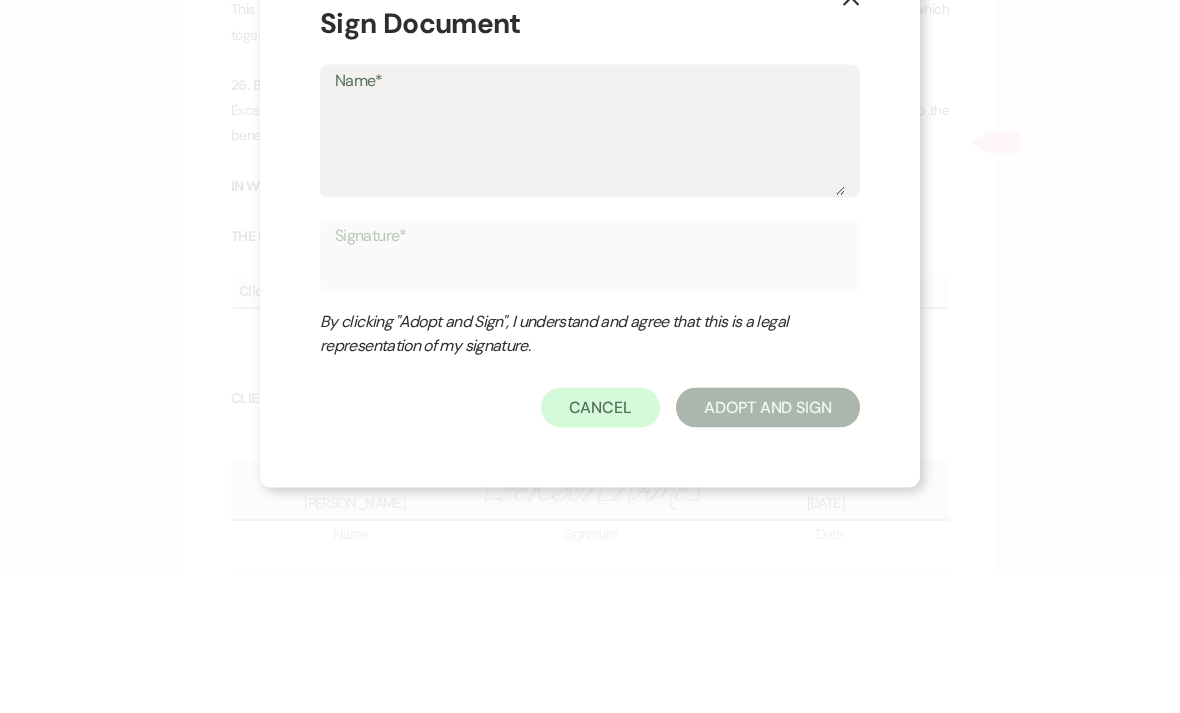 type on "C" 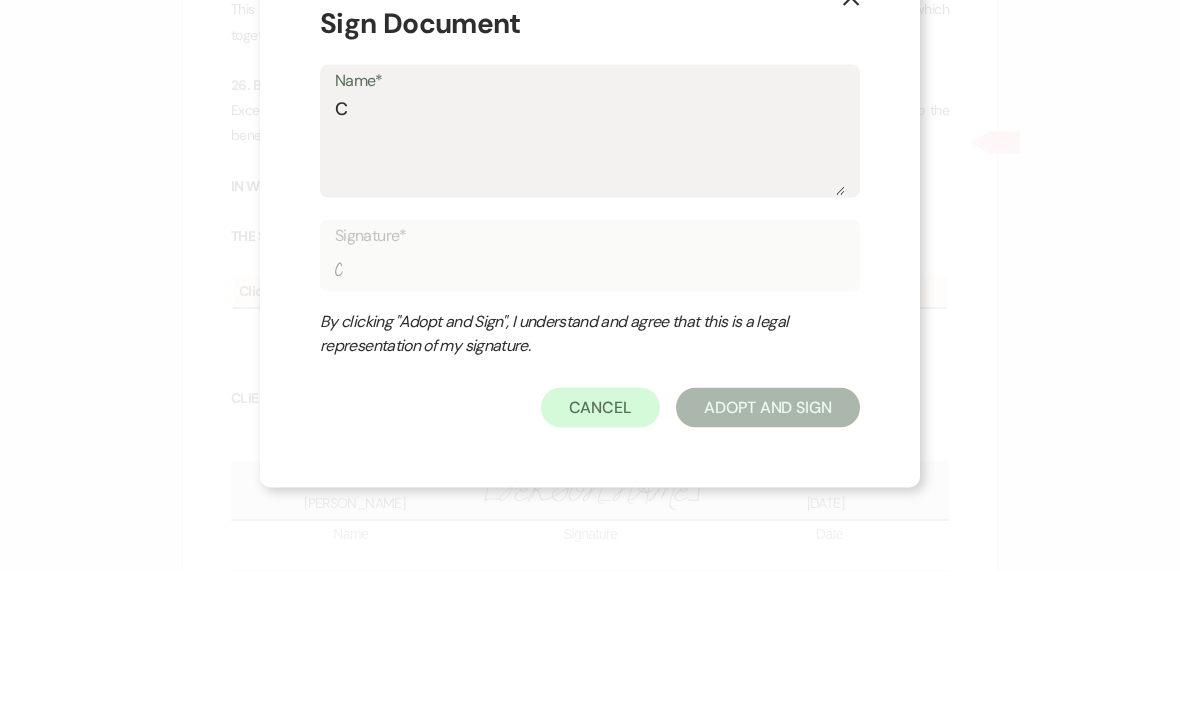 type on "Ca" 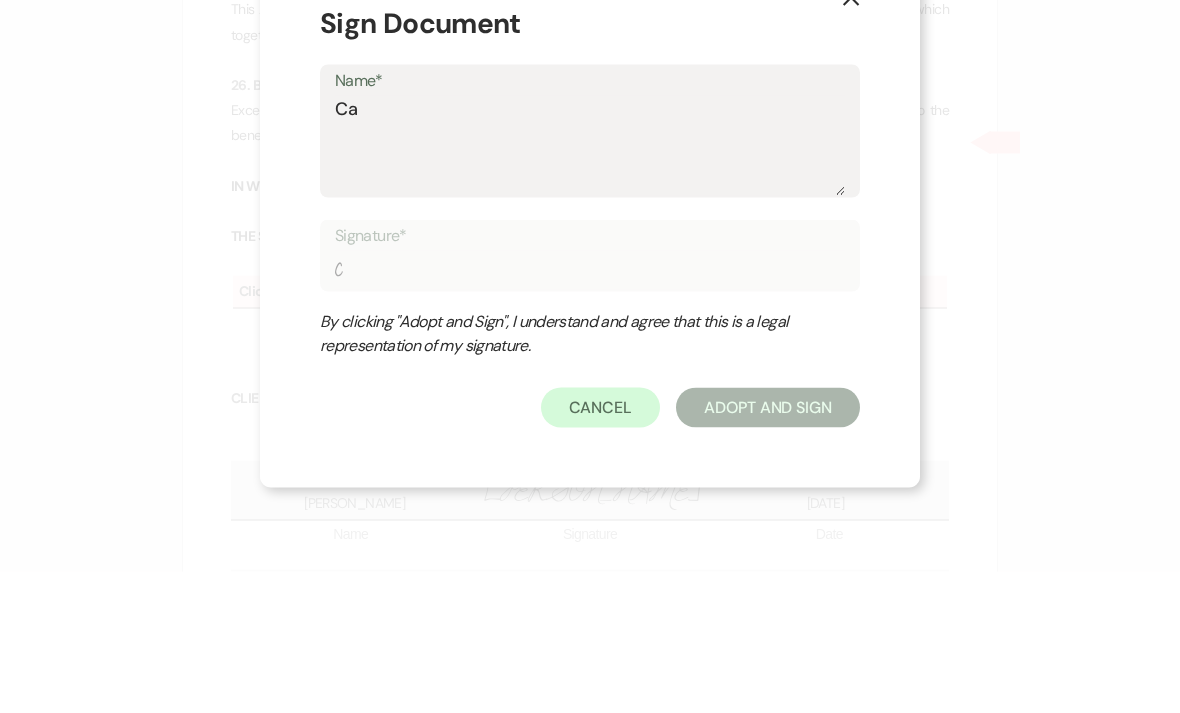 type on "Ca" 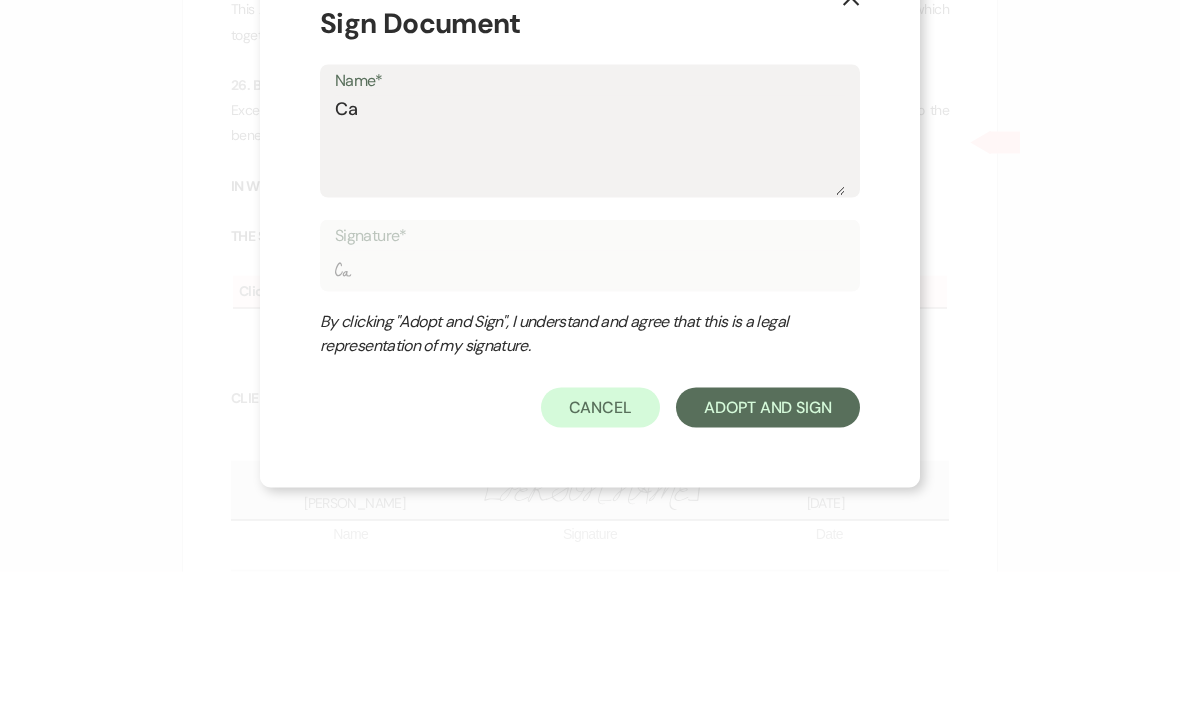type on "Car" 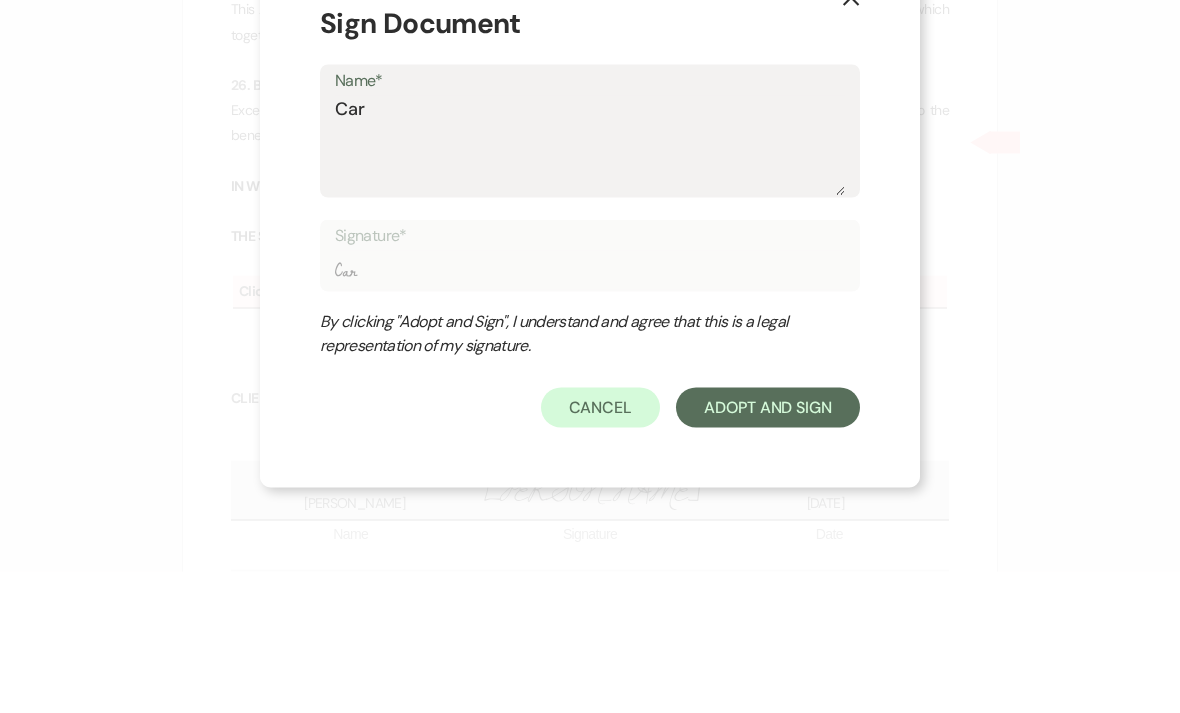 type on "Carr" 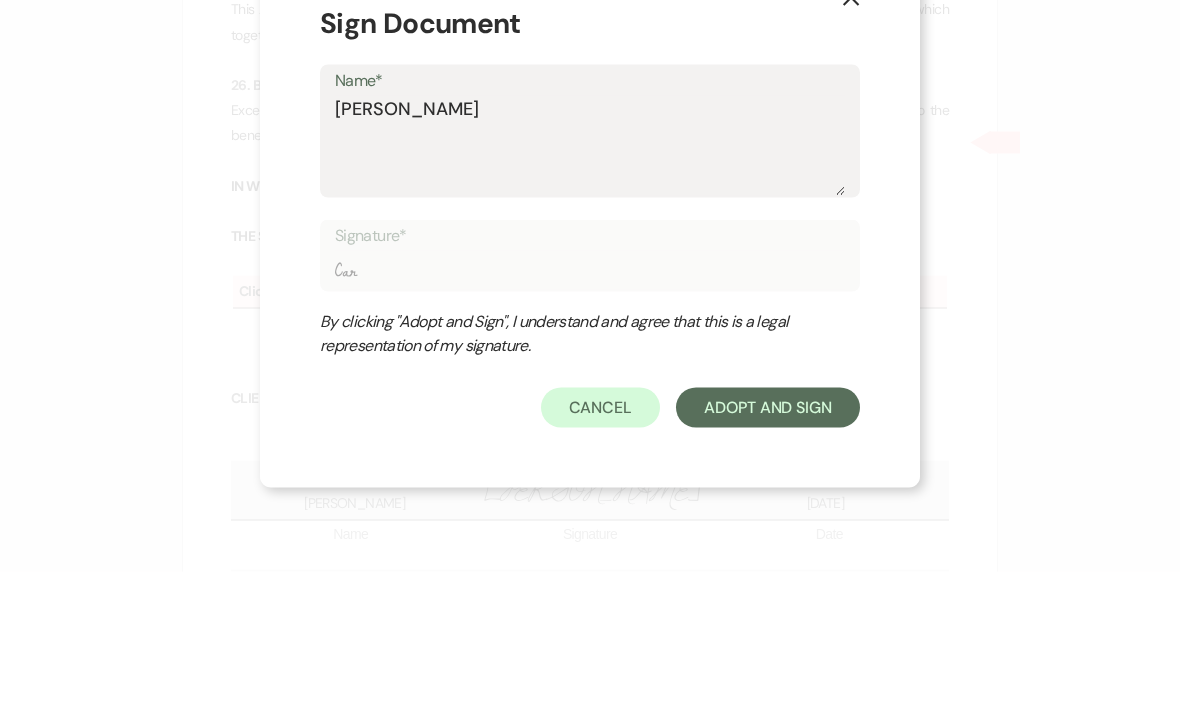 type on "Carr" 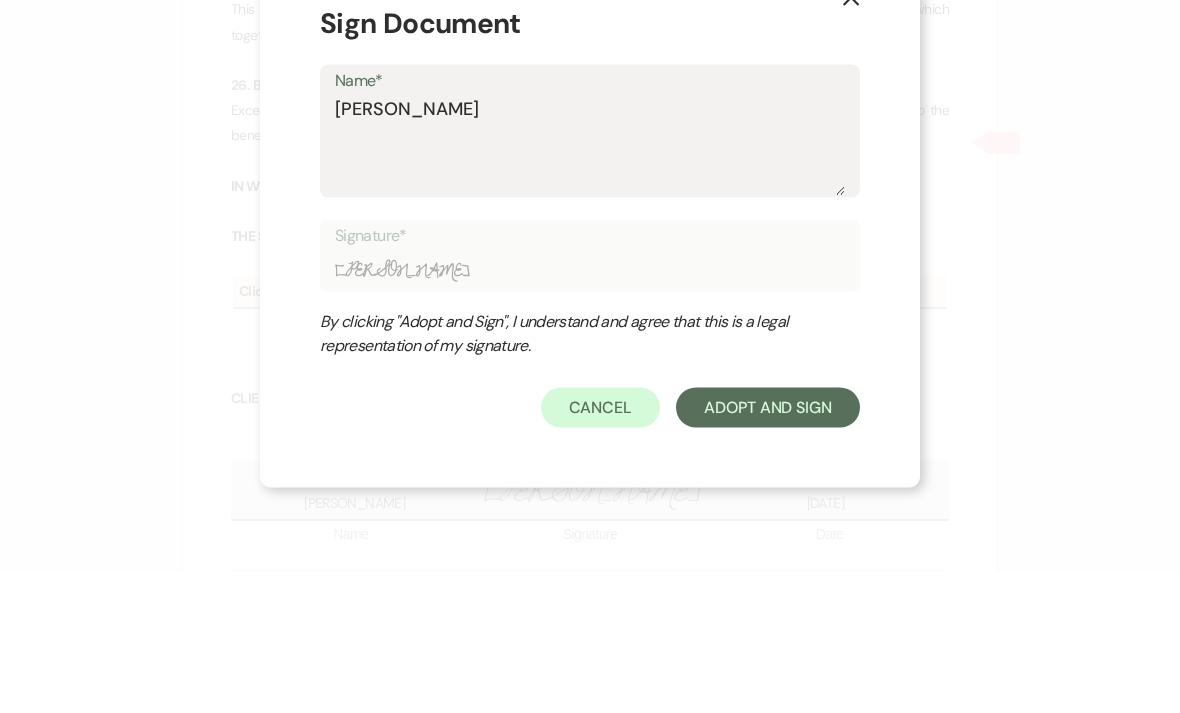 type on "Carri" 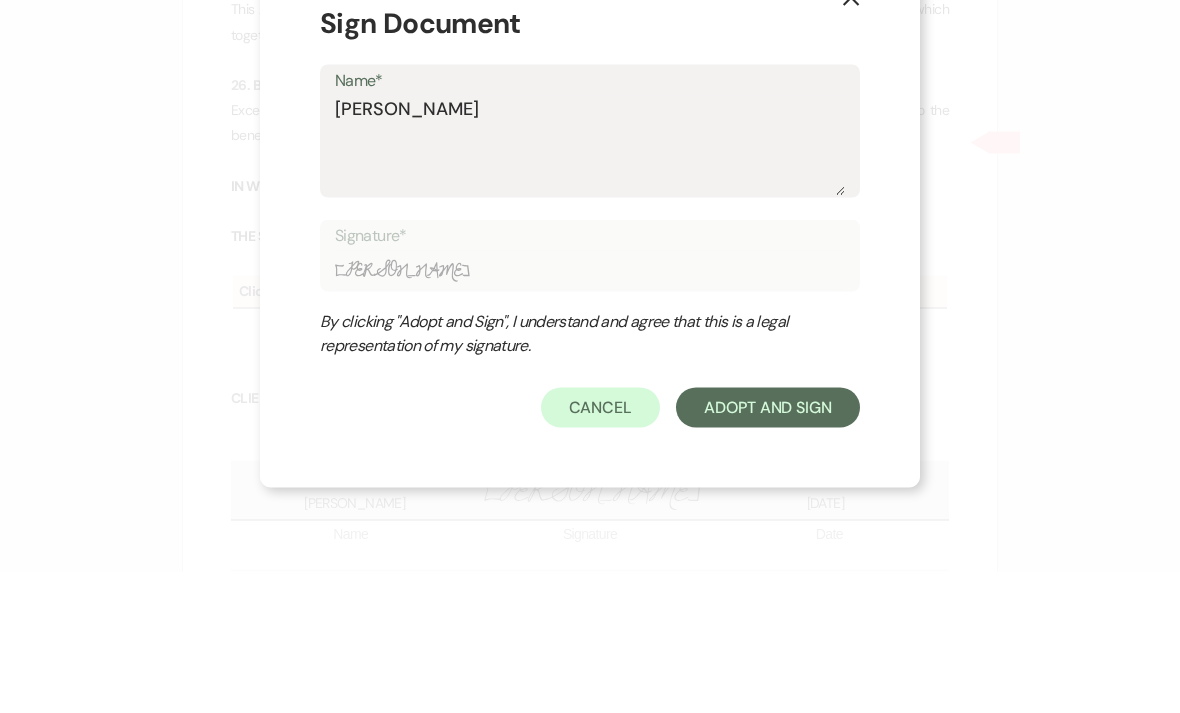 type on "Carrie L C" 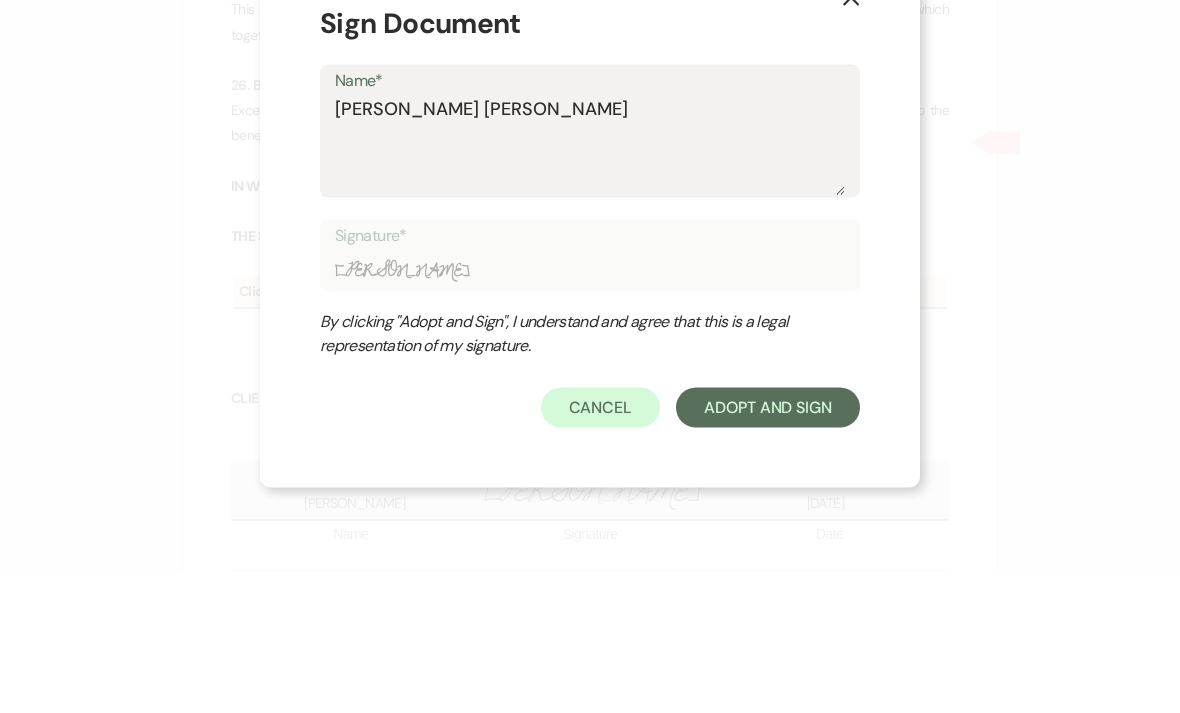 type on "Carrie L C" 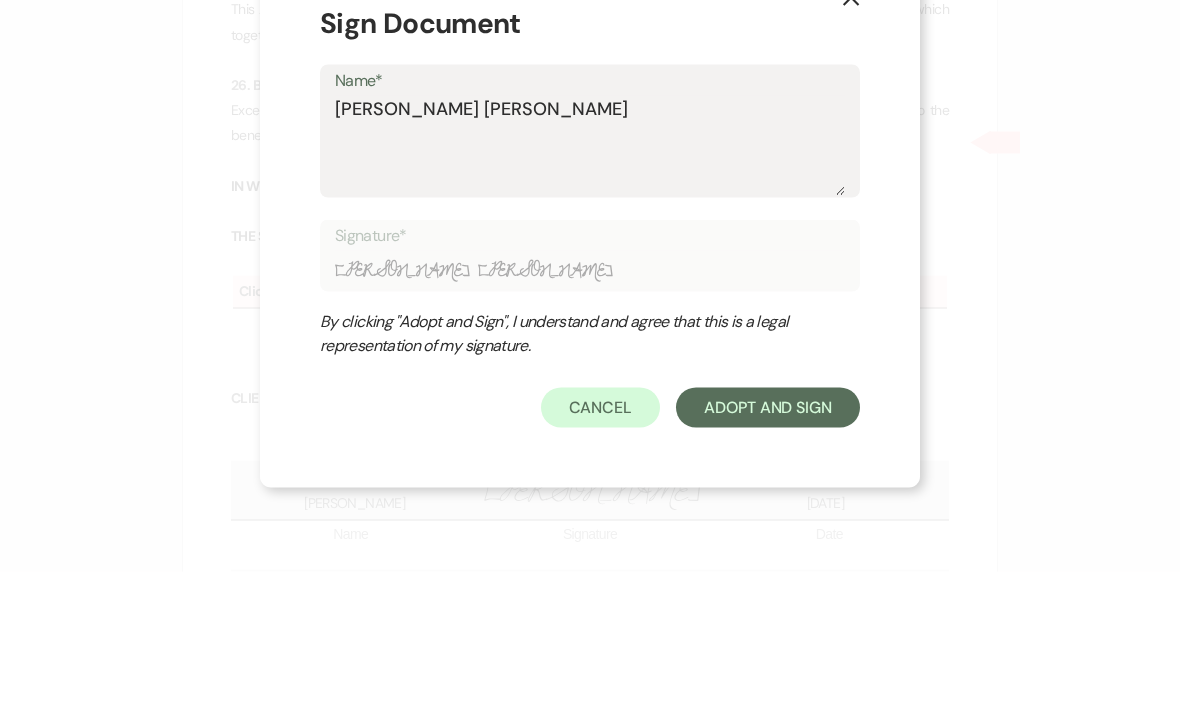 type on "Carrie L Cu" 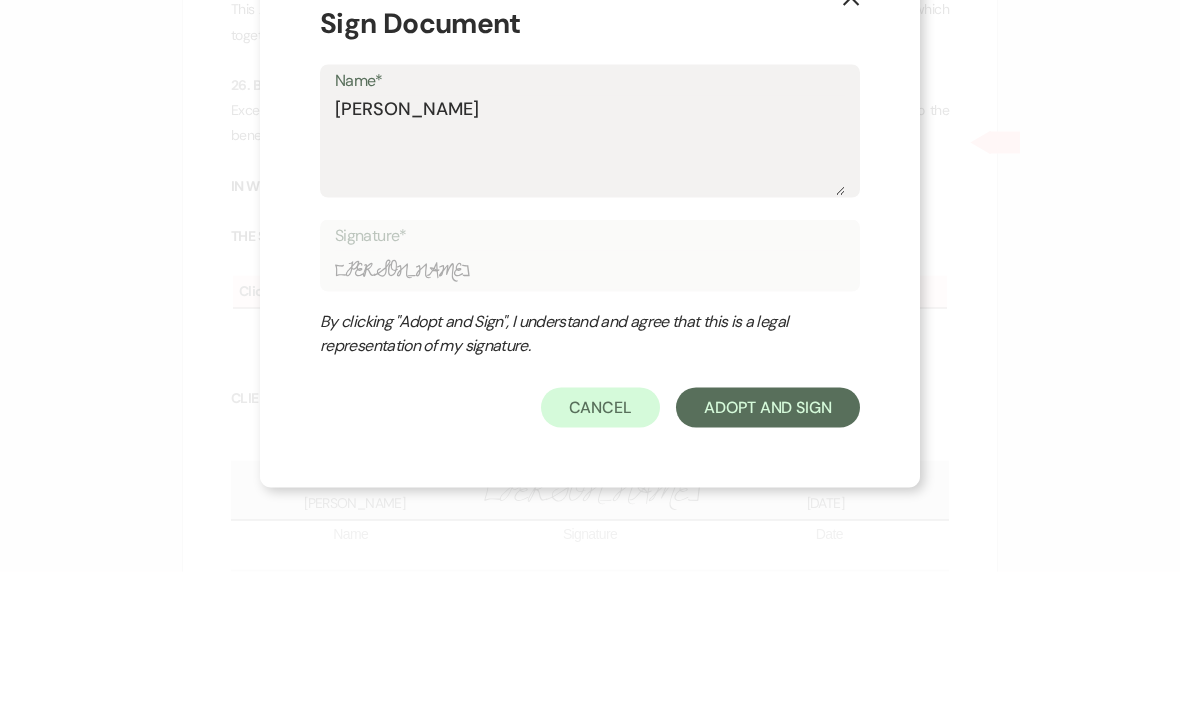 type on "Carrie L Cus" 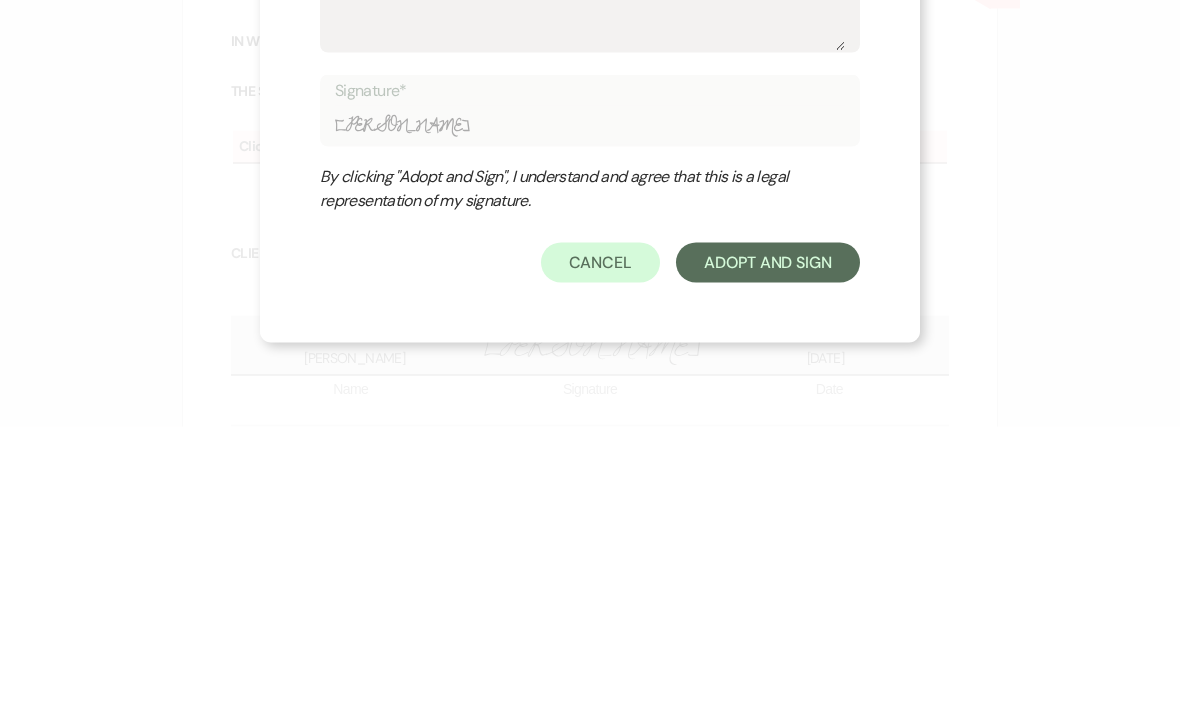 click on "Adopt And Sign" at bounding box center [768, 549] 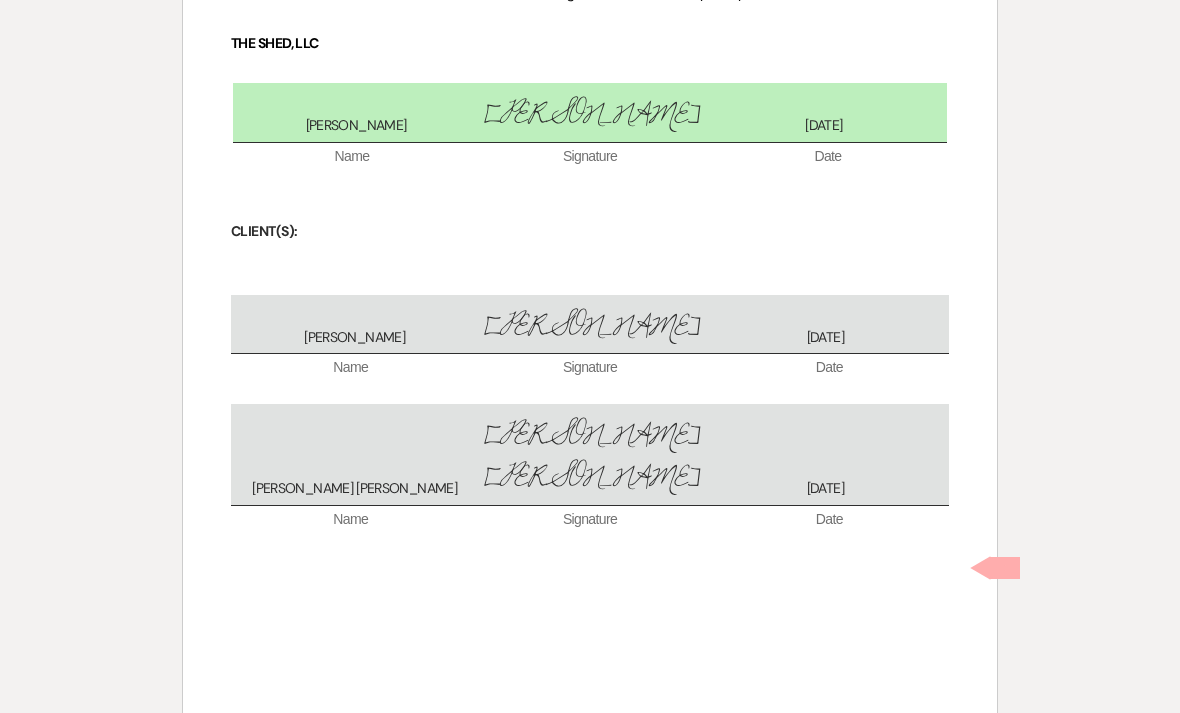 scroll, scrollTop: 9278, scrollLeft: 0, axis: vertical 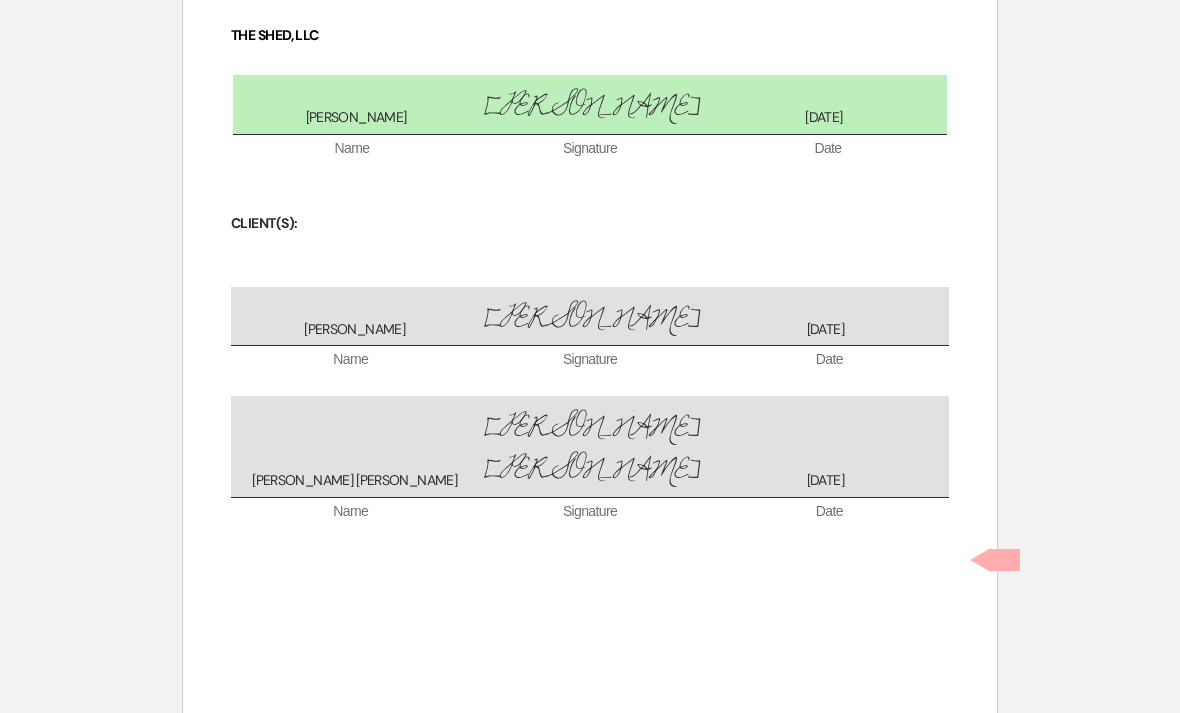 click on "By signing electronically, I understand that this is a legally binding document." at bounding box center [188, 754] 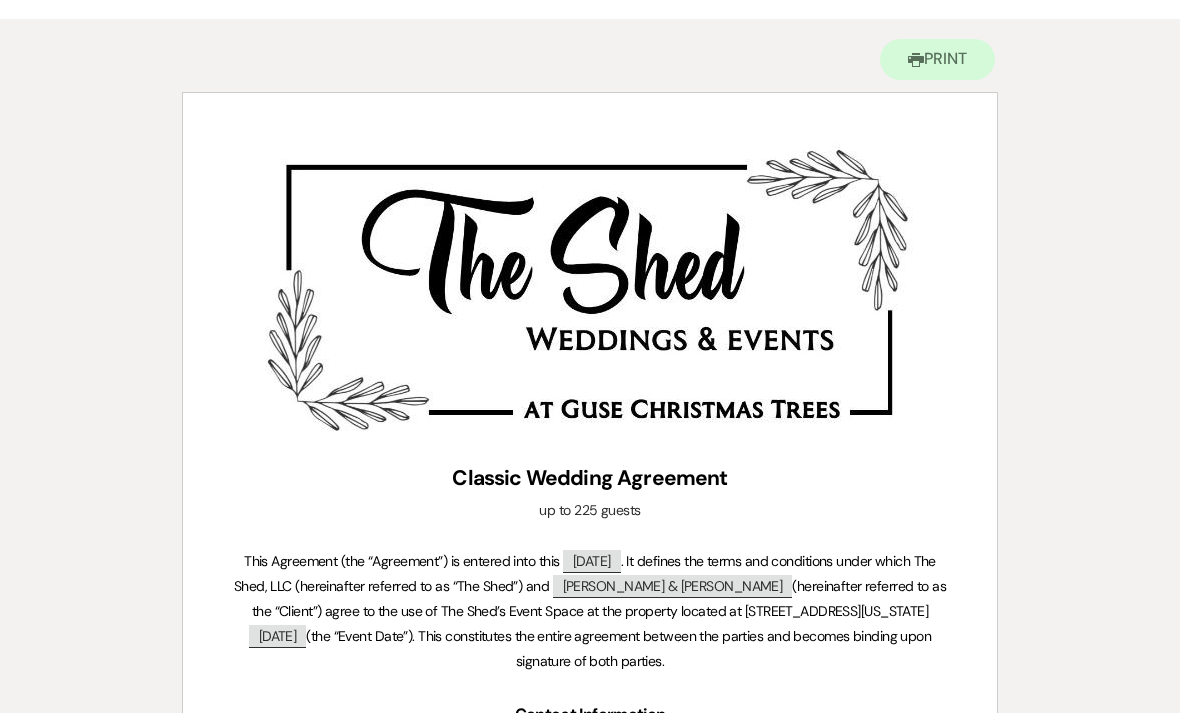 scroll, scrollTop: 0, scrollLeft: 0, axis: both 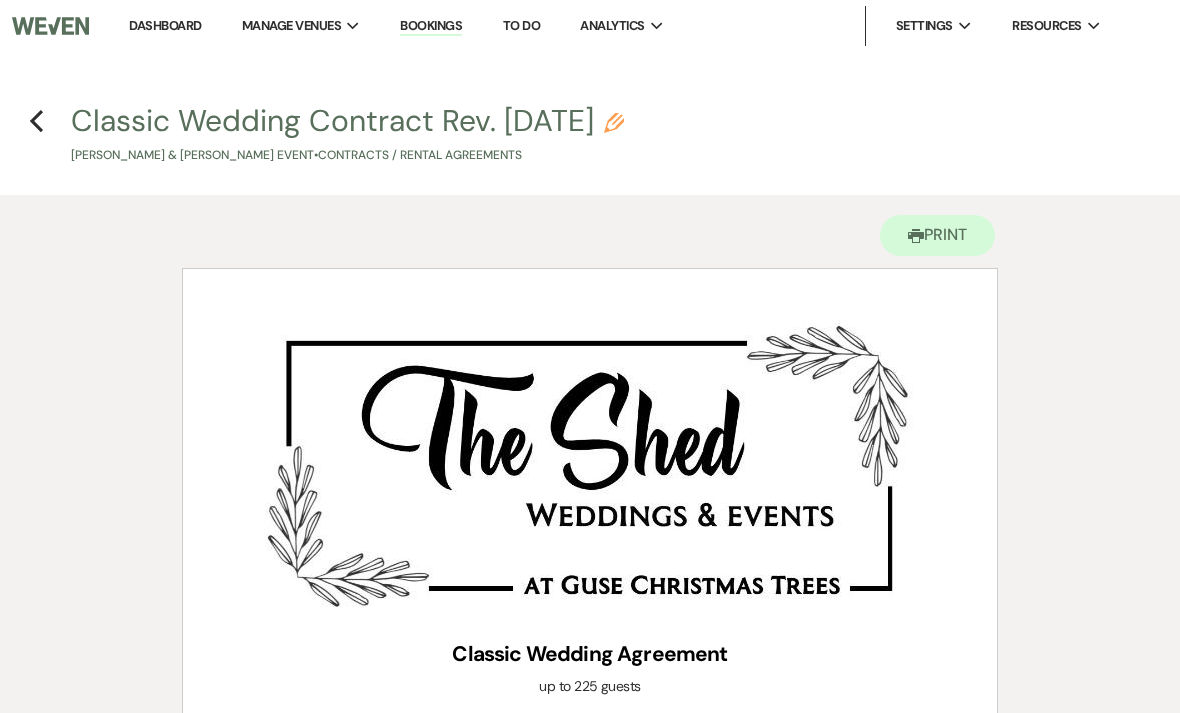 click on "Previous" 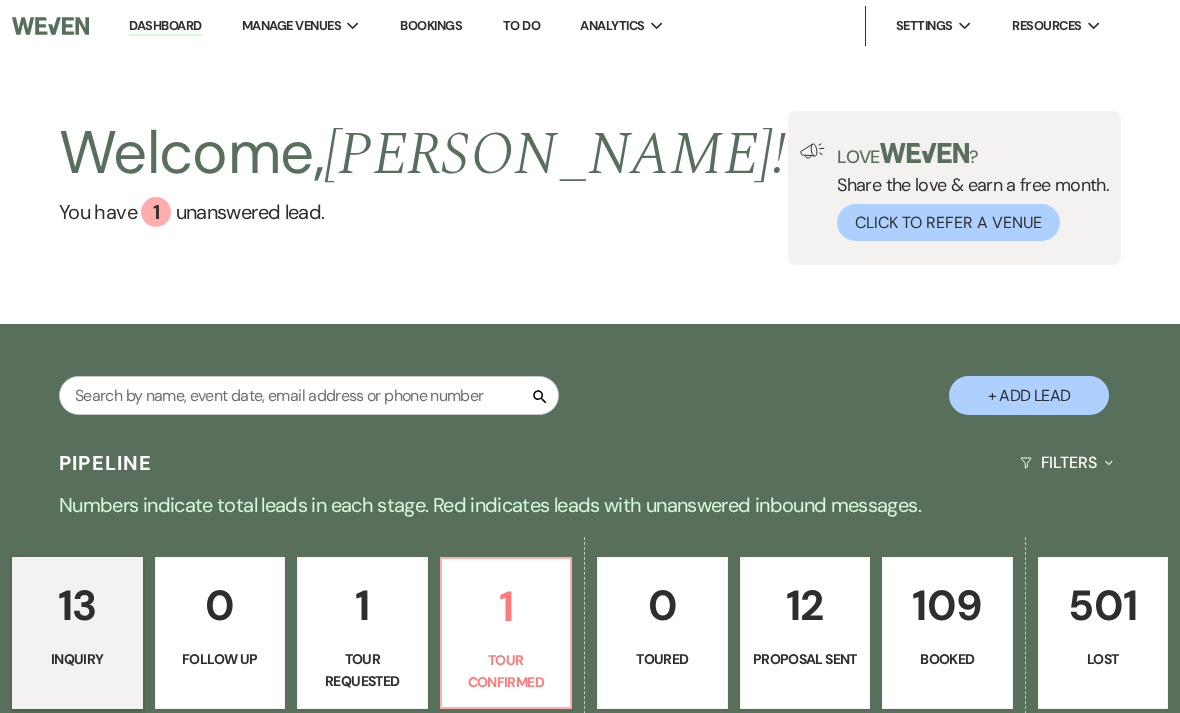 scroll, scrollTop: 0, scrollLeft: 0, axis: both 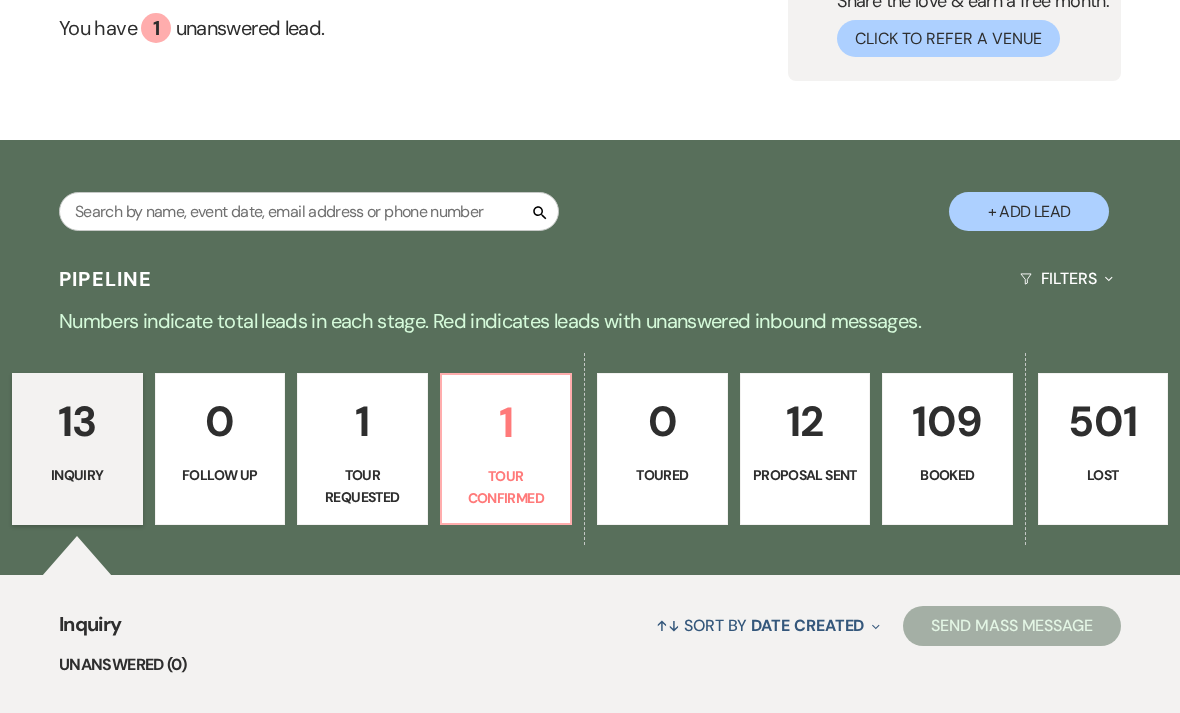 click on "1" at bounding box center [506, 422] 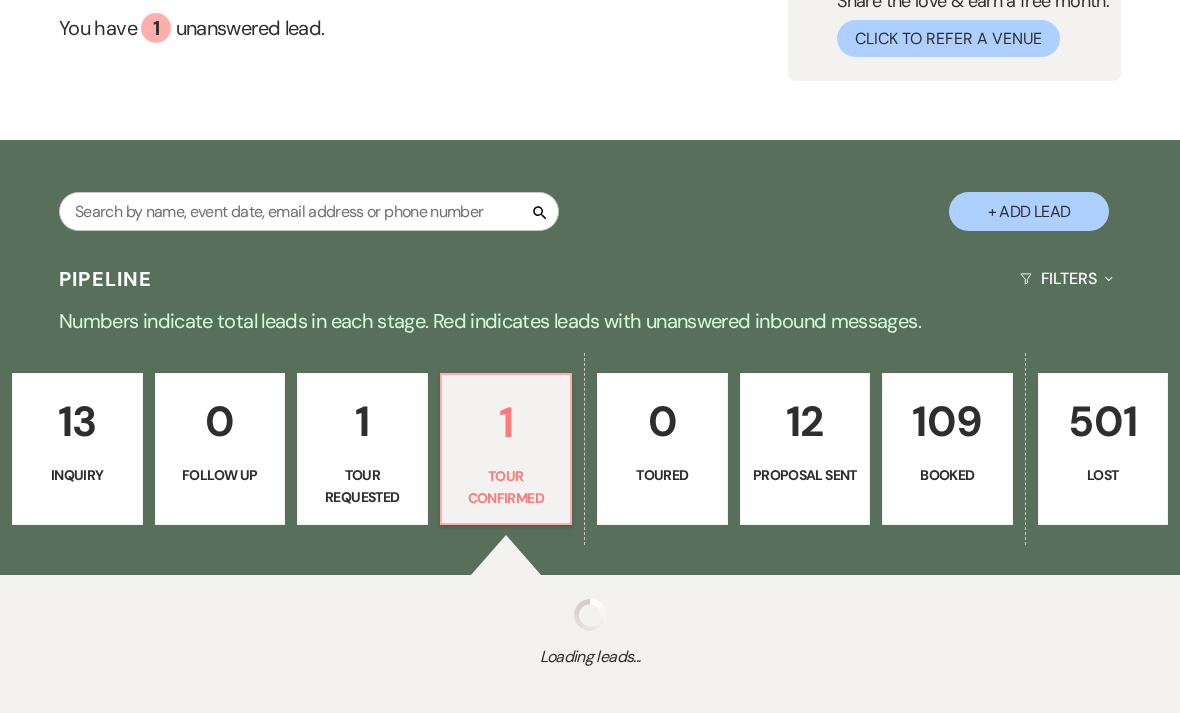 select on "4" 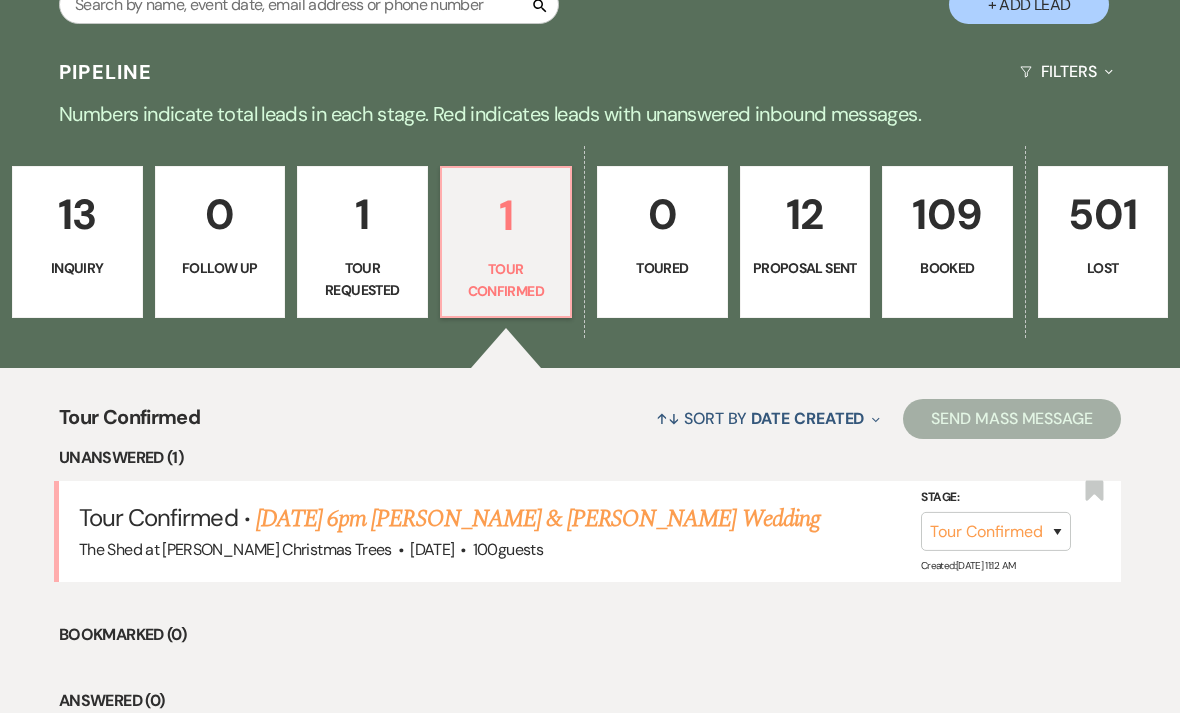 scroll, scrollTop: 474, scrollLeft: 0, axis: vertical 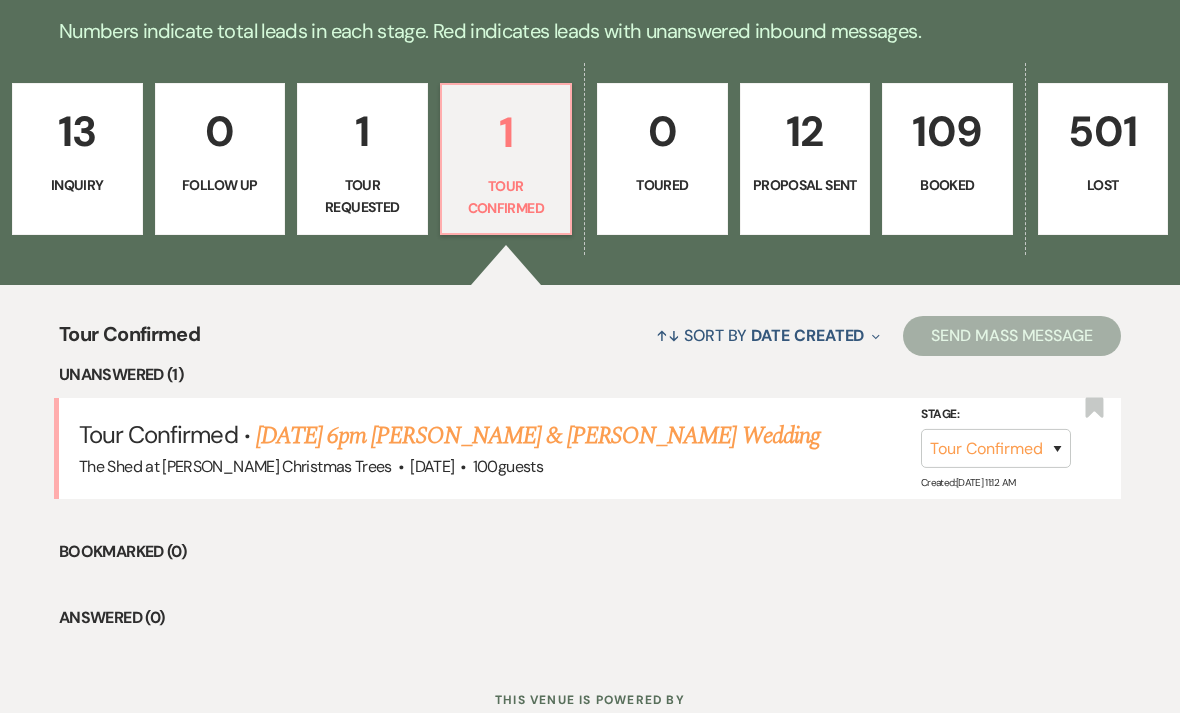 click on "[DATE] 6pm  [PERSON_NAME] & [PERSON_NAME] Wedding" at bounding box center [538, 436] 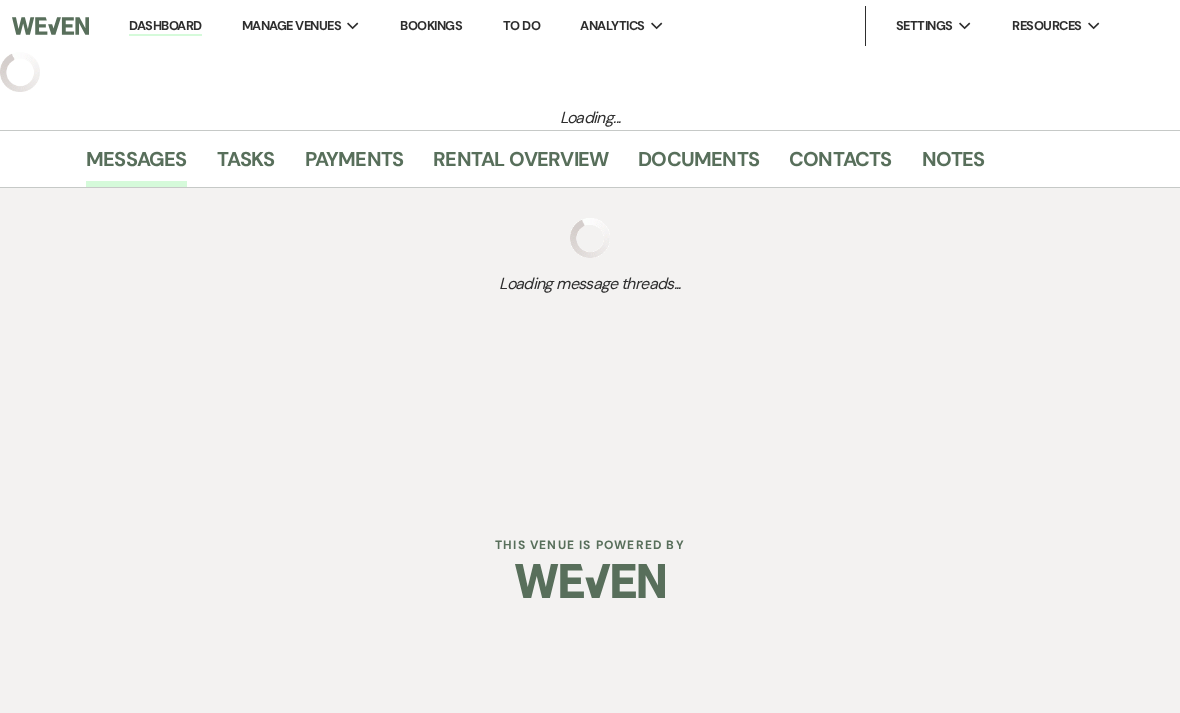 select on "4" 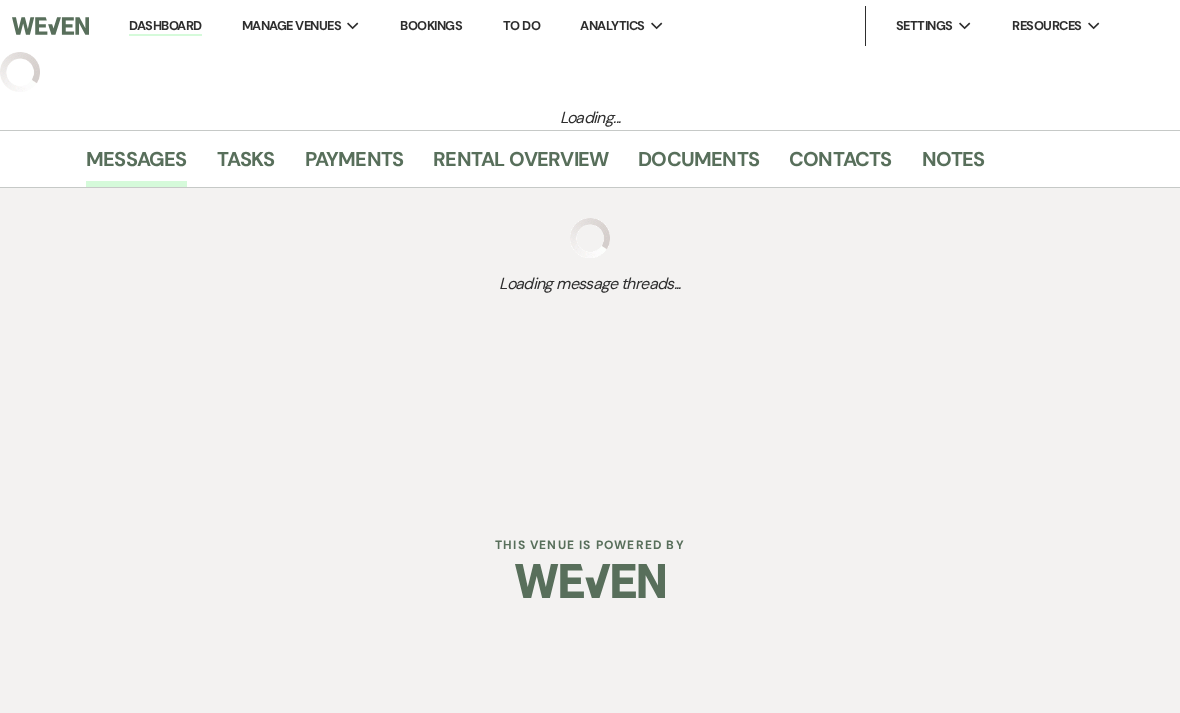 select on "5" 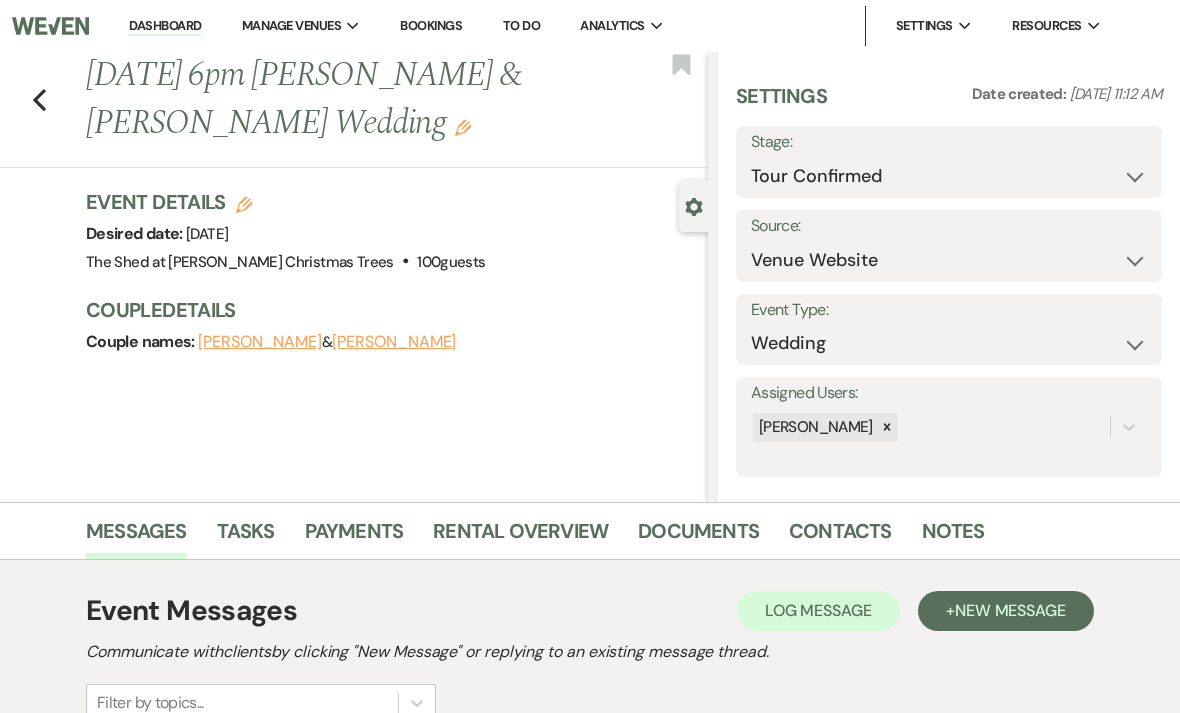 click on "Edit" 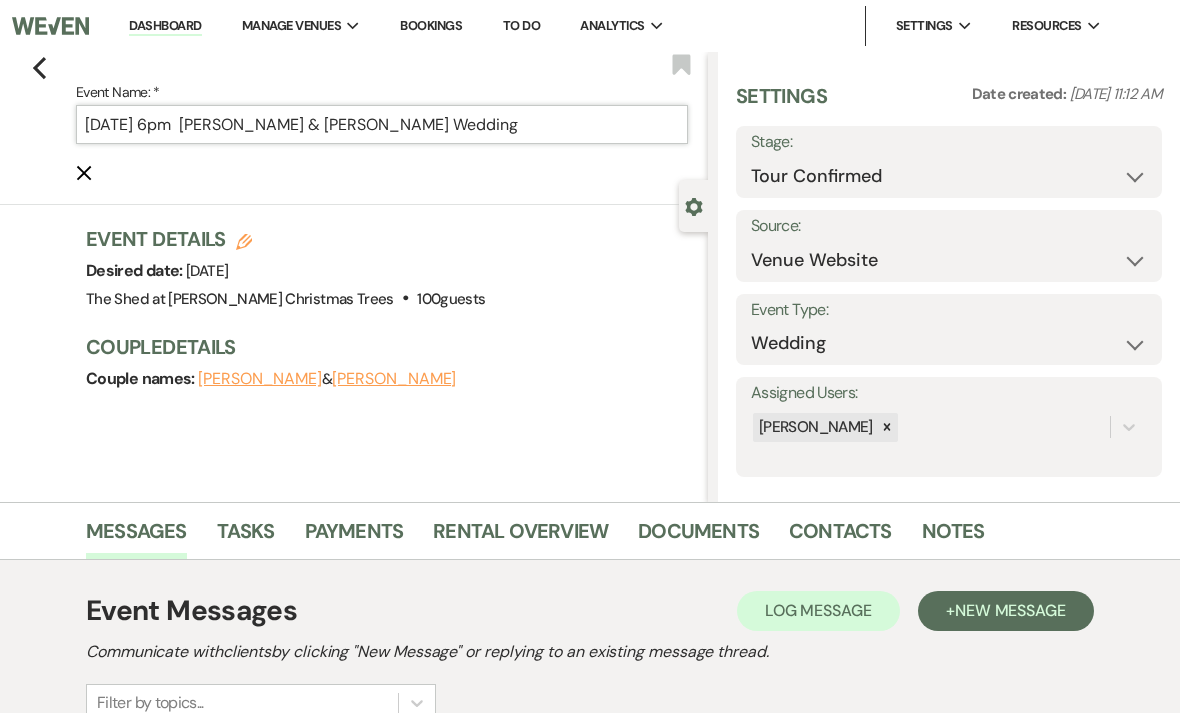click on "[DATE] 6pm  [PERSON_NAME] & [PERSON_NAME] Wedding" at bounding box center [382, 124] 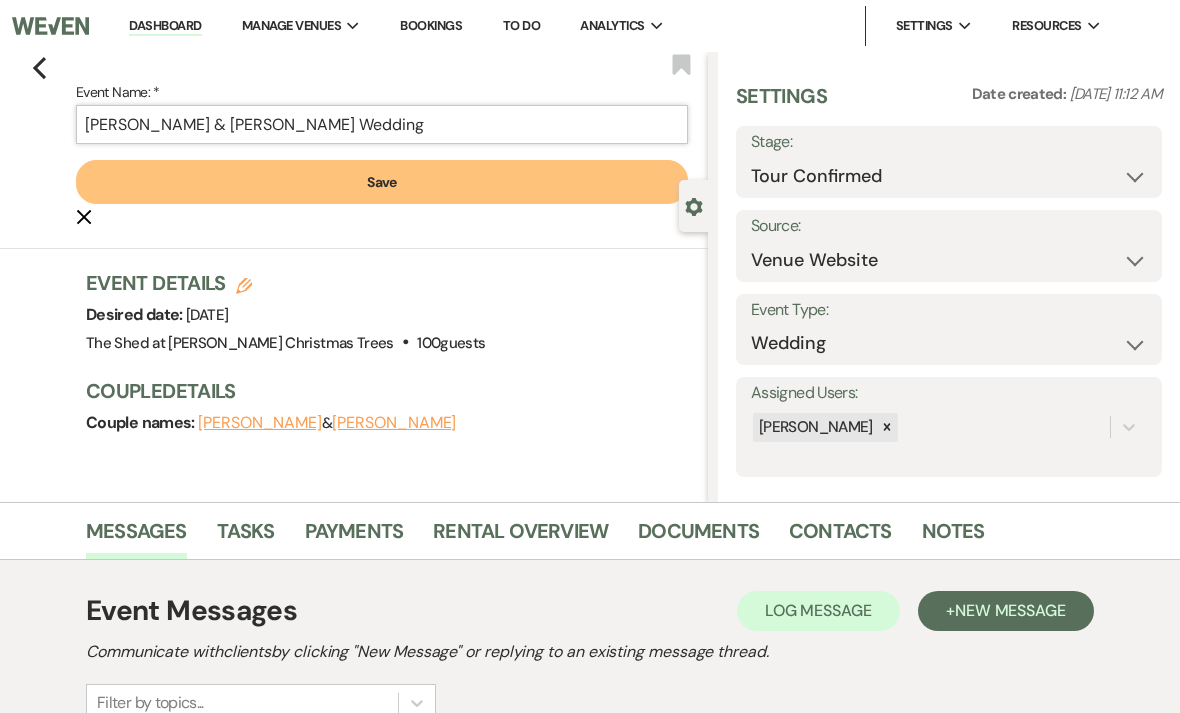 type on "[PERSON_NAME] & [PERSON_NAME] Wedding" 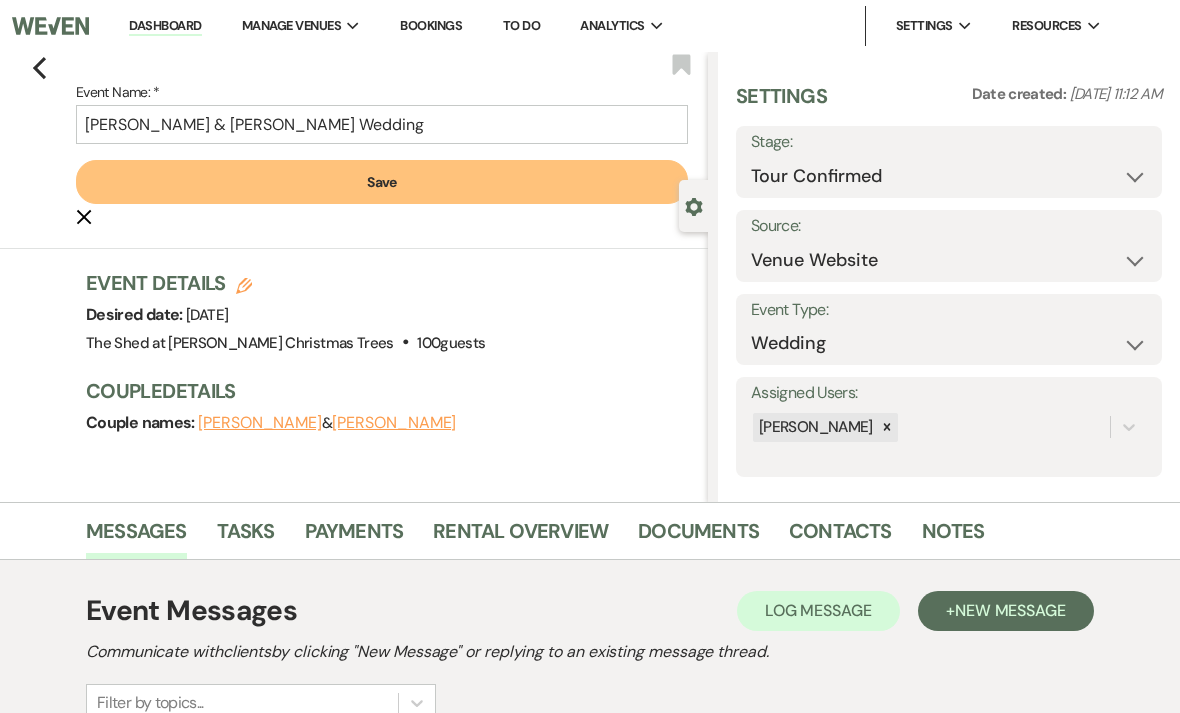 click on "Save" at bounding box center [382, 182] 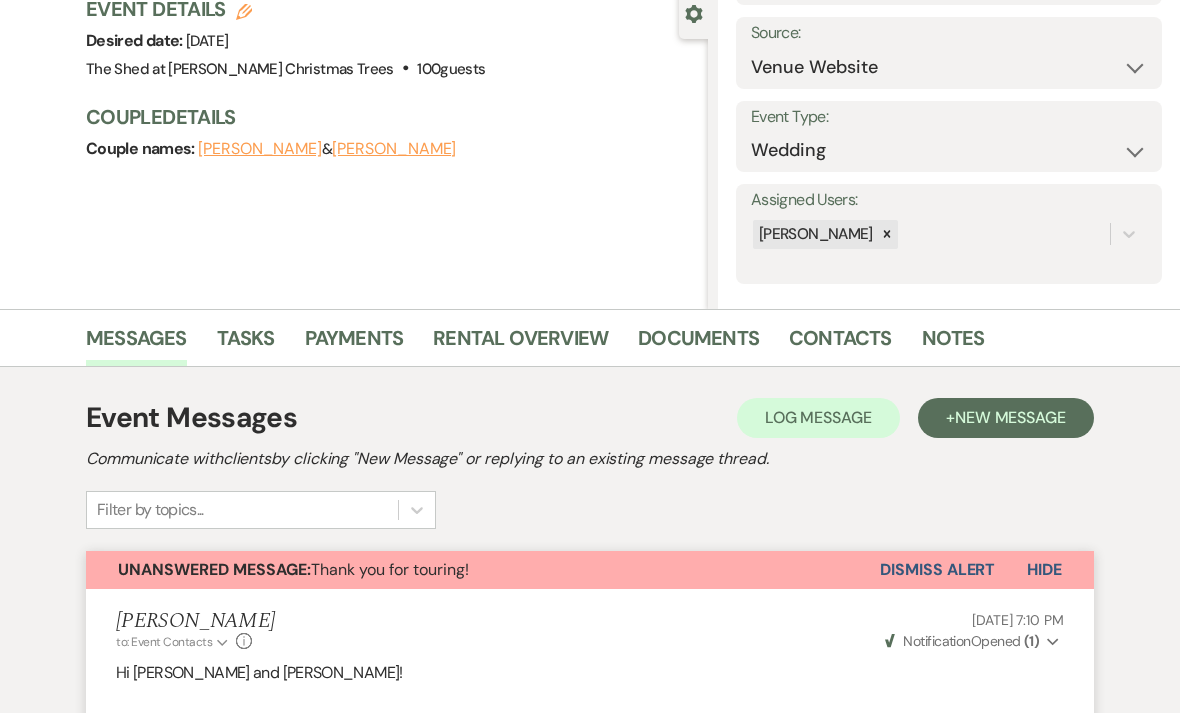 click on "Rental Overview" at bounding box center (520, 345) 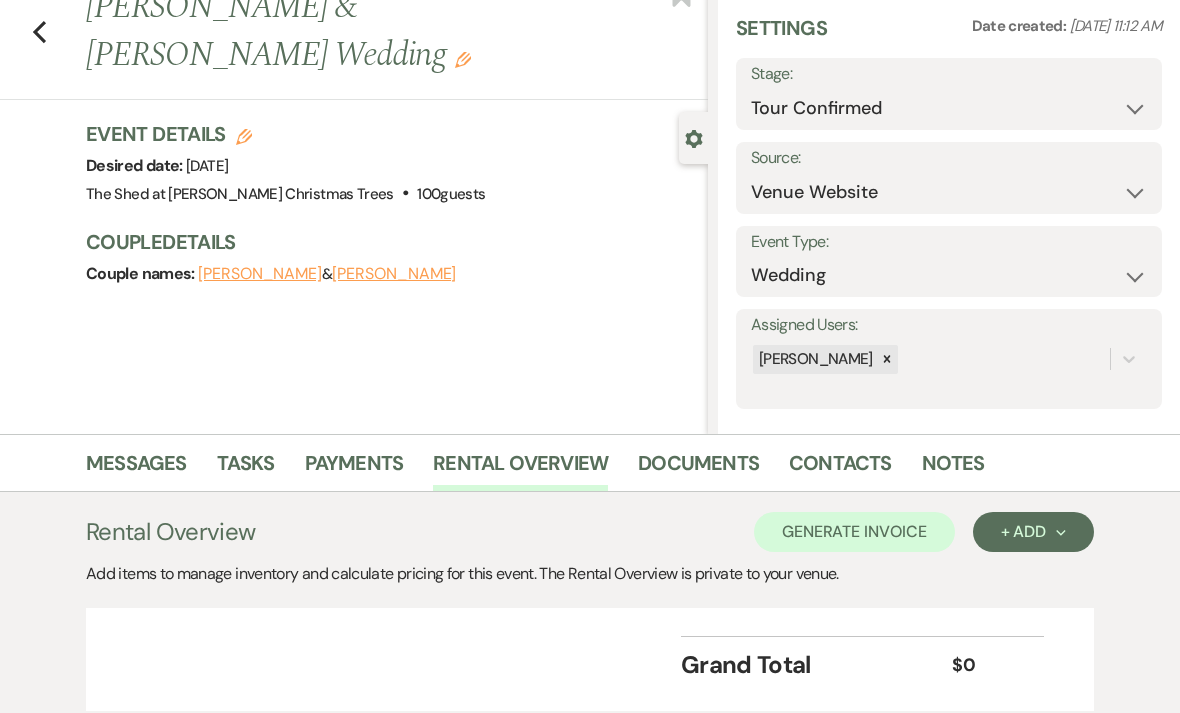 scroll, scrollTop: 150, scrollLeft: 0, axis: vertical 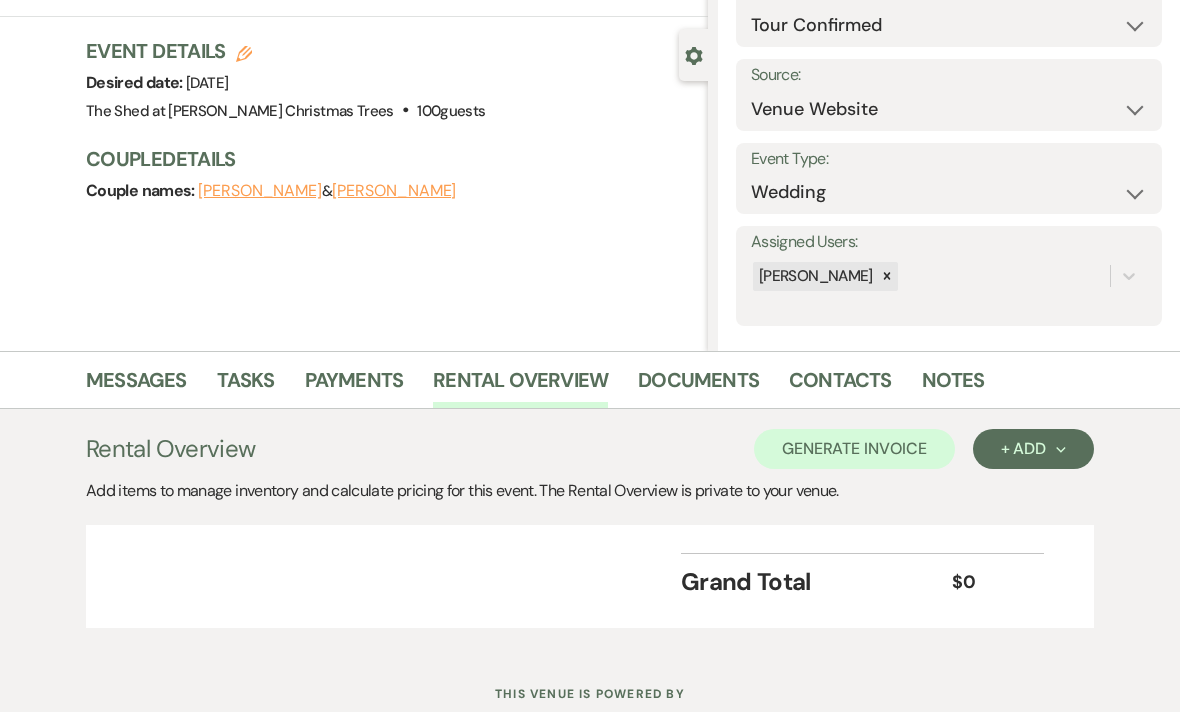 click on "Generate Invoice" at bounding box center [854, 450] 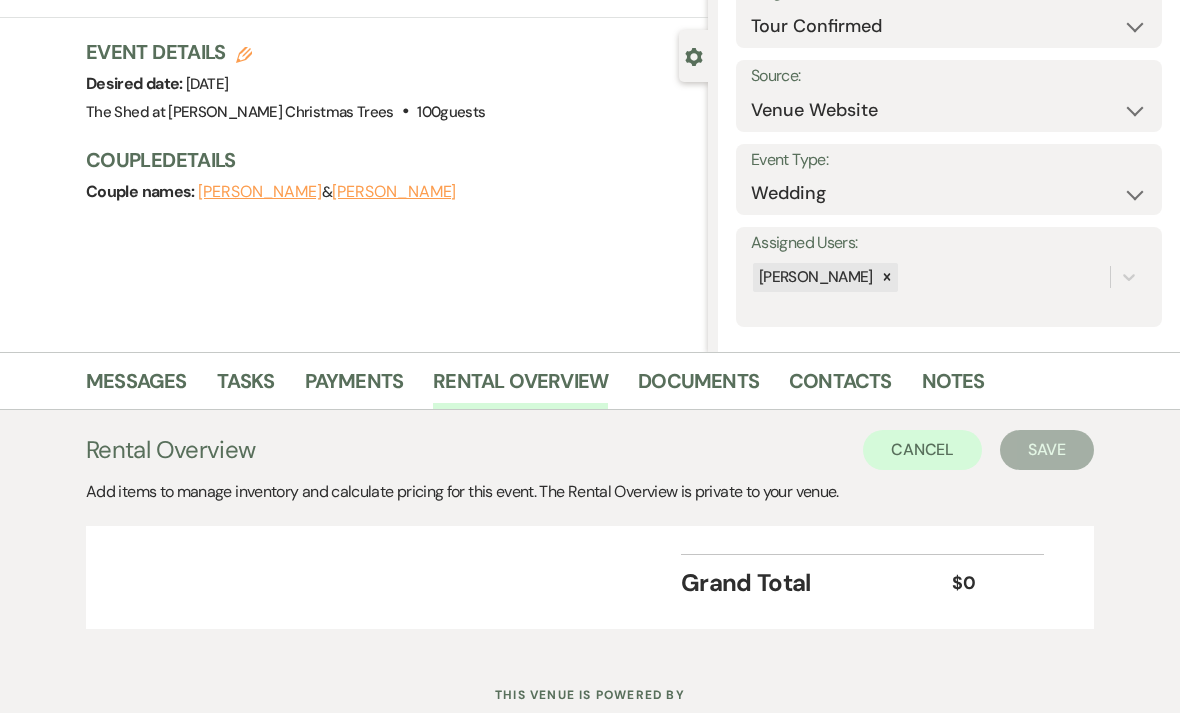 click on "Cancel" at bounding box center [923, 450] 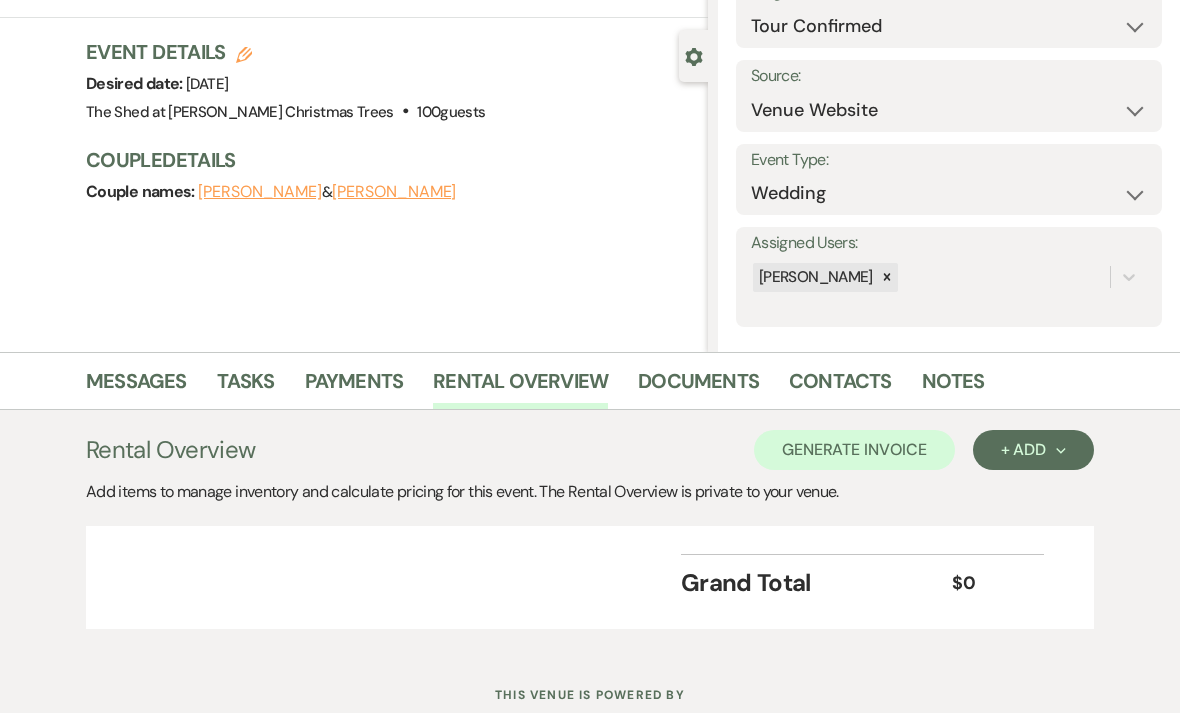 click on "+ Add Next" at bounding box center (1033, 450) 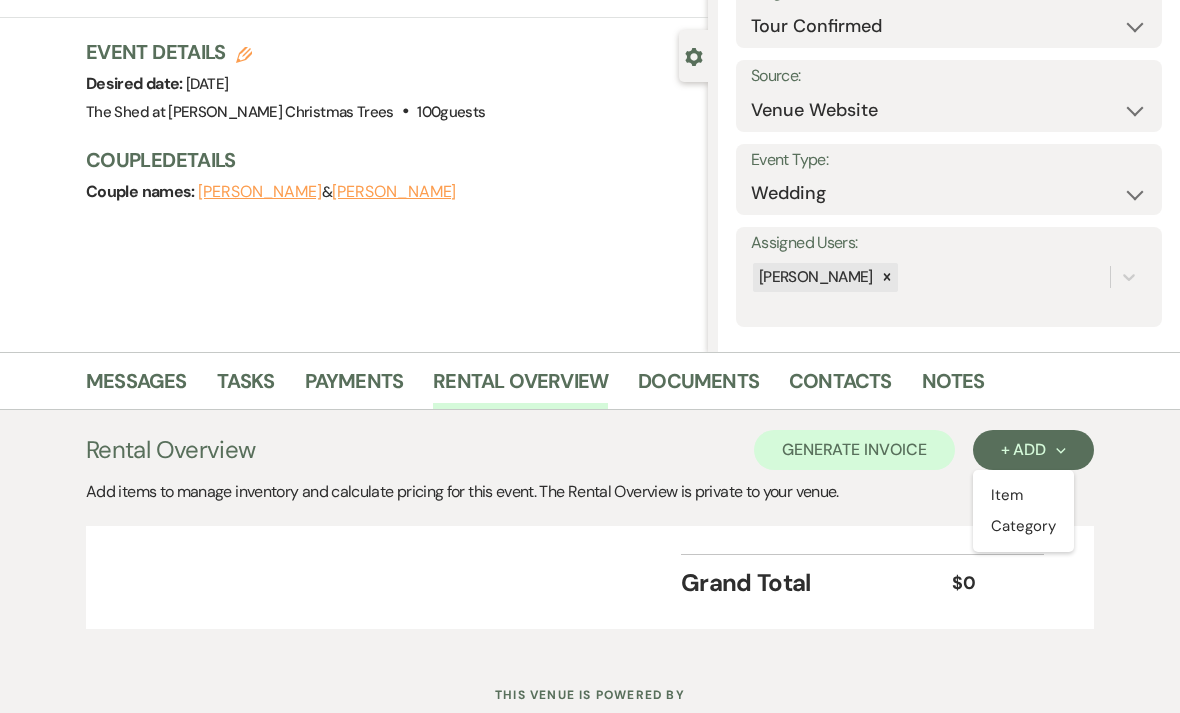 click on "Category" at bounding box center (1023, 526) 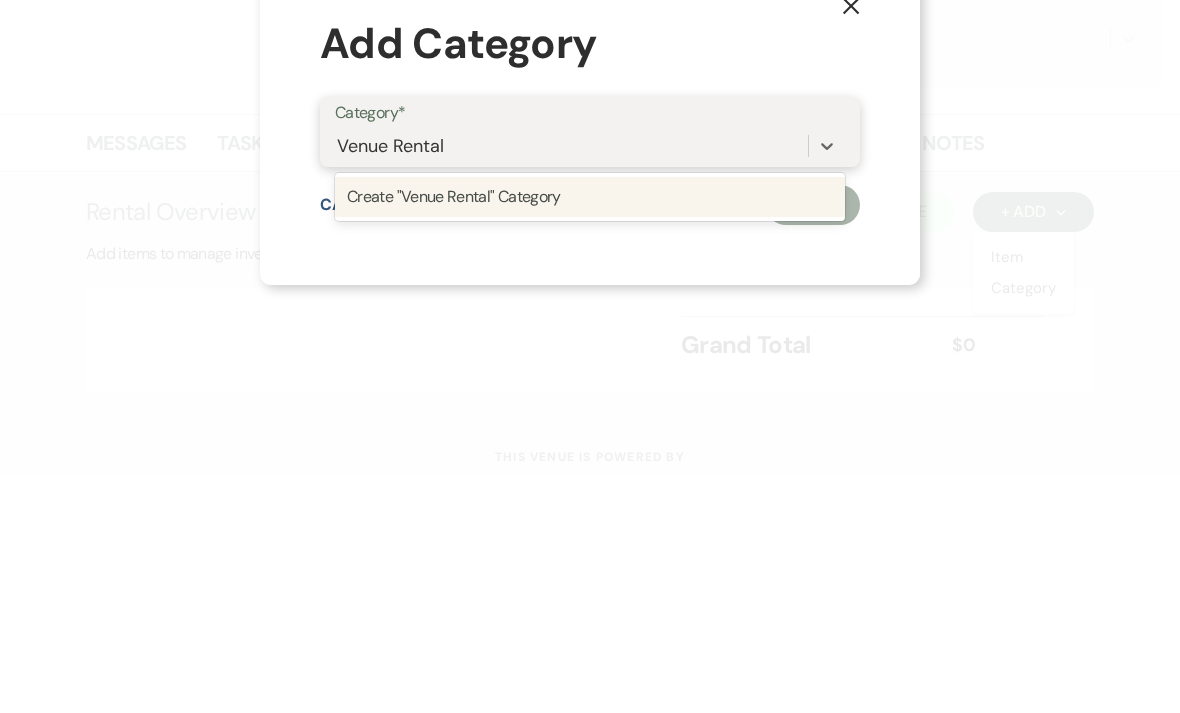 click on "Create "Venue Rental" Category" at bounding box center [590, 435] 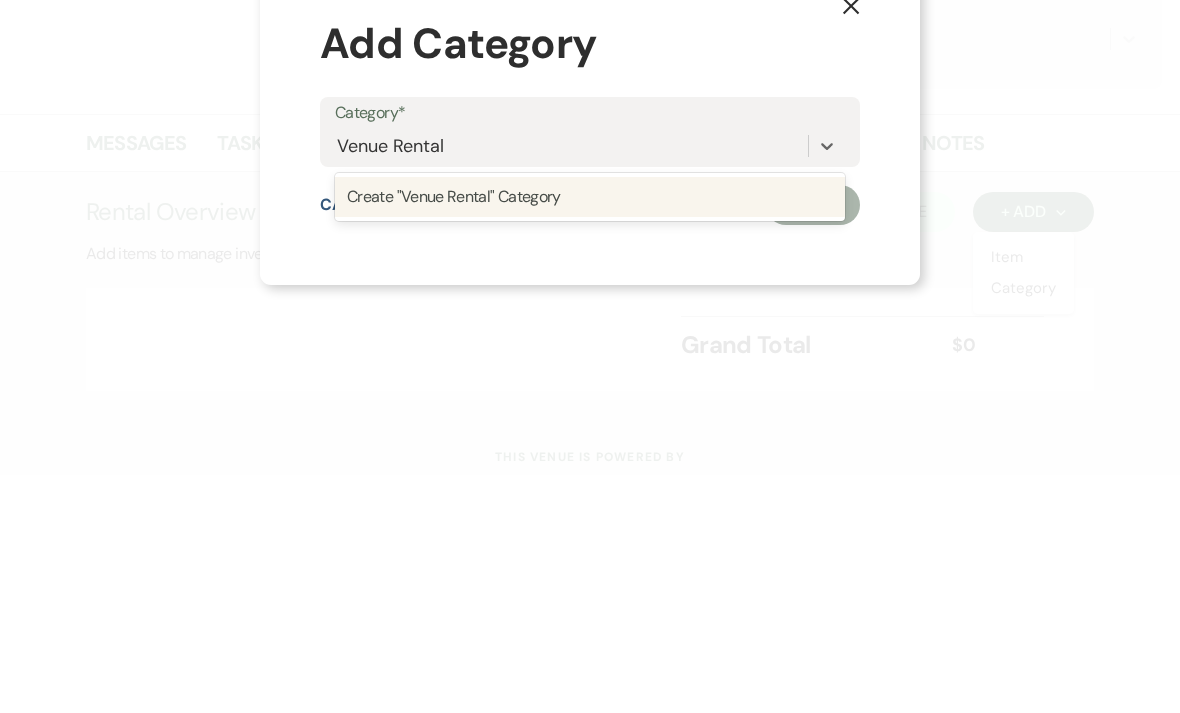 type 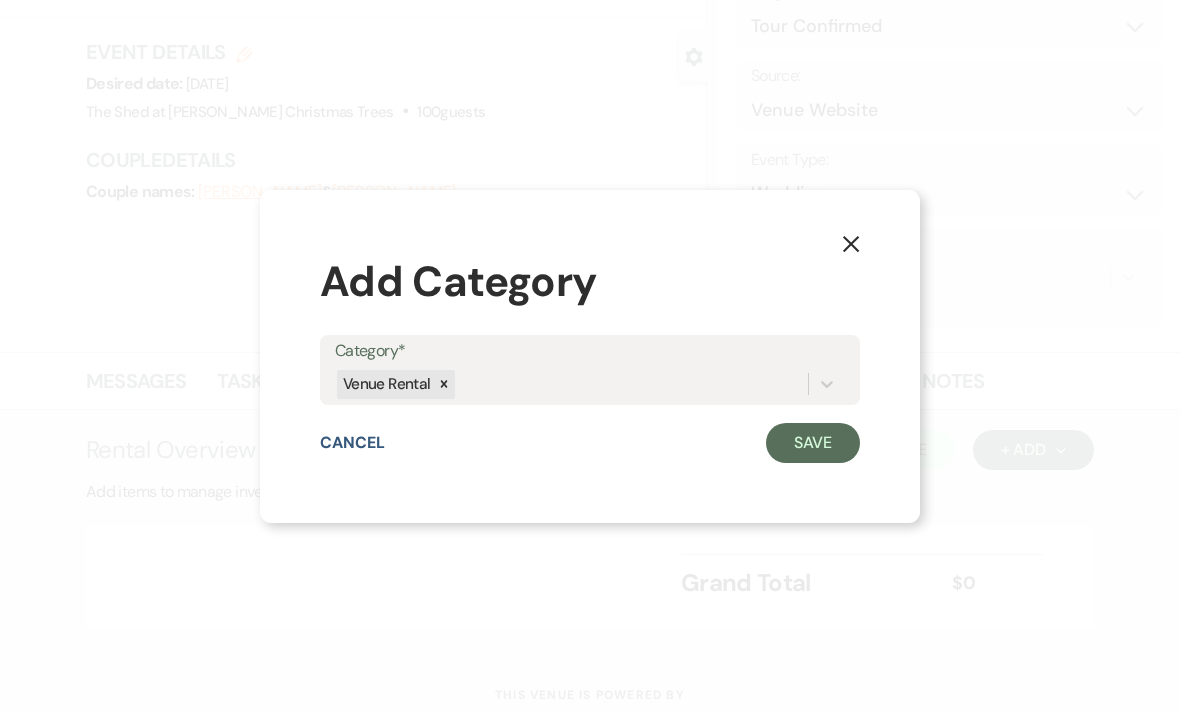 click on "Save" at bounding box center [813, 443] 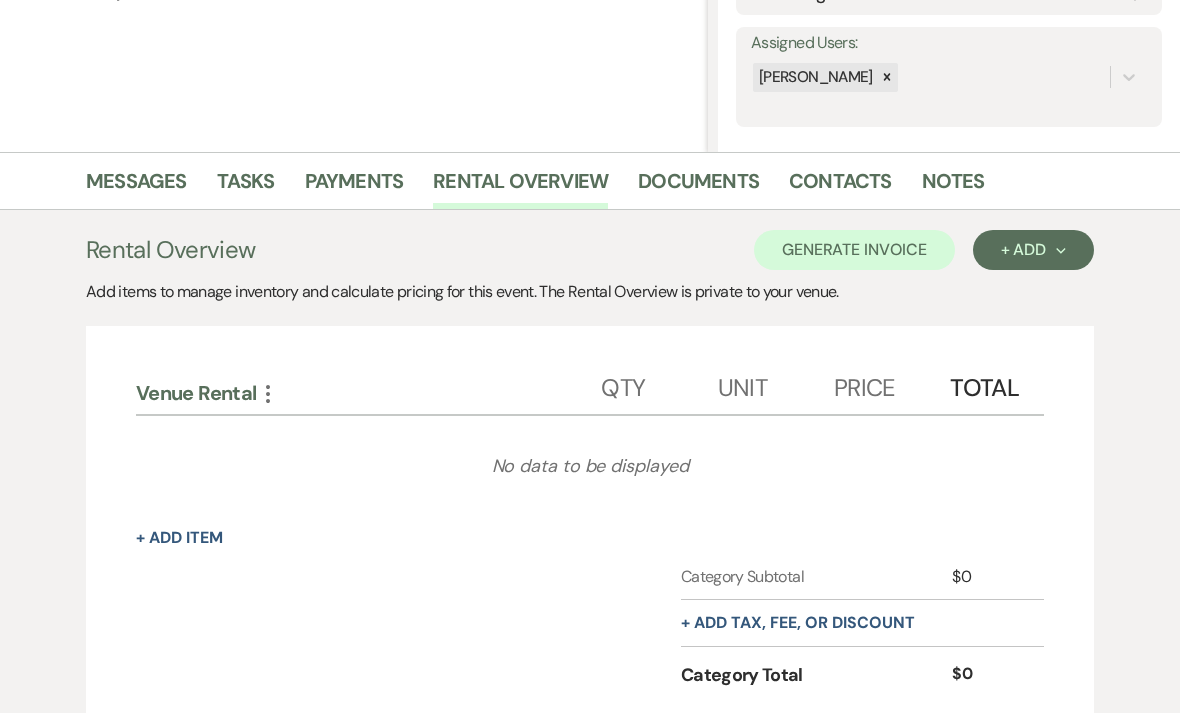 click on "+ Add Item" at bounding box center [179, 539] 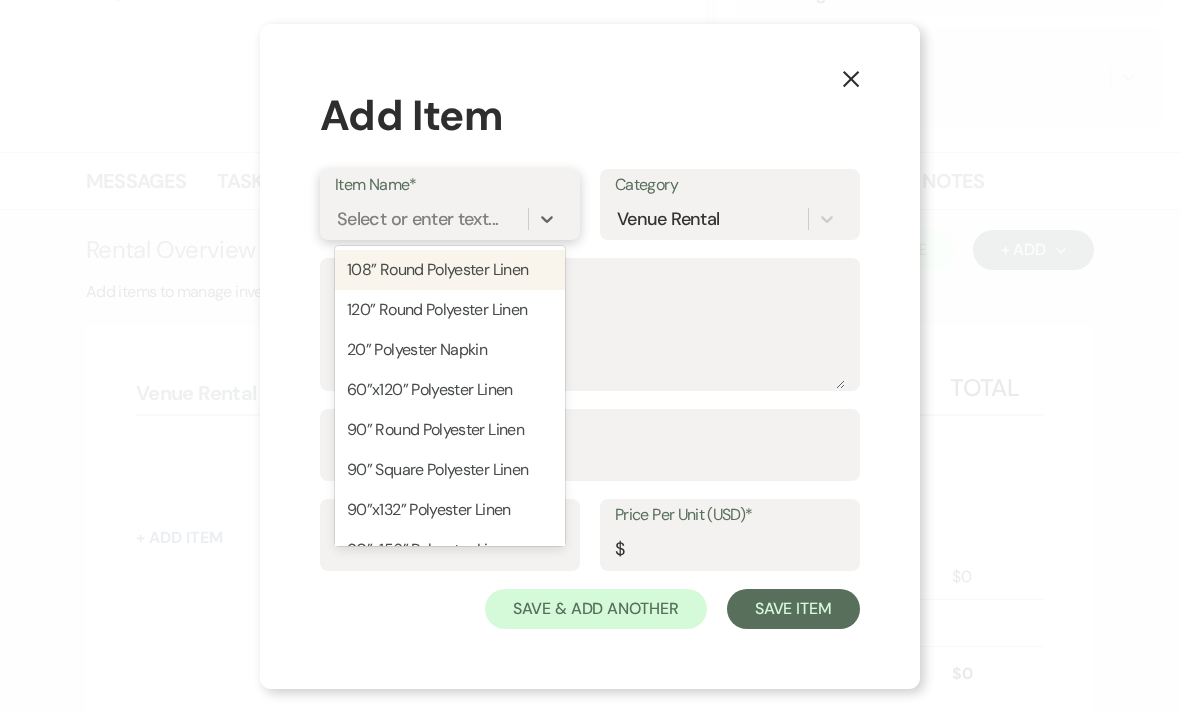 scroll, scrollTop: 349, scrollLeft: 0, axis: vertical 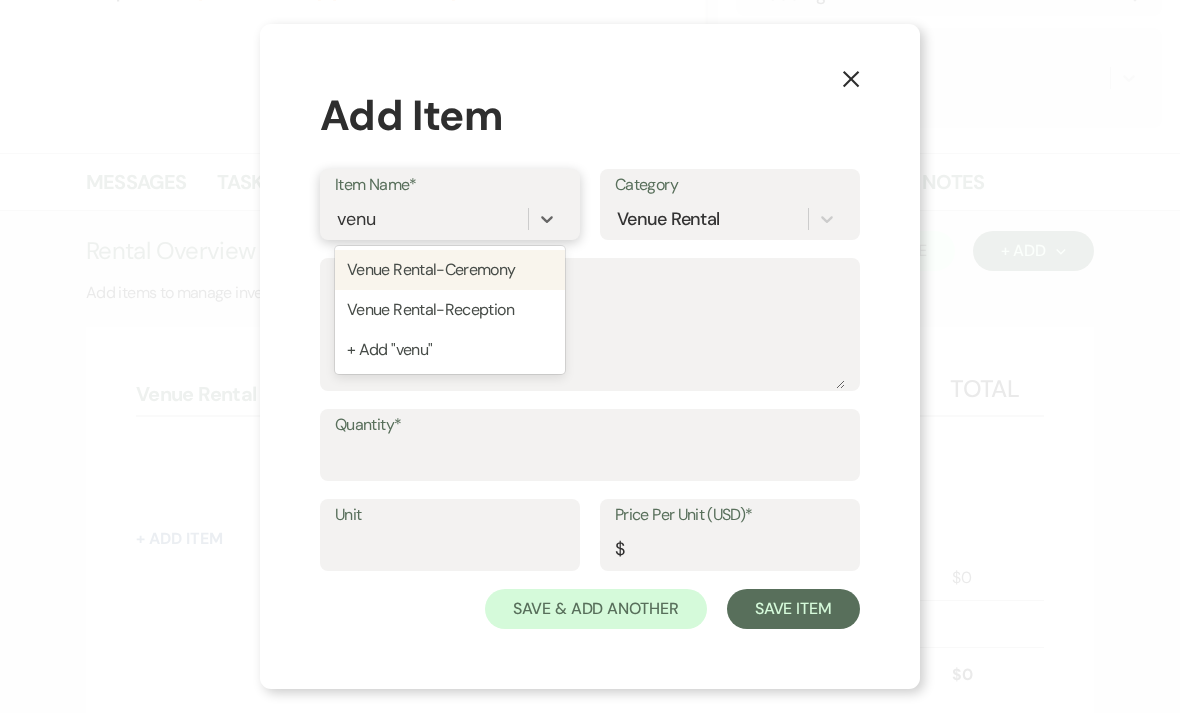 click on "Venue Rental-Ceremony" at bounding box center [450, 270] 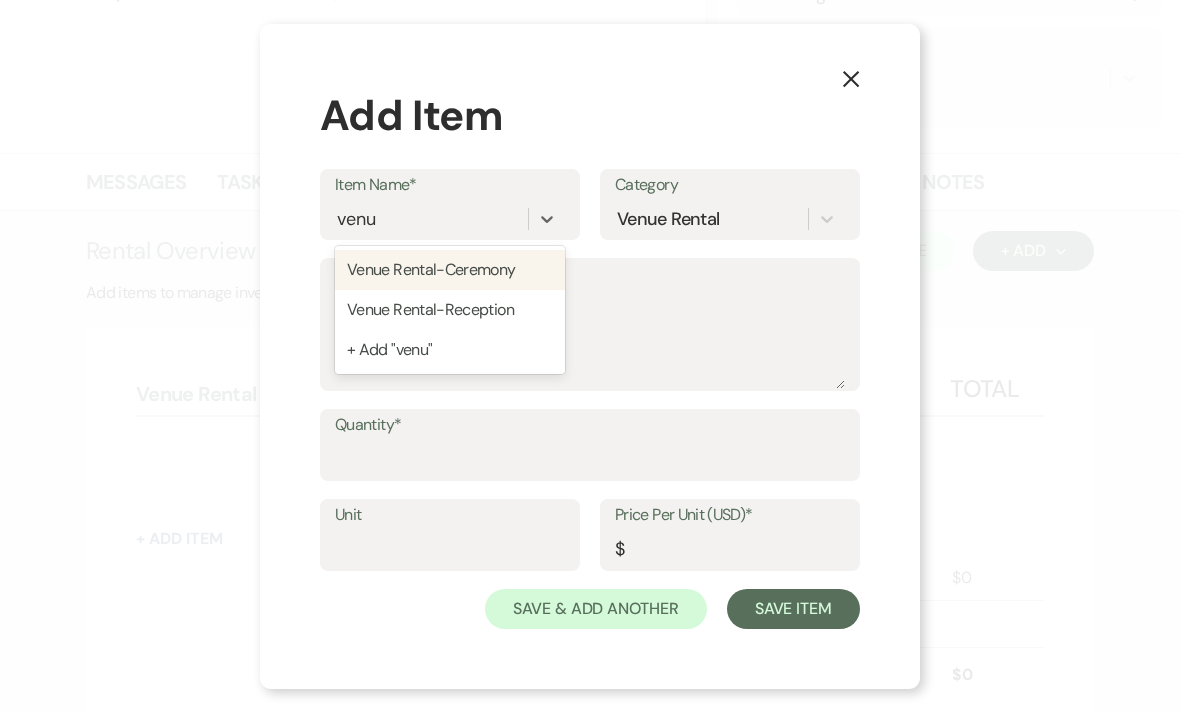 type 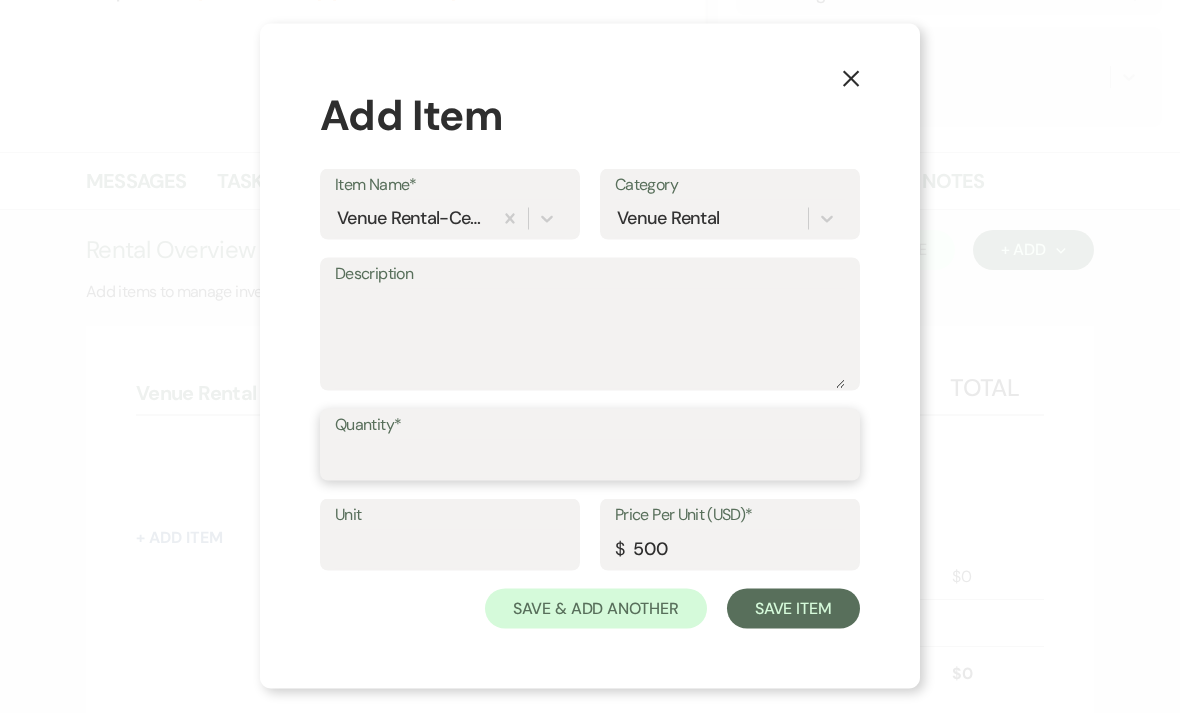 click on "Quantity*" at bounding box center [590, 459] 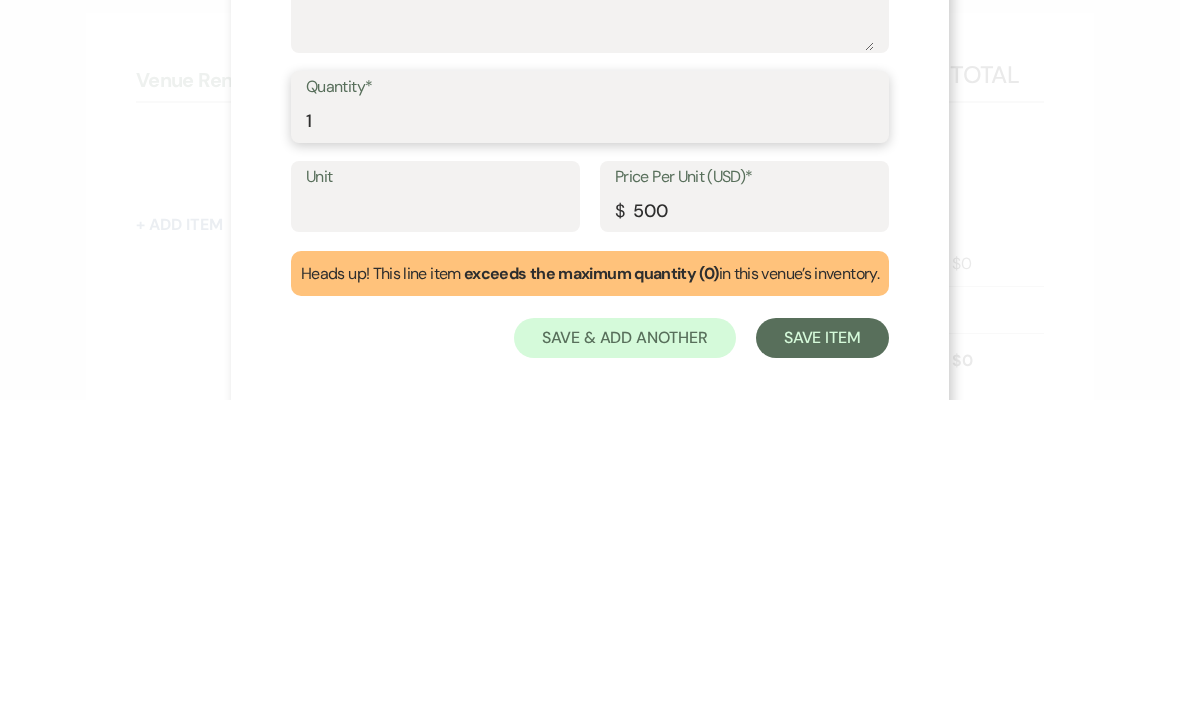 type on "1" 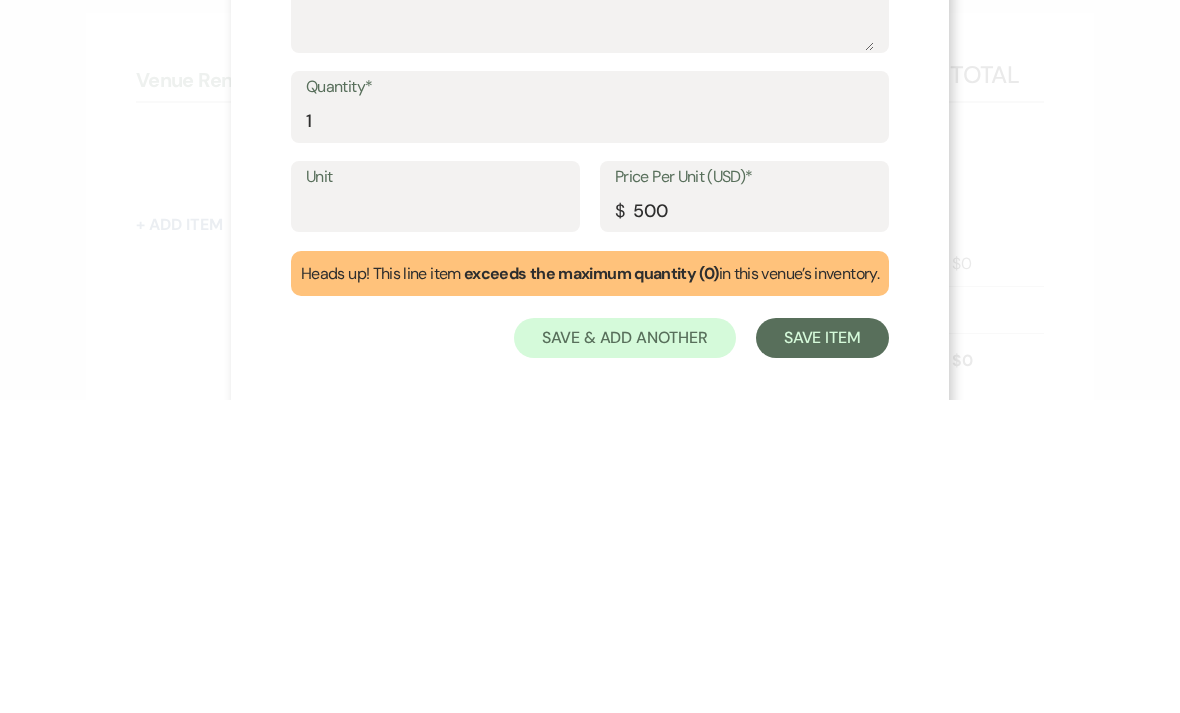 click on "Save Item" at bounding box center (822, 652) 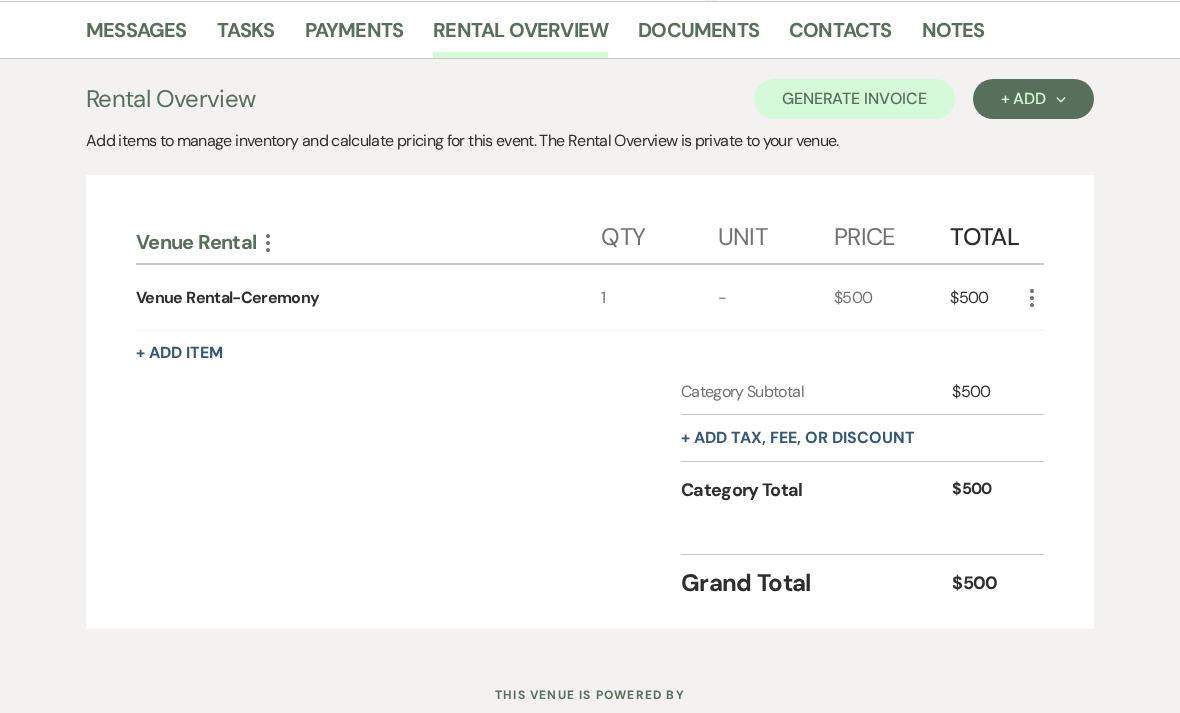 click on "+ Add Item" at bounding box center (179, 353) 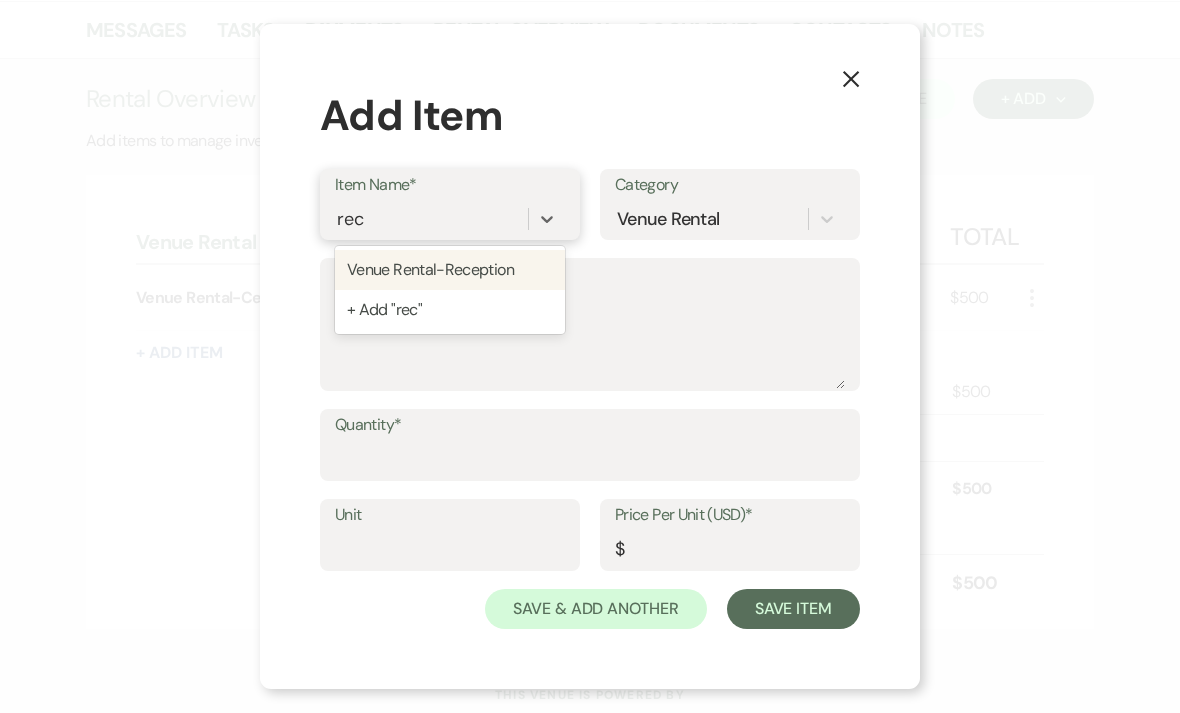 click on "Venue Rental-Reception" at bounding box center (450, 270) 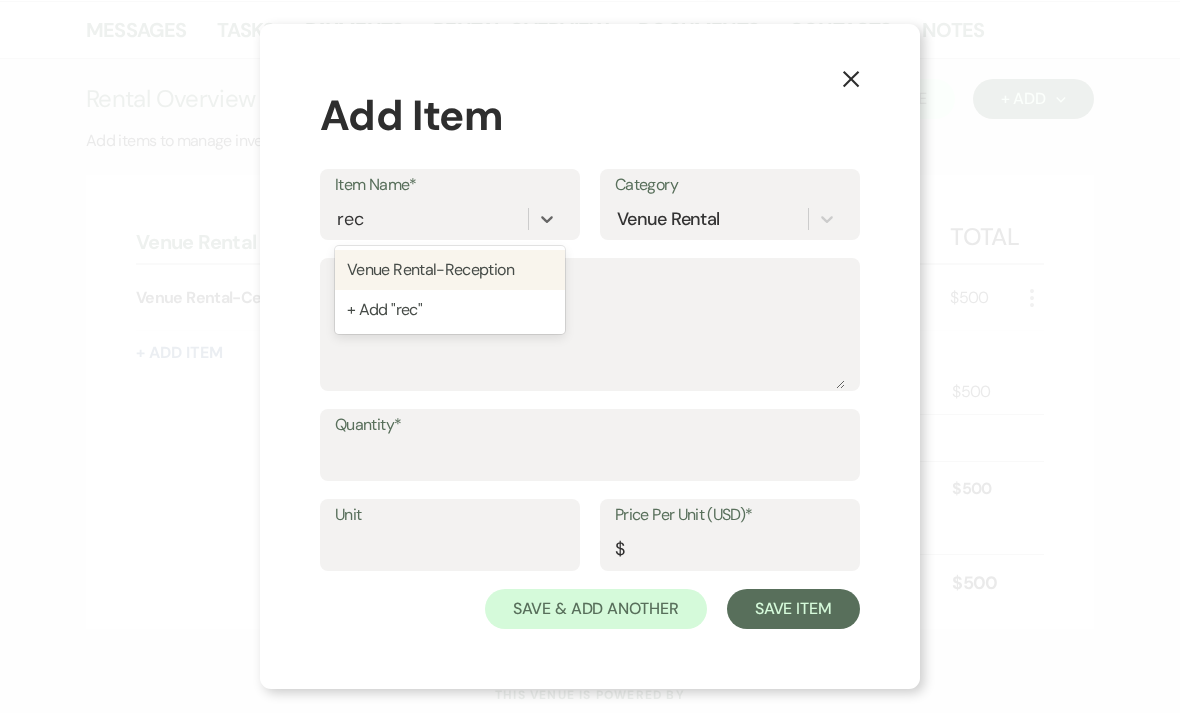 type 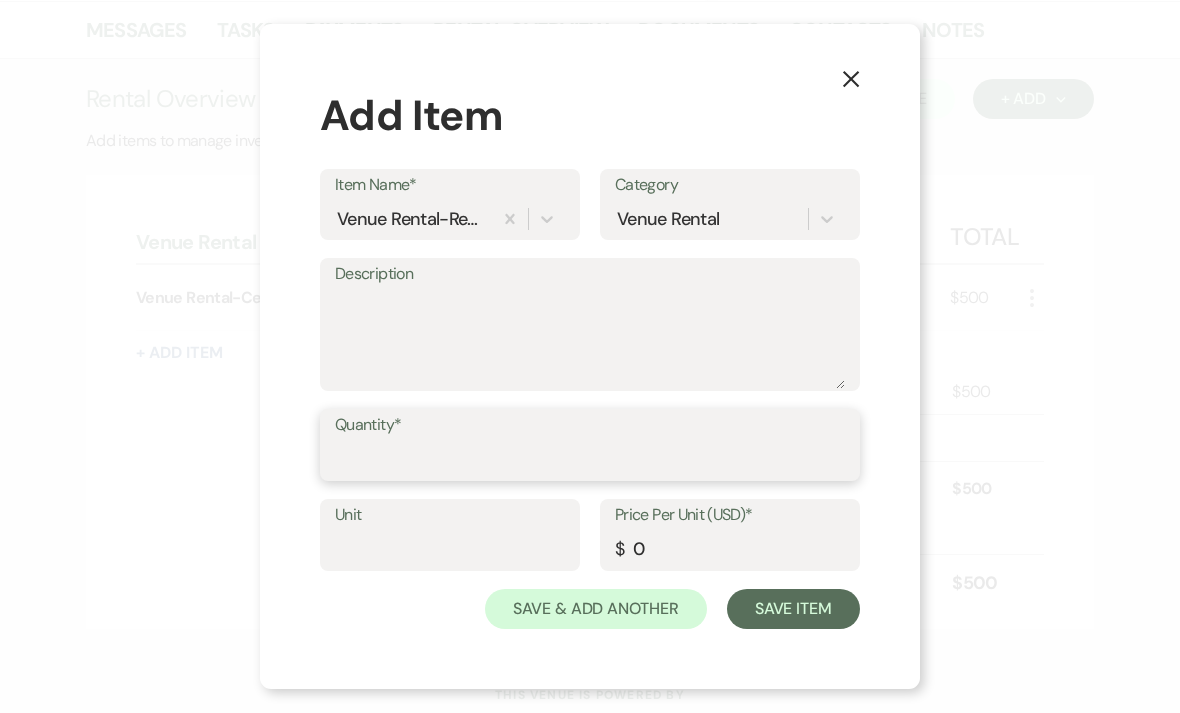 click on "Quantity*" at bounding box center (590, 459) 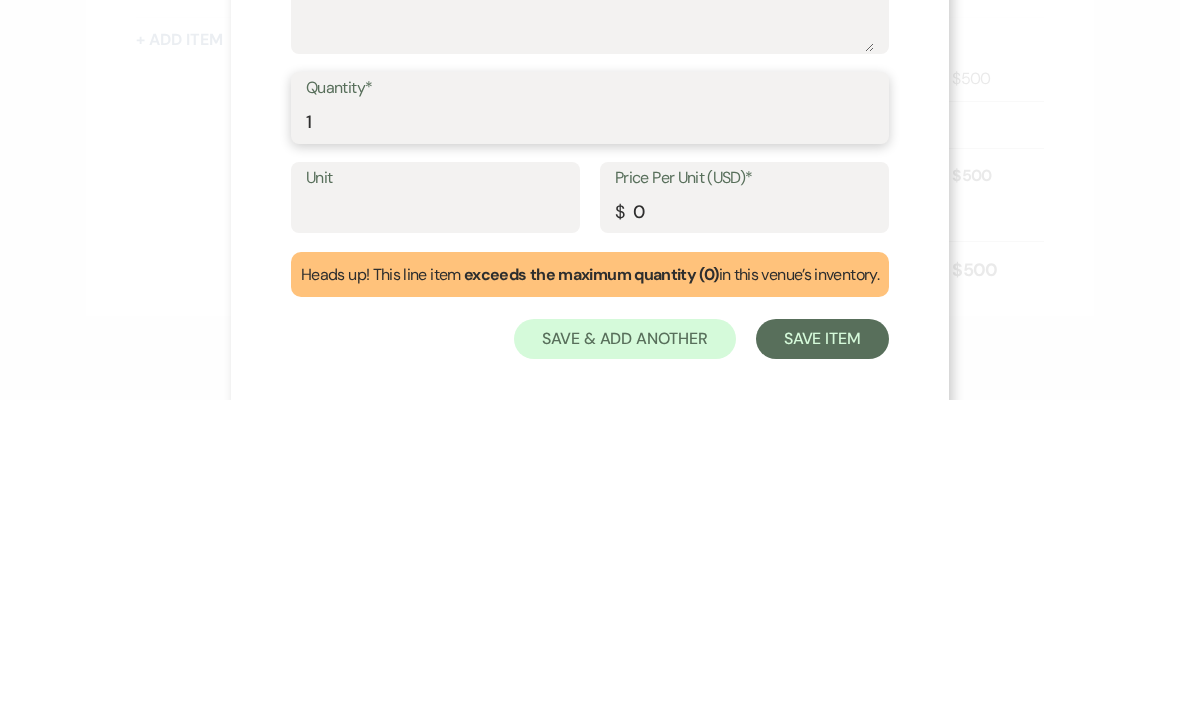 type on "1" 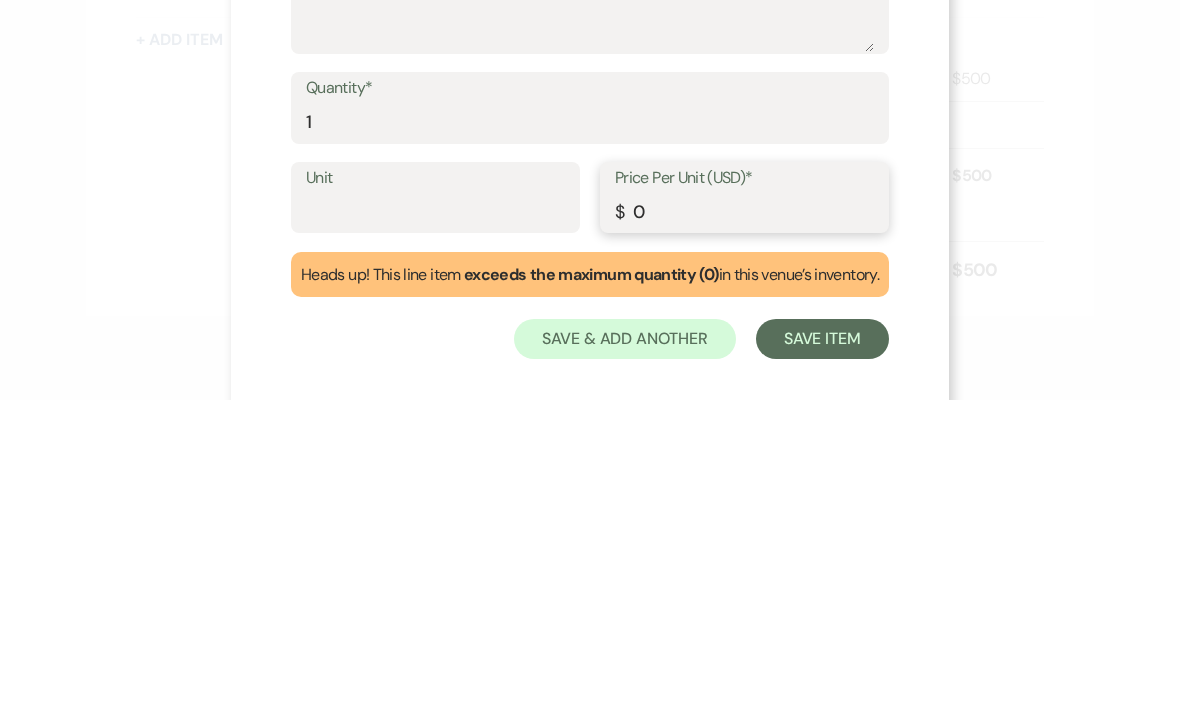 click on "0" at bounding box center [744, 524] 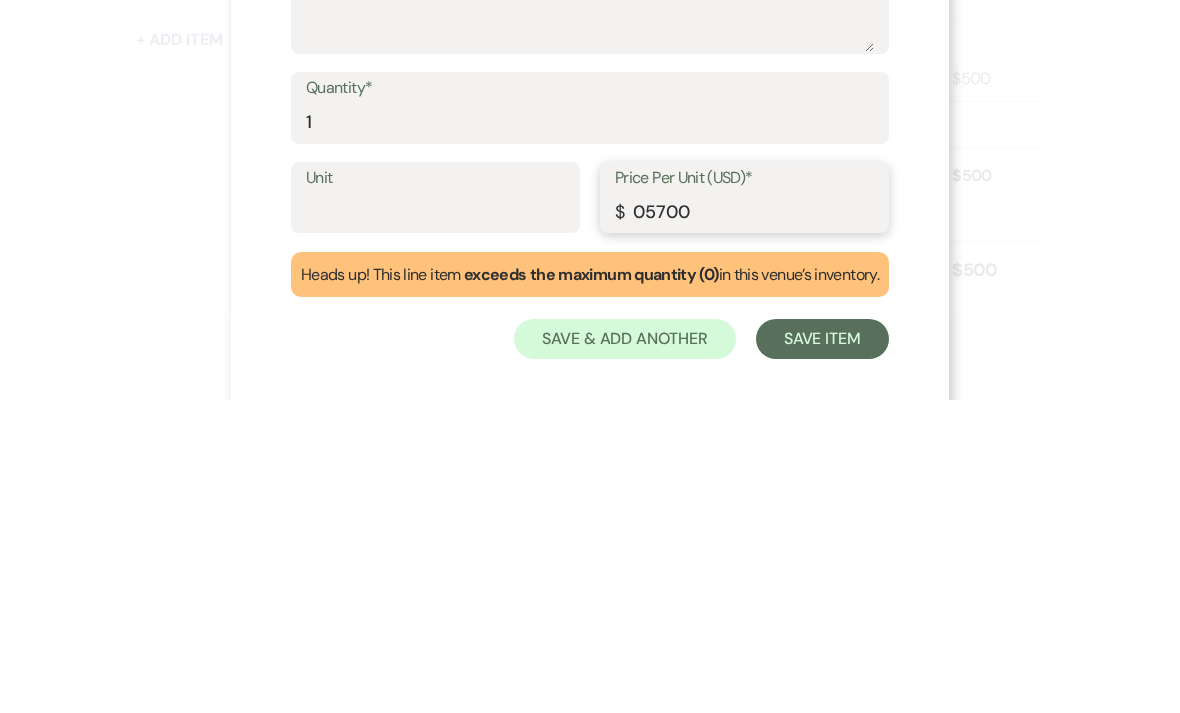 type on "05700" 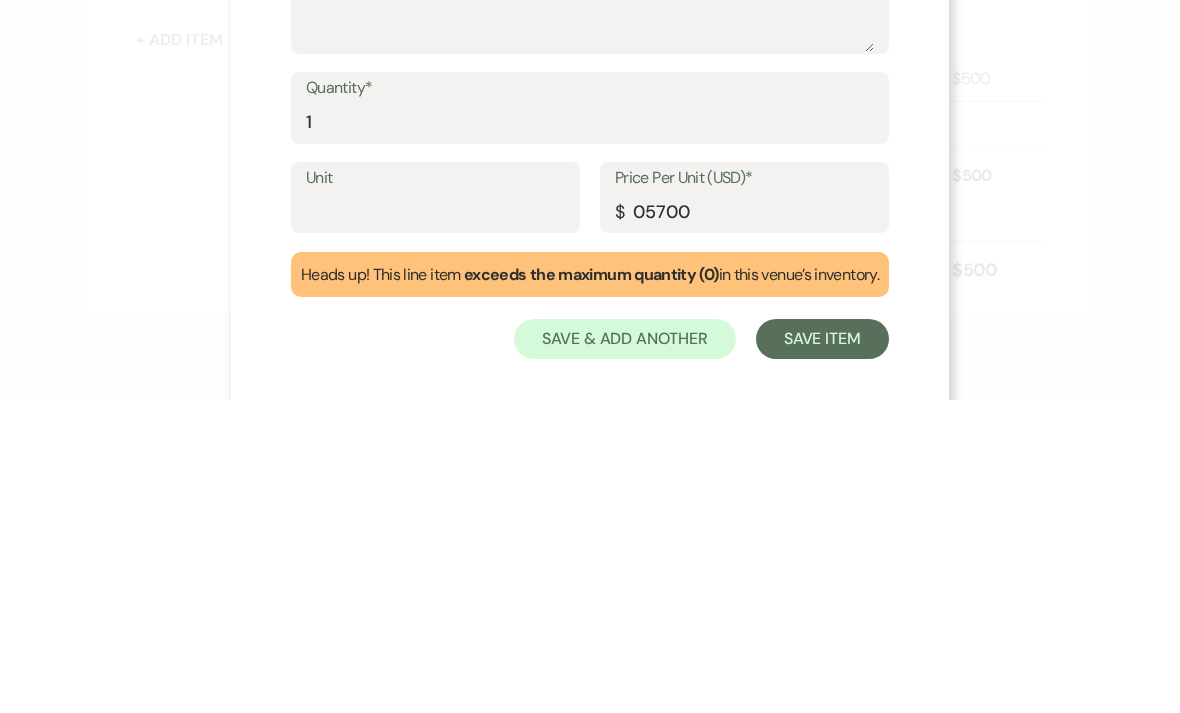 click on "Save Item" at bounding box center (822, 652) 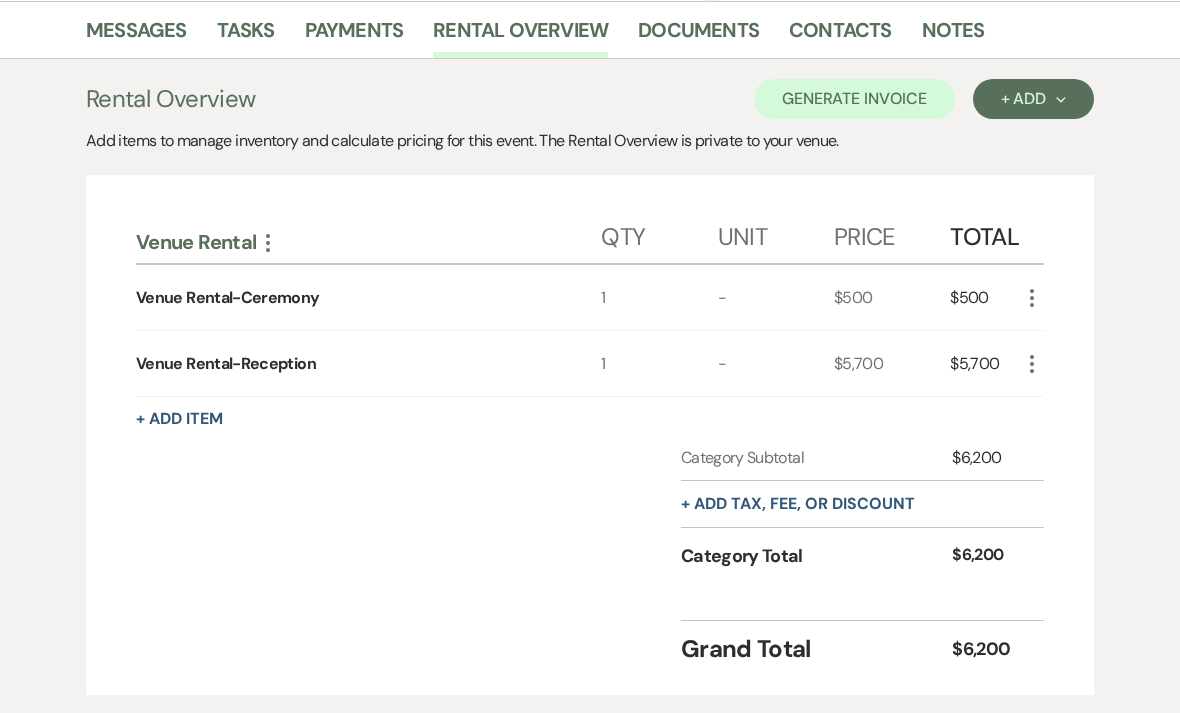 click on "+ Add tax, fee, or discount" at bounding box center (798, 504) 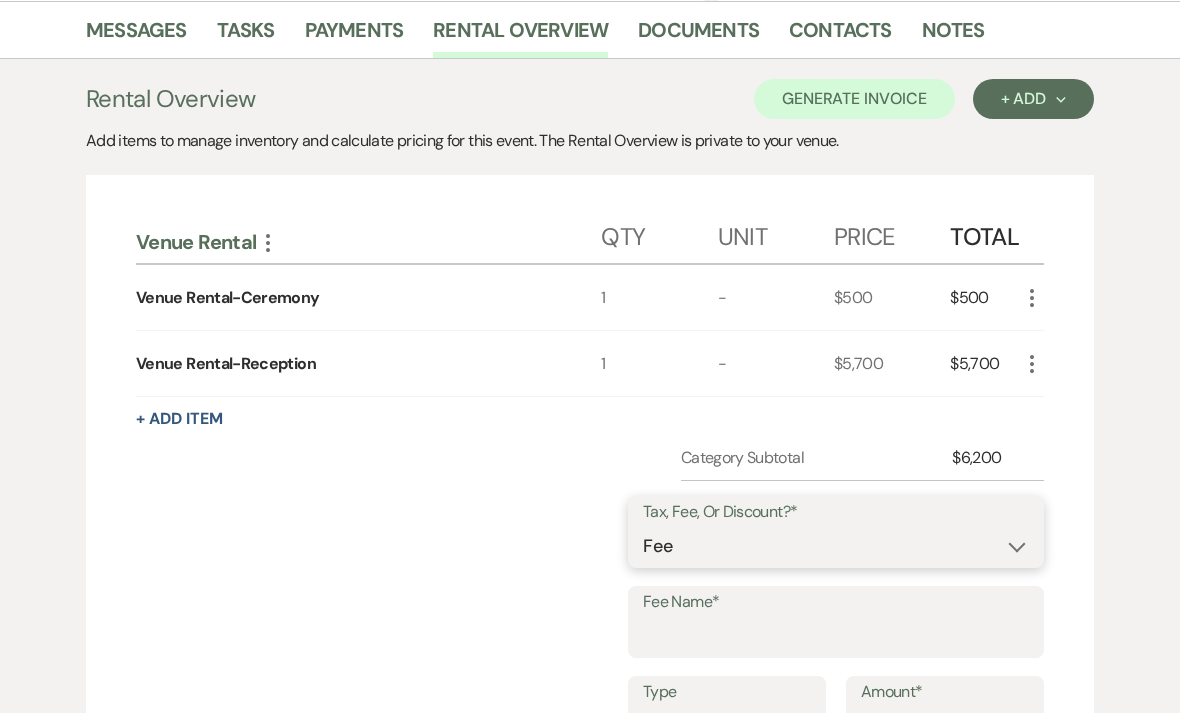 click on "Fee Discount Tax" at bounding box center (836, 546) 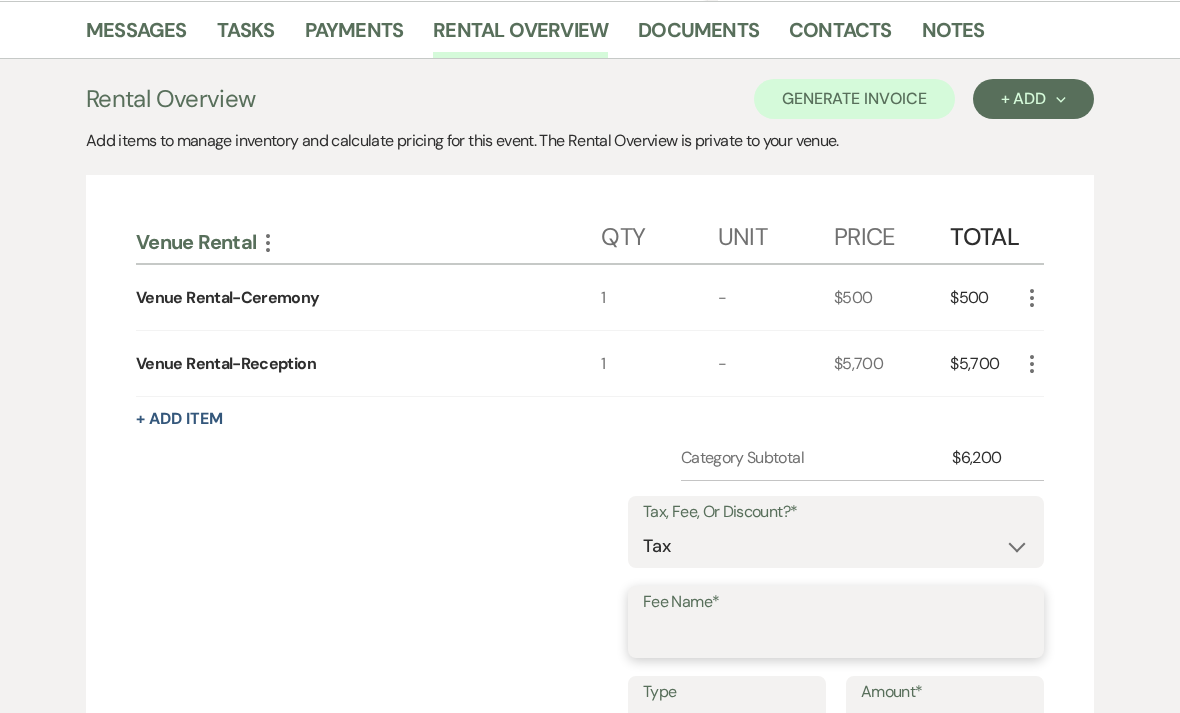 click on "Fee Name*" at bounding box center [836, 636] 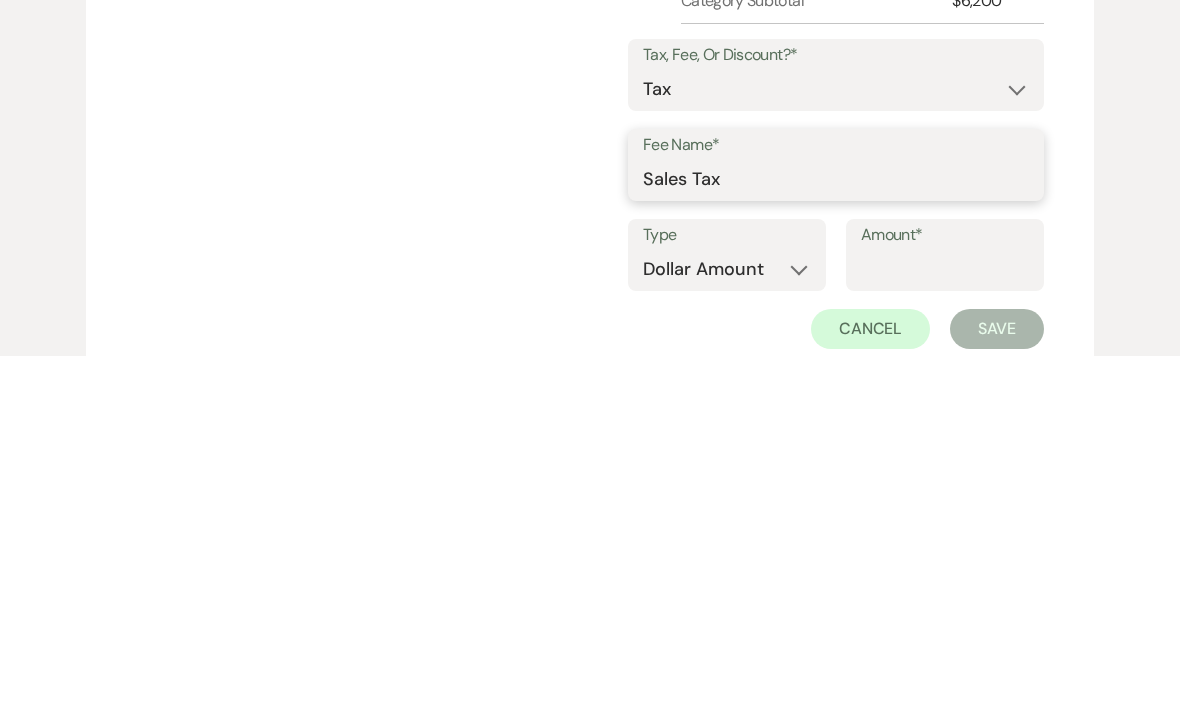 type on "Sales Tax" 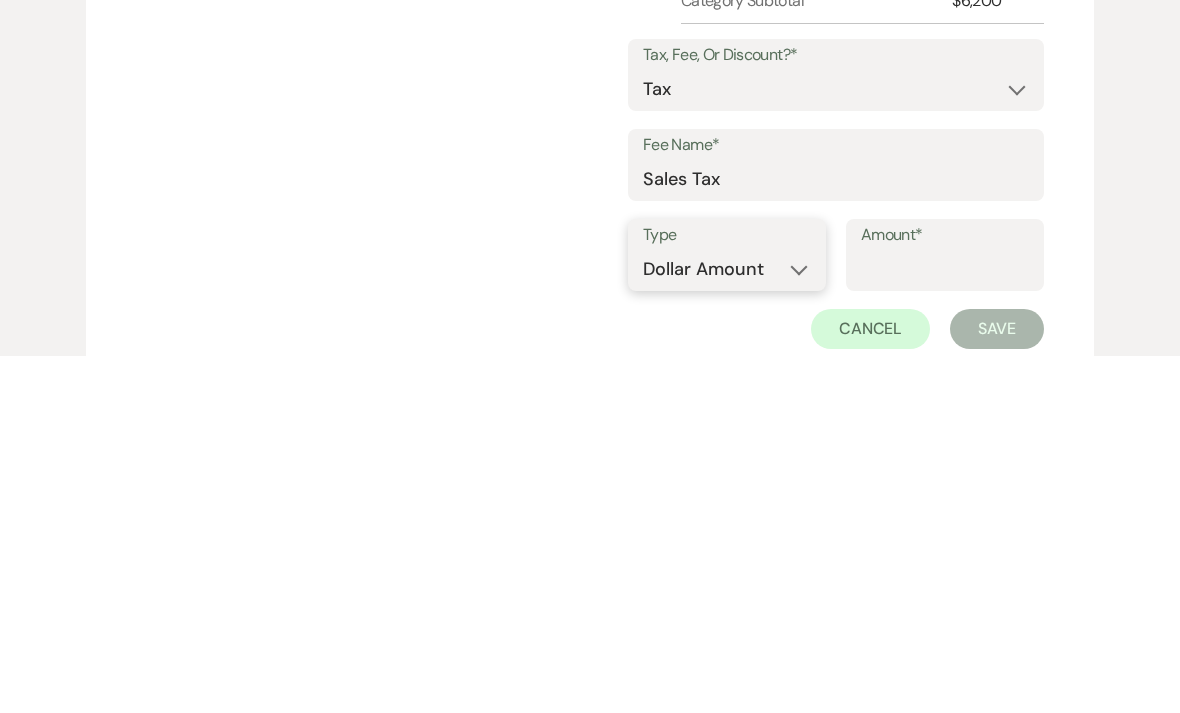 click on "Dollar Amount Percentage" at bounding box center [727, 627] 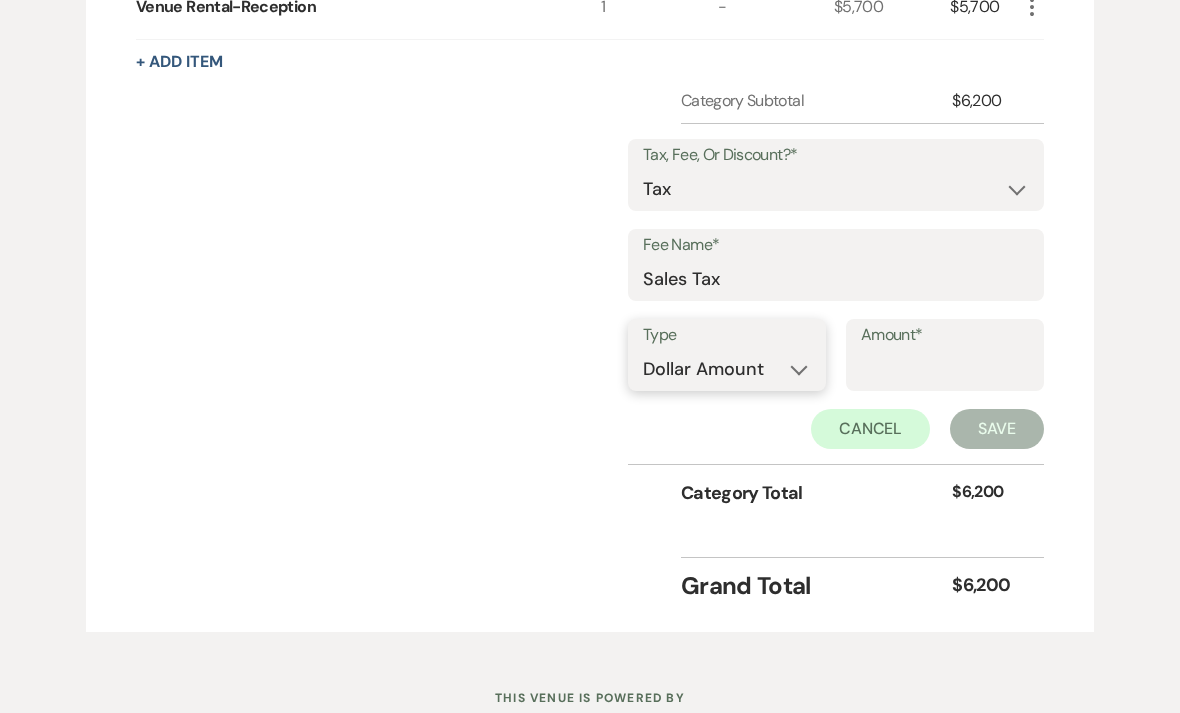 select on "false" 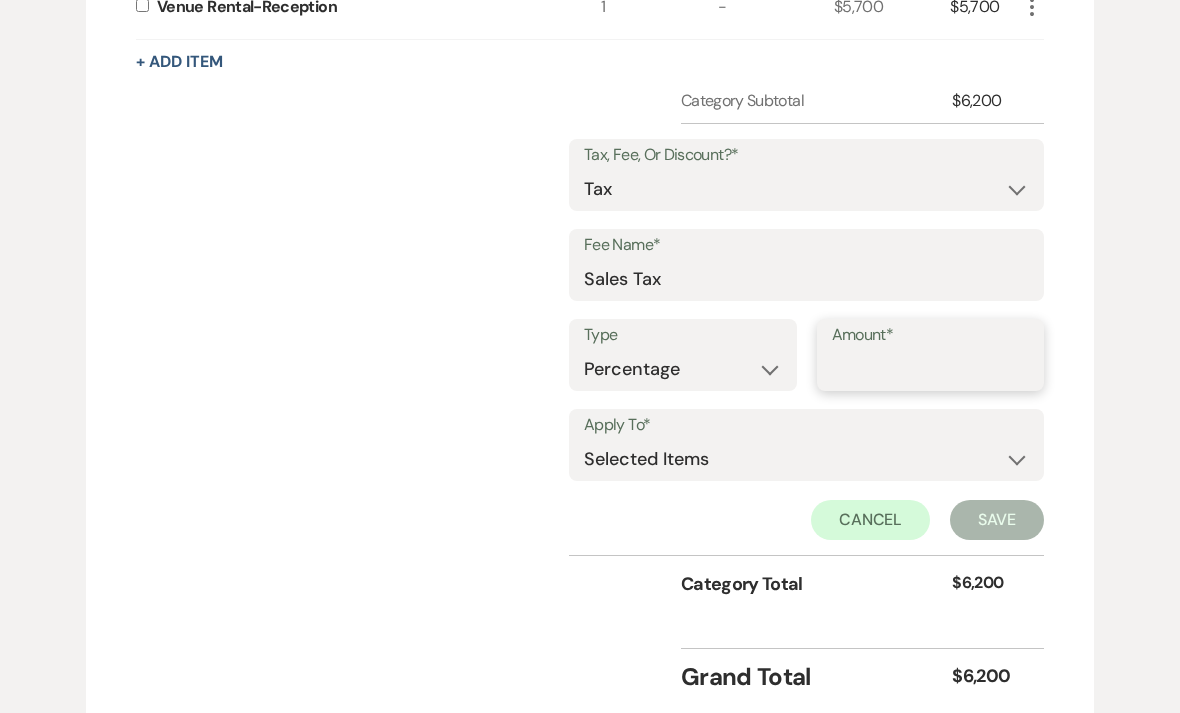 click on "Amount*" at bounding box center (931, 369) 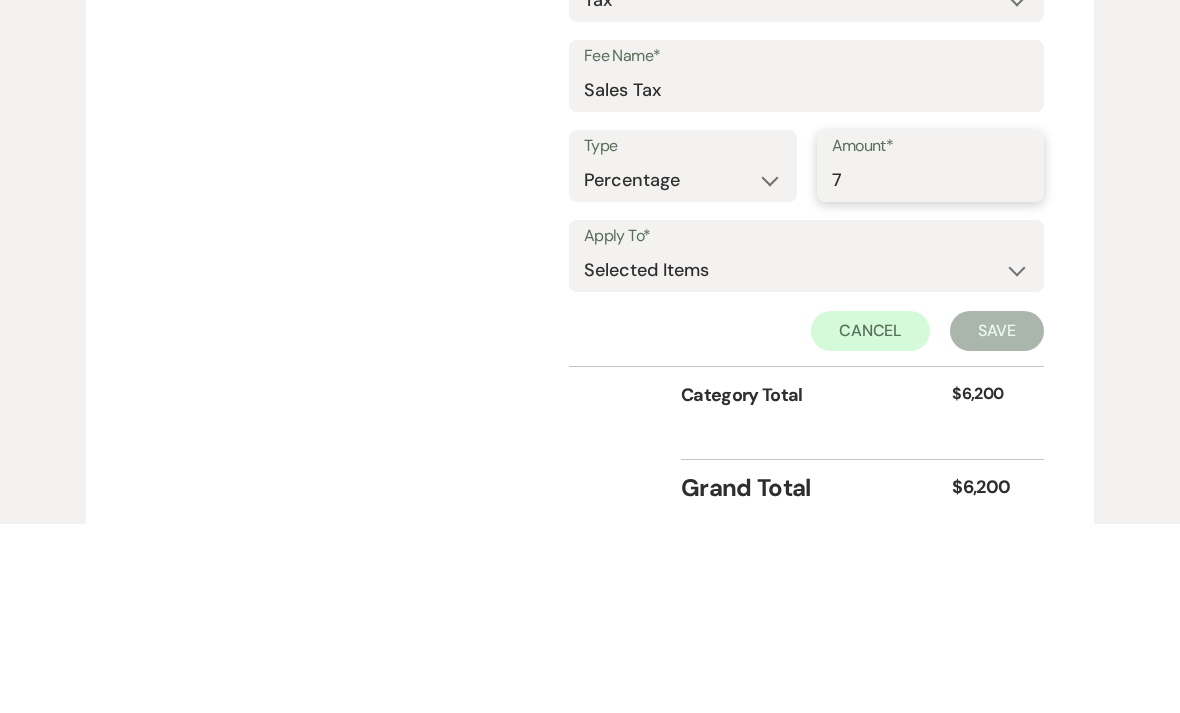 type on "7" 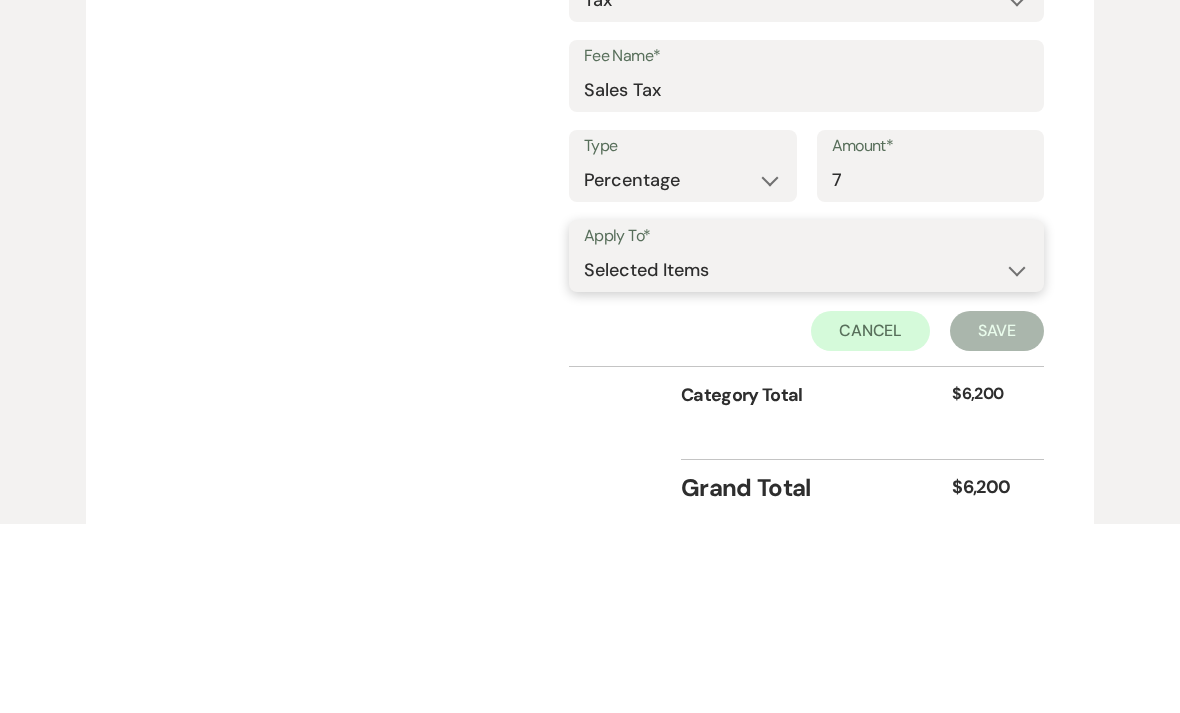 click on "Selected Items Category Subtotal (before all Taxes/Fees/Discounts) Category Total (after all Taxes/Fees/Discounts)" at bounding box center (806, 459) 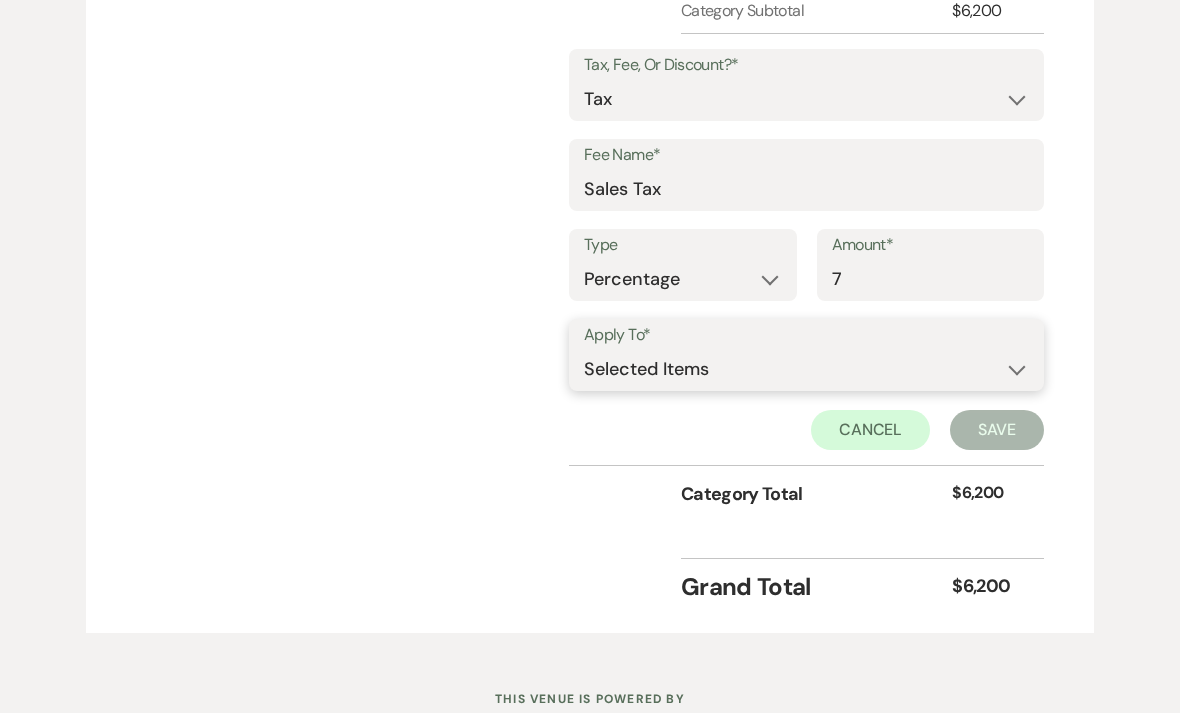 select on "1" 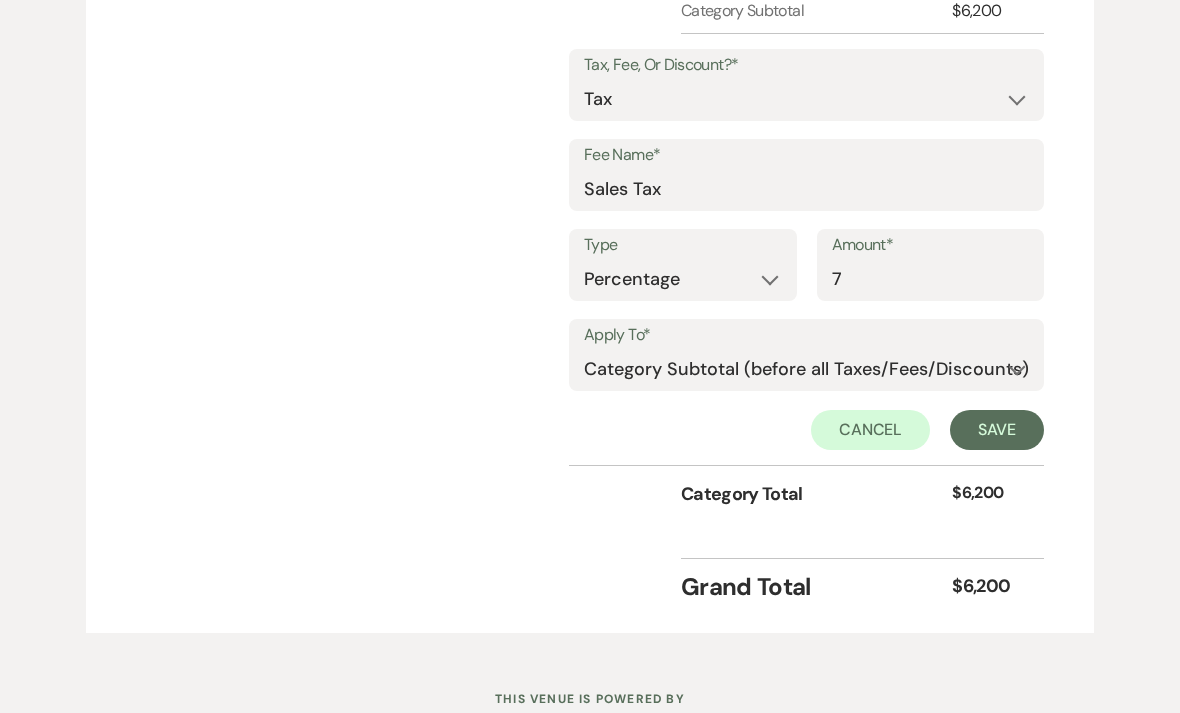 click on "Save" at bounding box center [997, 430] 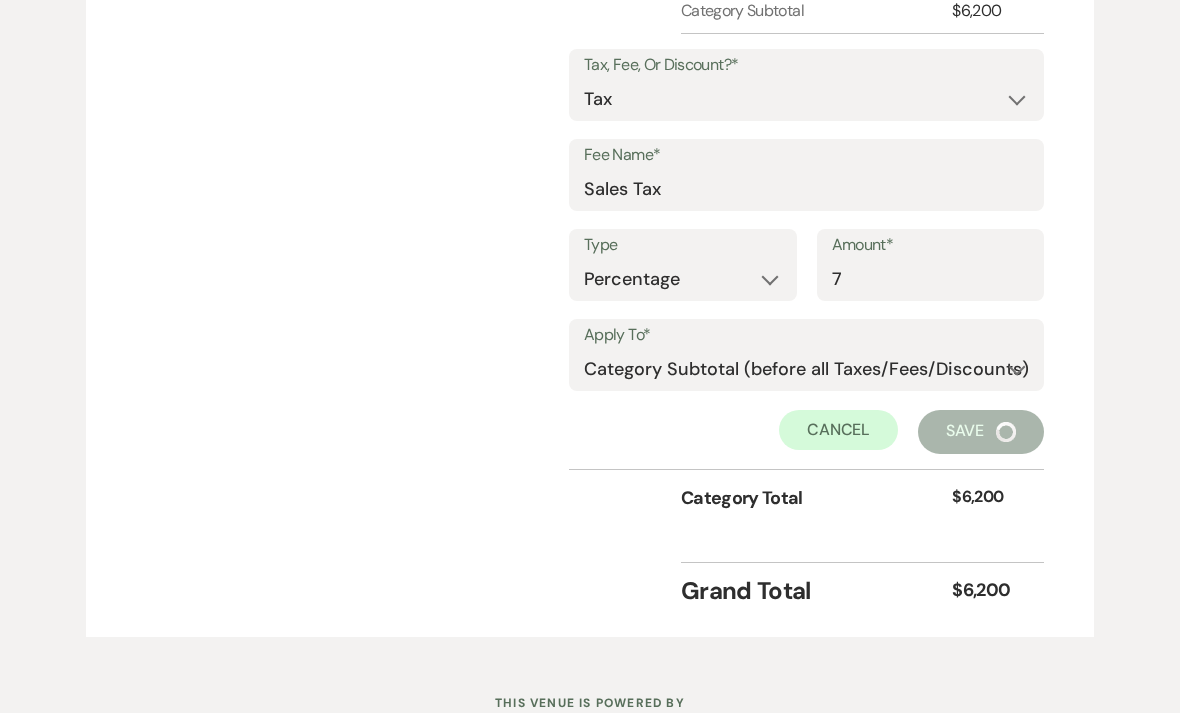 scroll, scrollTop: 620, scrollLeft: 0, axis: vertical 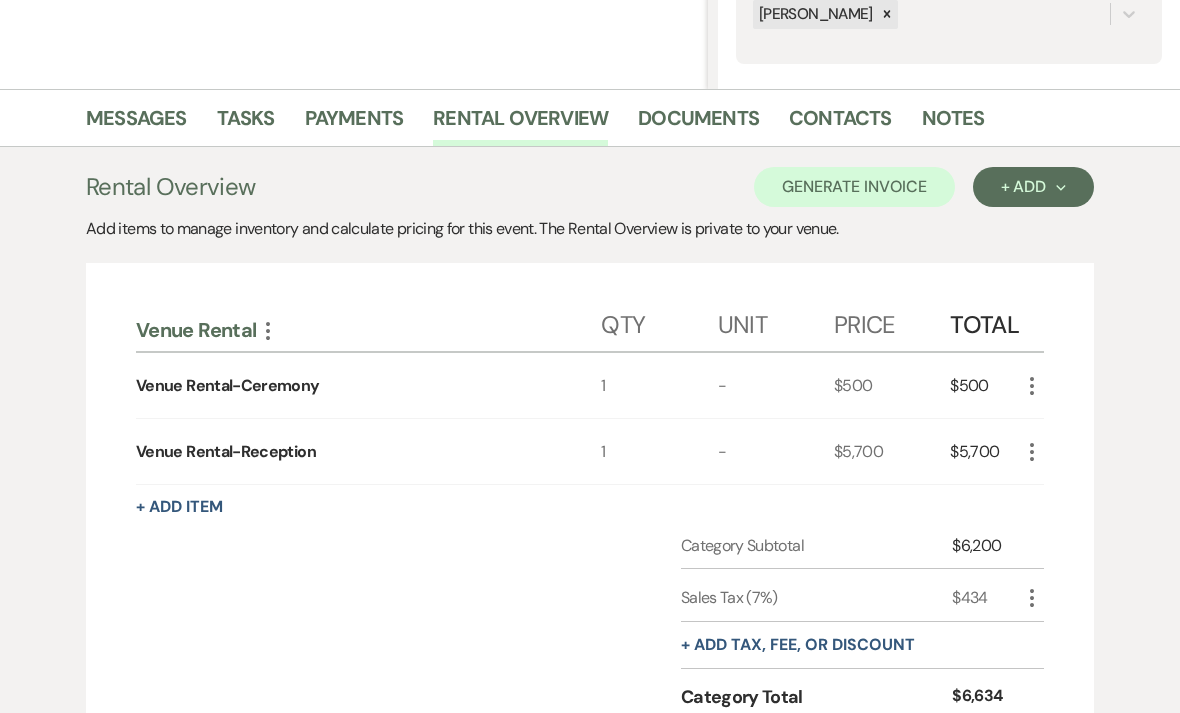 click on "Next" 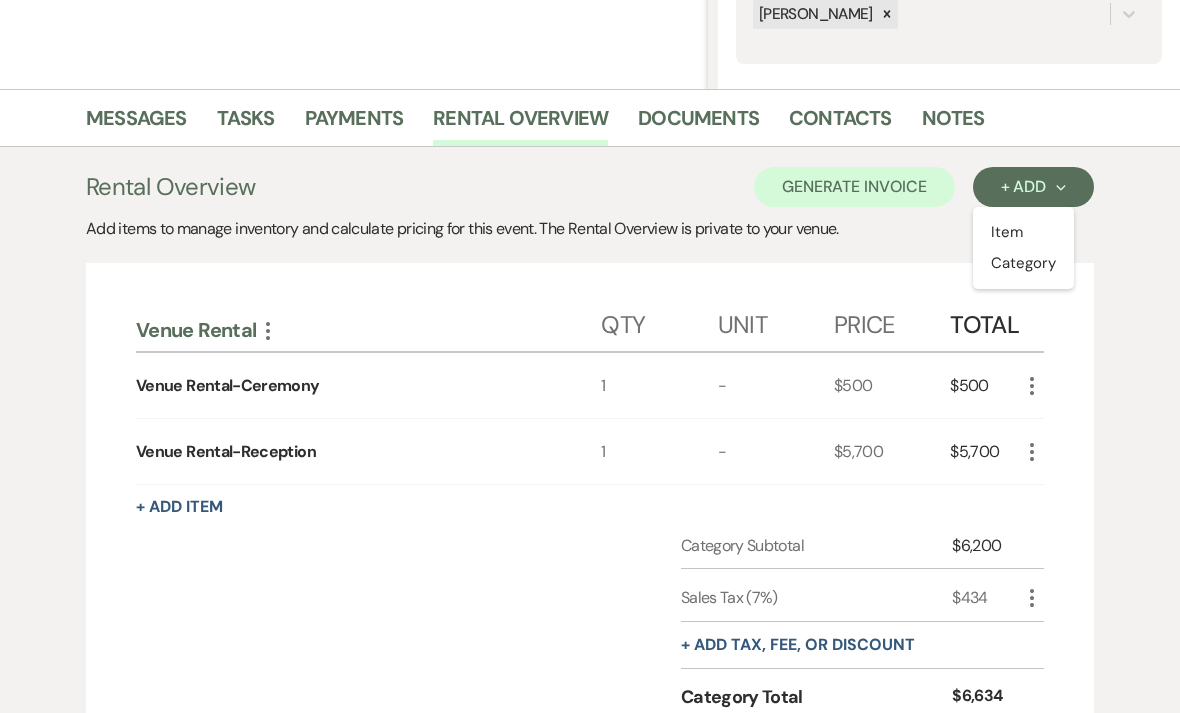 click on "Category" at bounding box center (1023, 263) 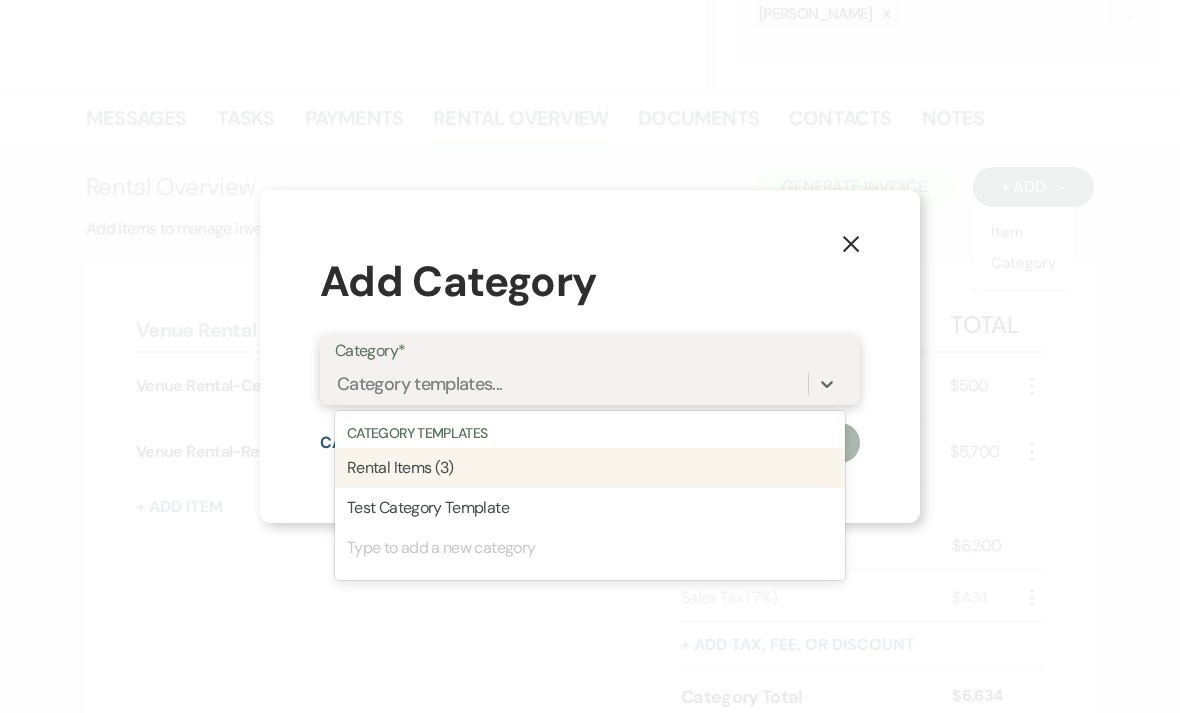 scroll, scrollTop: 412, scrollLeft: 0, axis: vertical 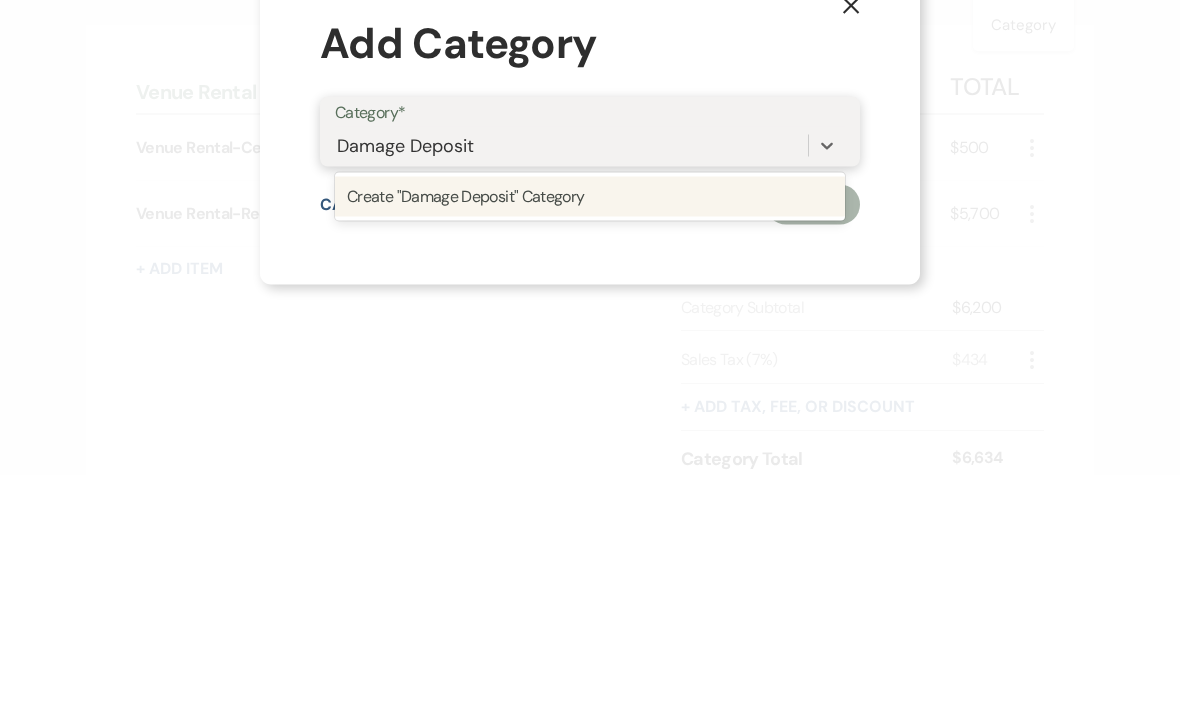 click on "Create "Damage Deposit" Category" at bounding box center [590, 435] 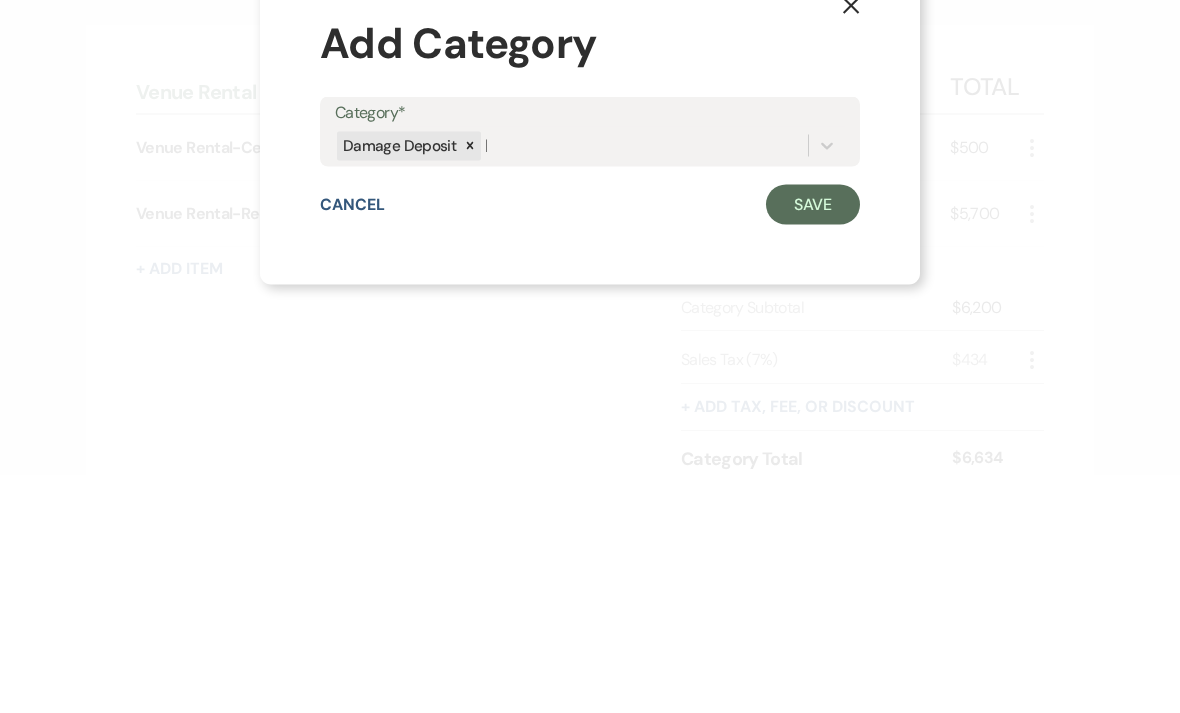 type 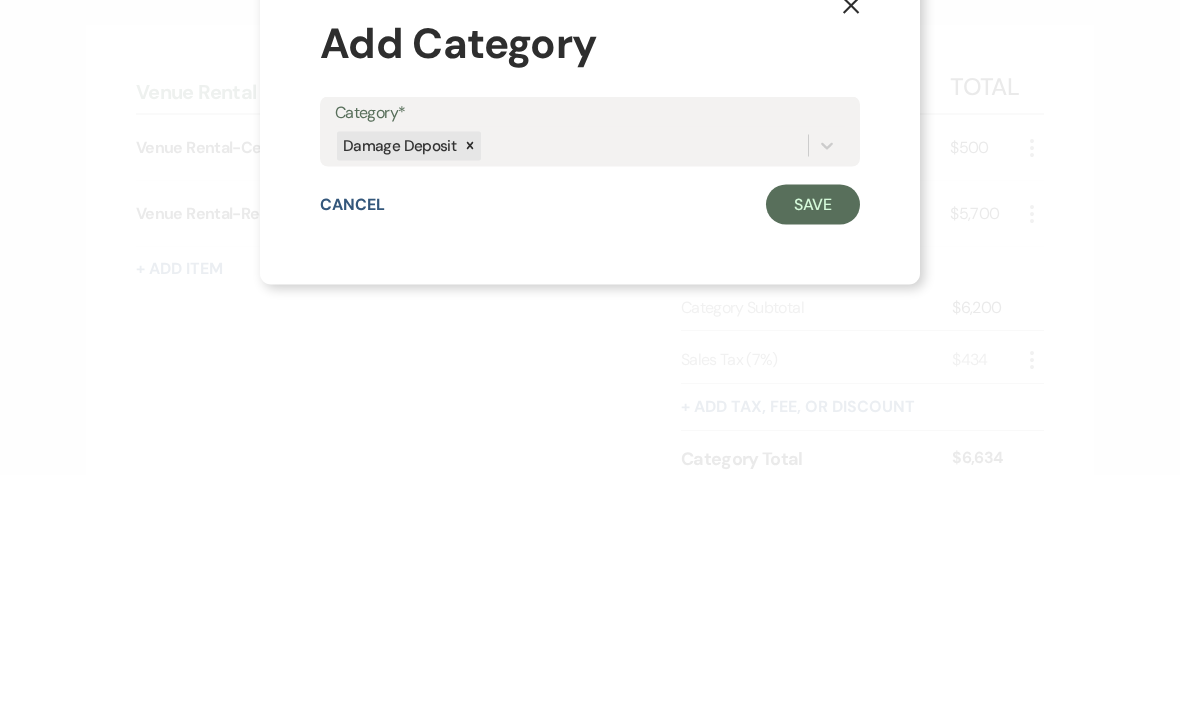 scroll, scrollTop: 620, scrollLeft: 0, axis: vertical 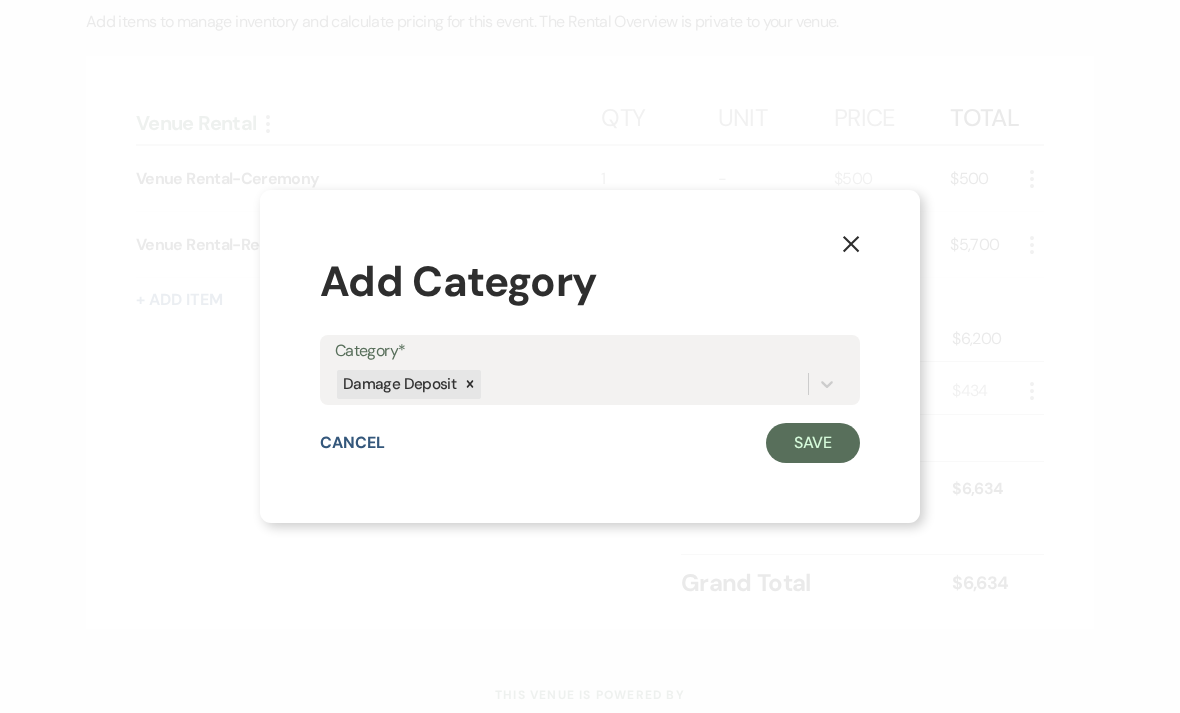 click on "Save" at bounding box center [813, 443] 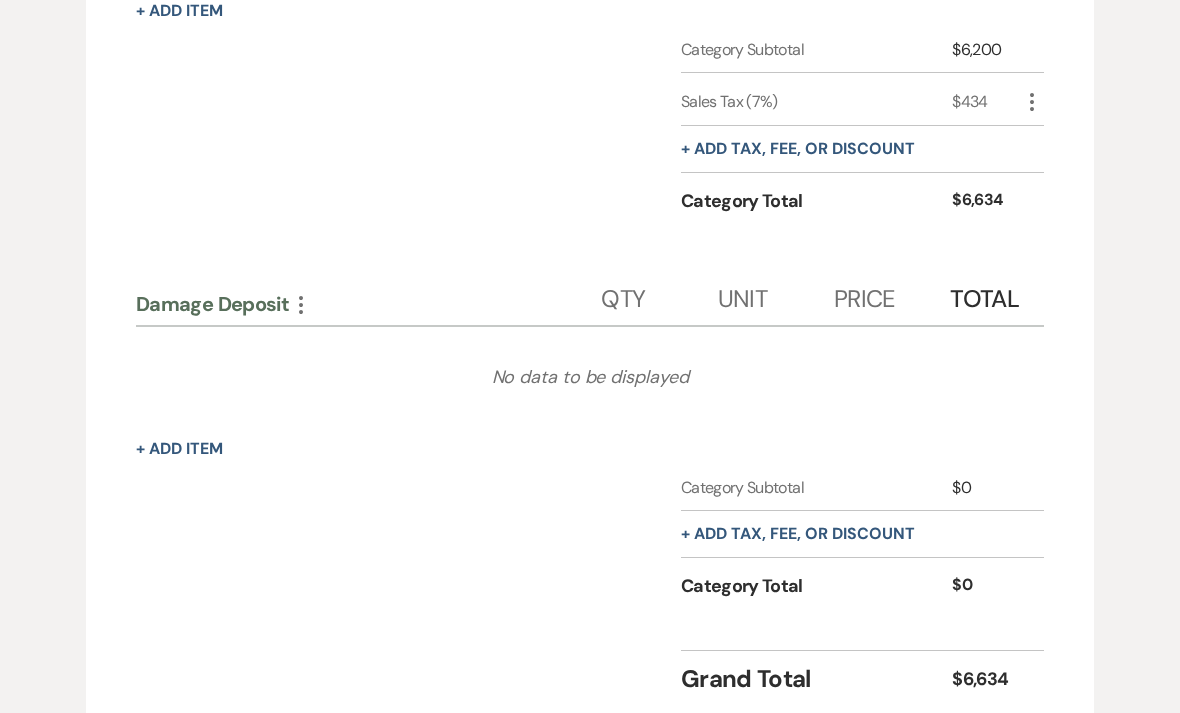 scroll, scrollTop: 911, scrollLeft: 0, axis: vertical 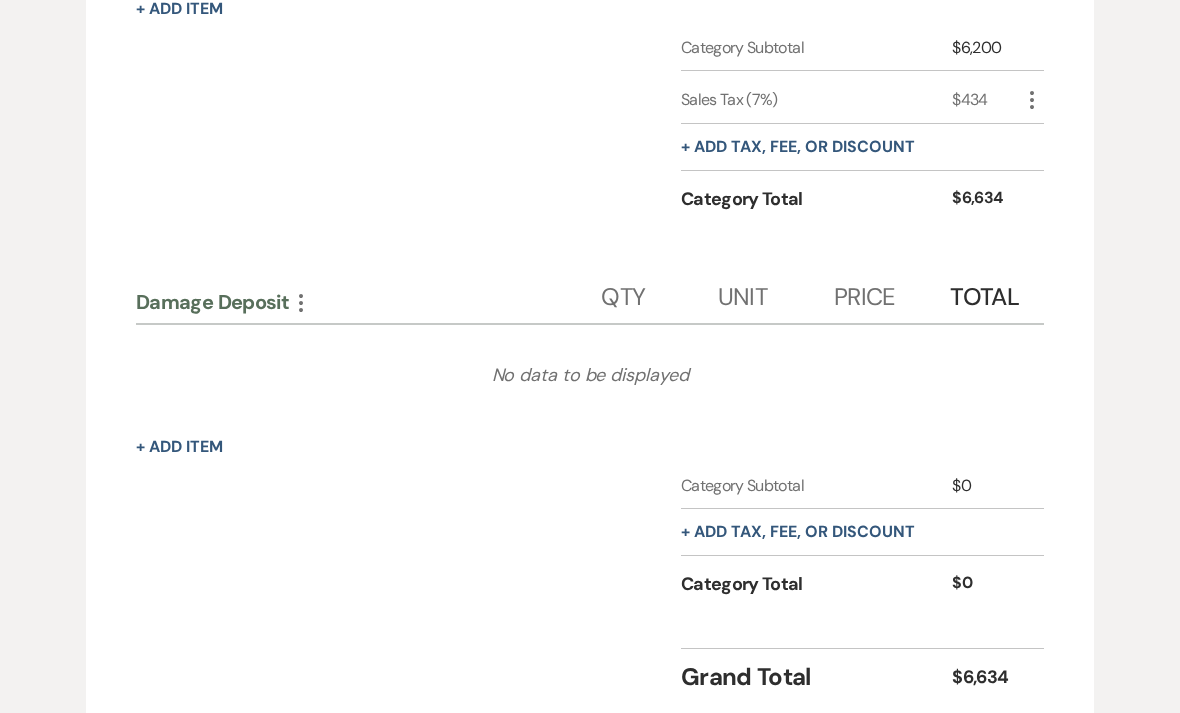 click on "+ Add Item" at bounding box center [179, 447] 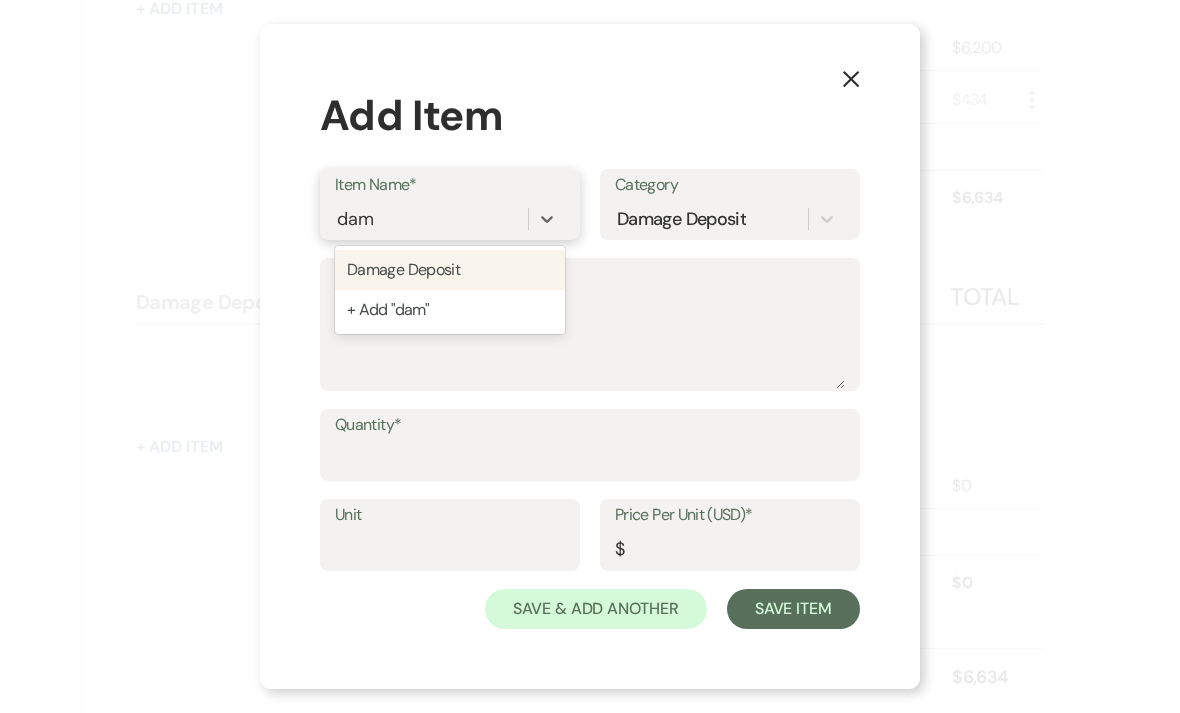 click on "Damage Deposit" at bounding box center (450, 270) 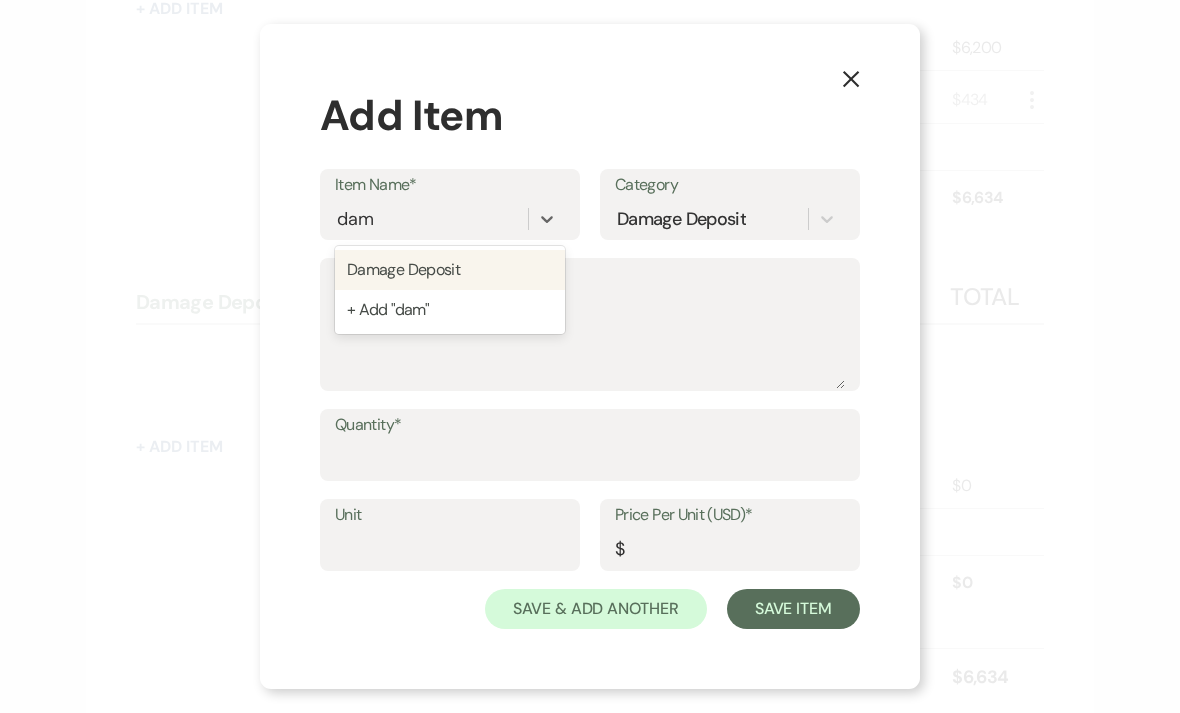 type 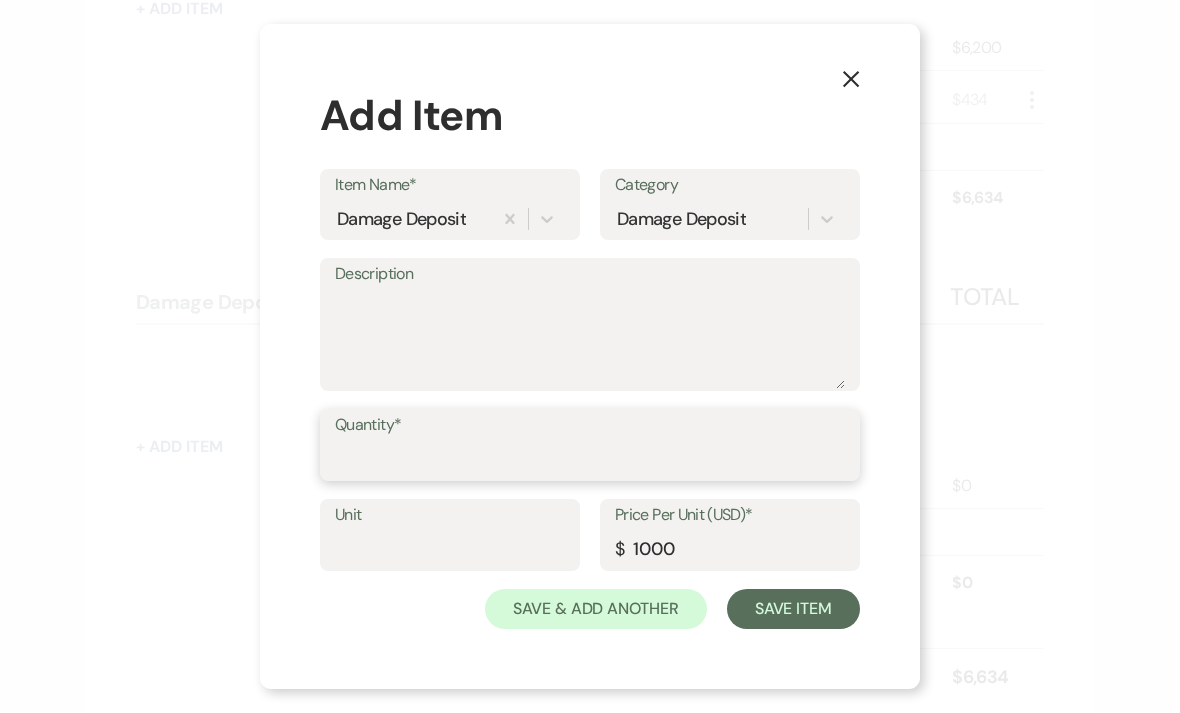 click on "Quantity*" at bounding box center [590, 459] 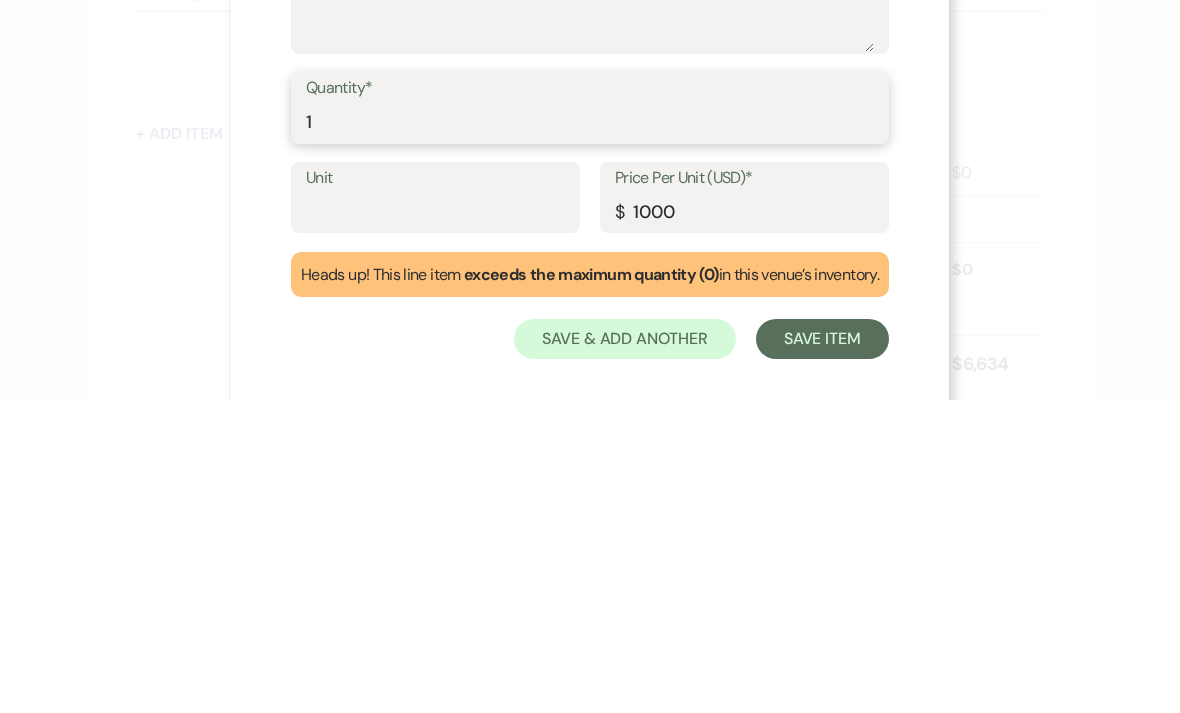 type on "1" 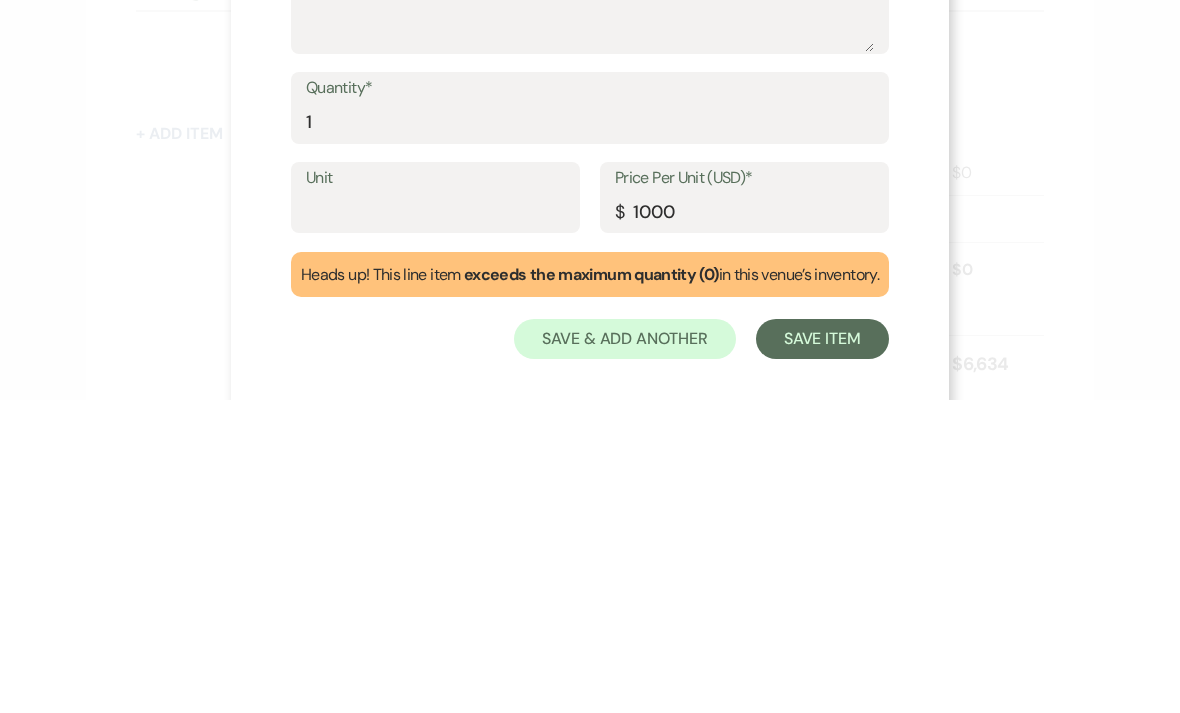 click on "Save Item" at bounding box center (822, 652) 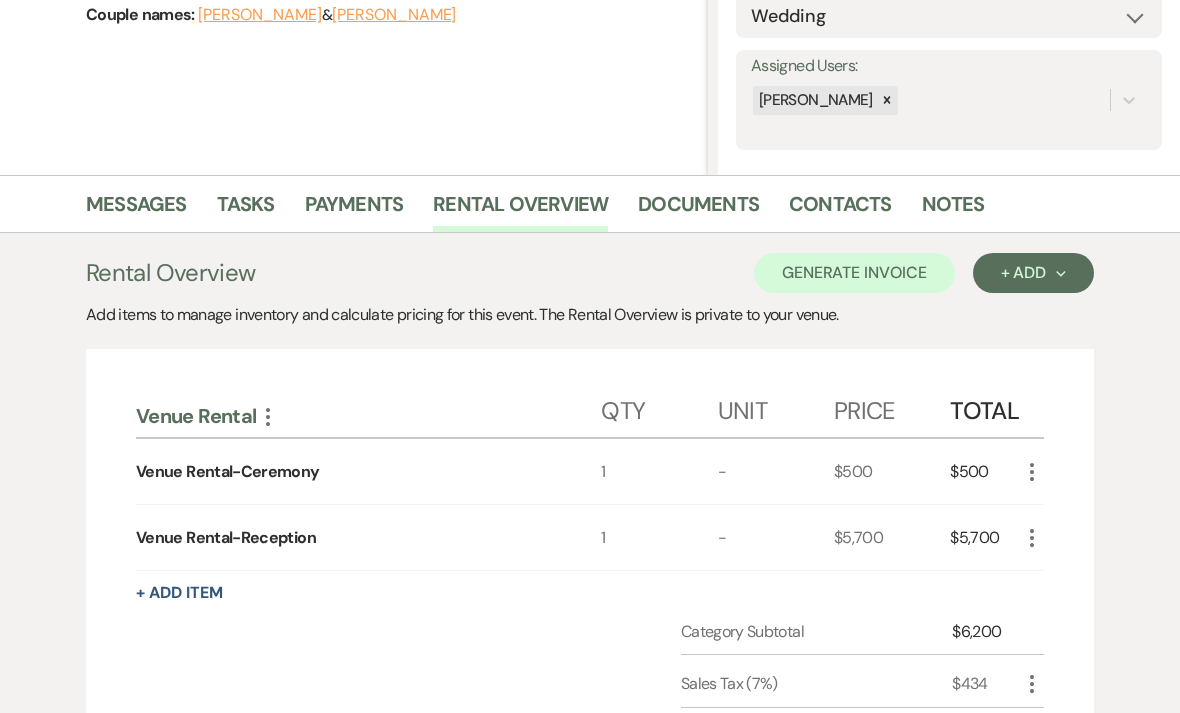 scroll, scrollTop: 0, scrollLeft: 0, axis: both 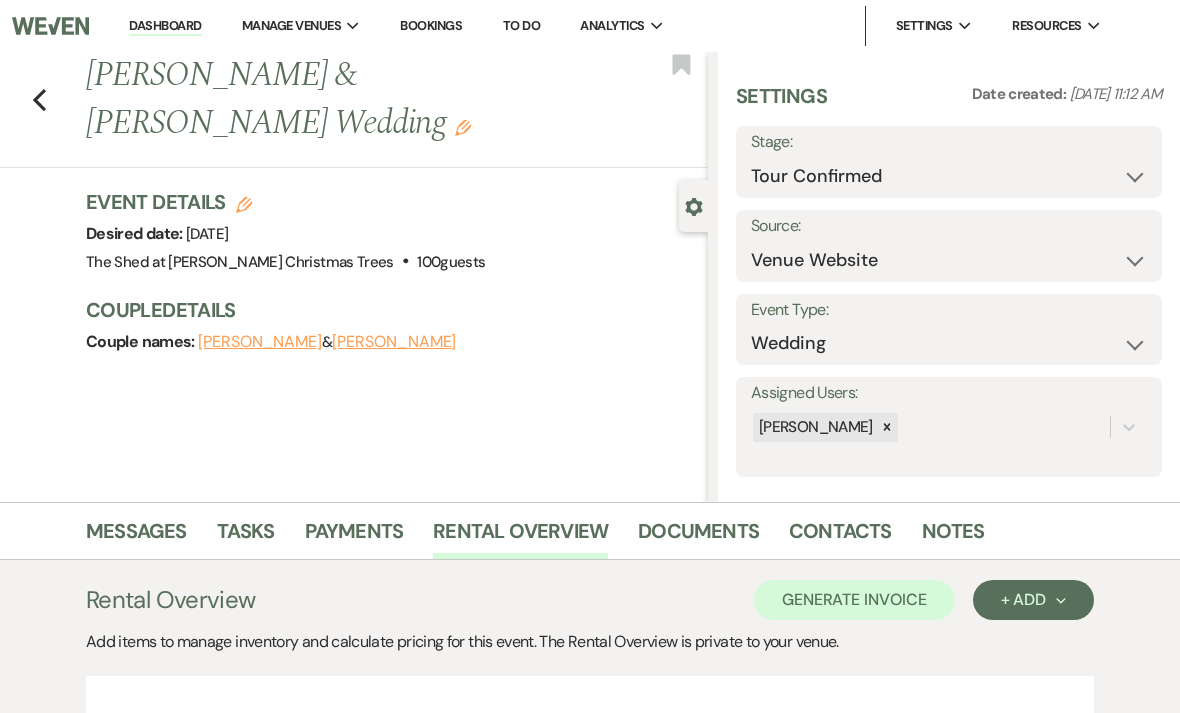 click on "Contacts" at bounding box center [840, 537] 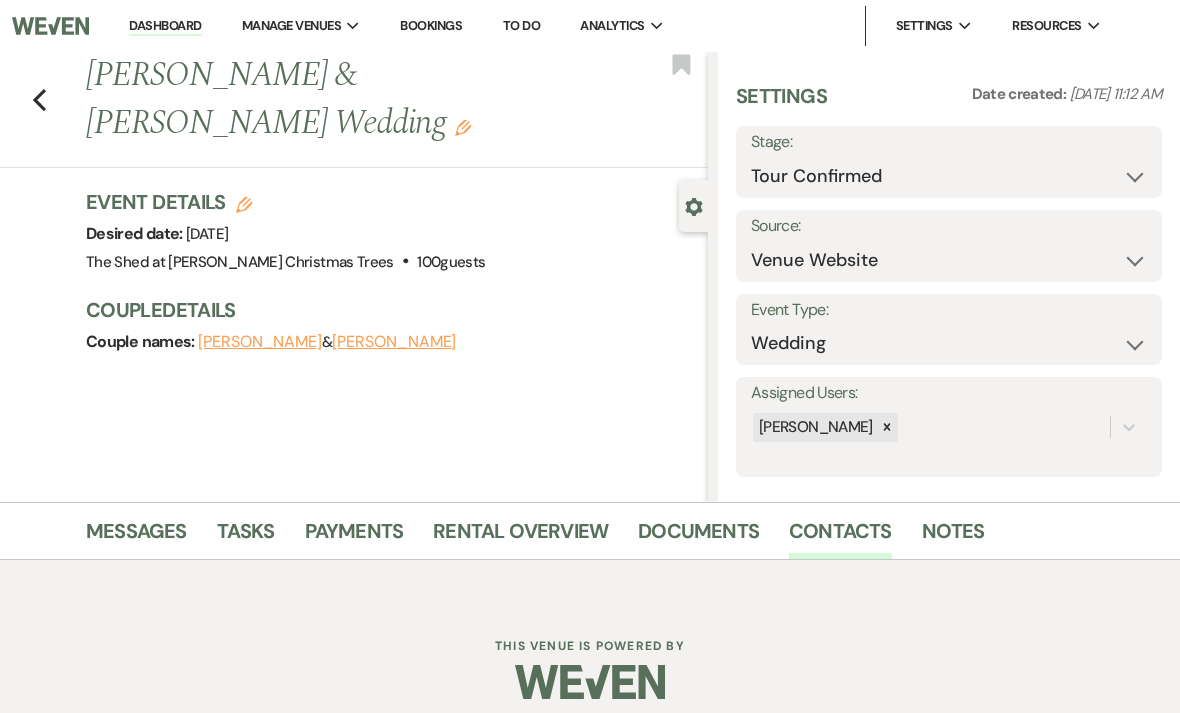 click on "Documents" at bounding box center [698, 537] 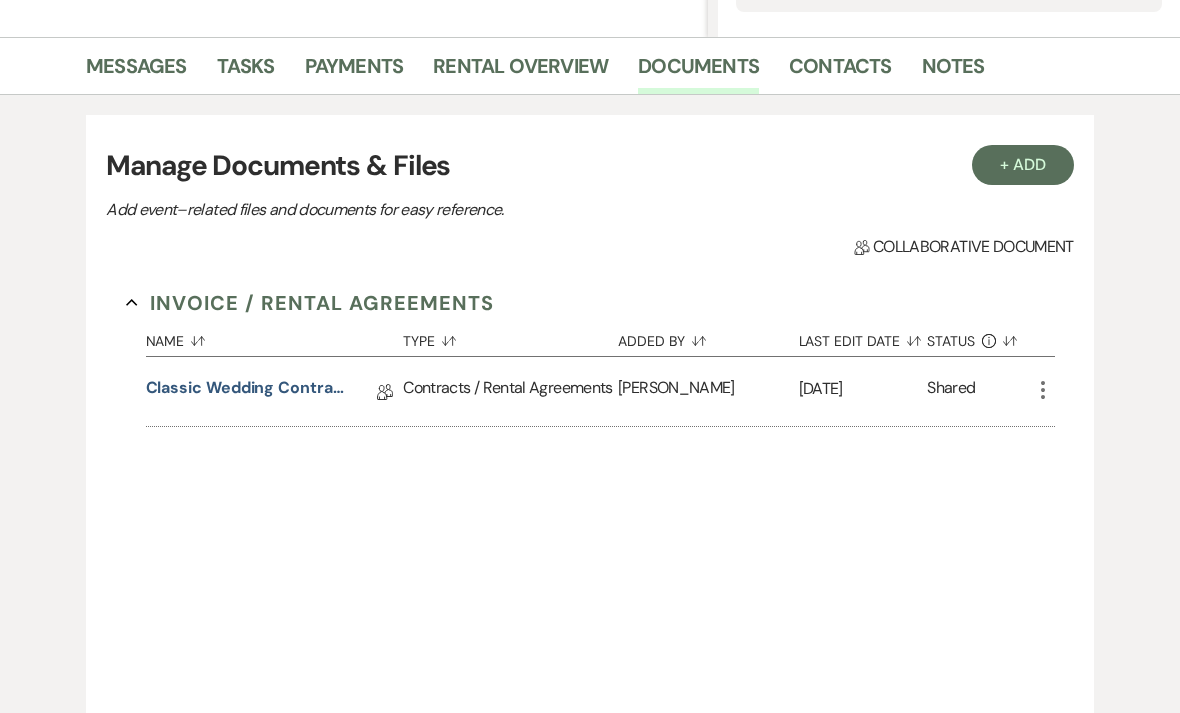 scroll, scrollTop: 475, scrollLeft: 0, axis: vertical 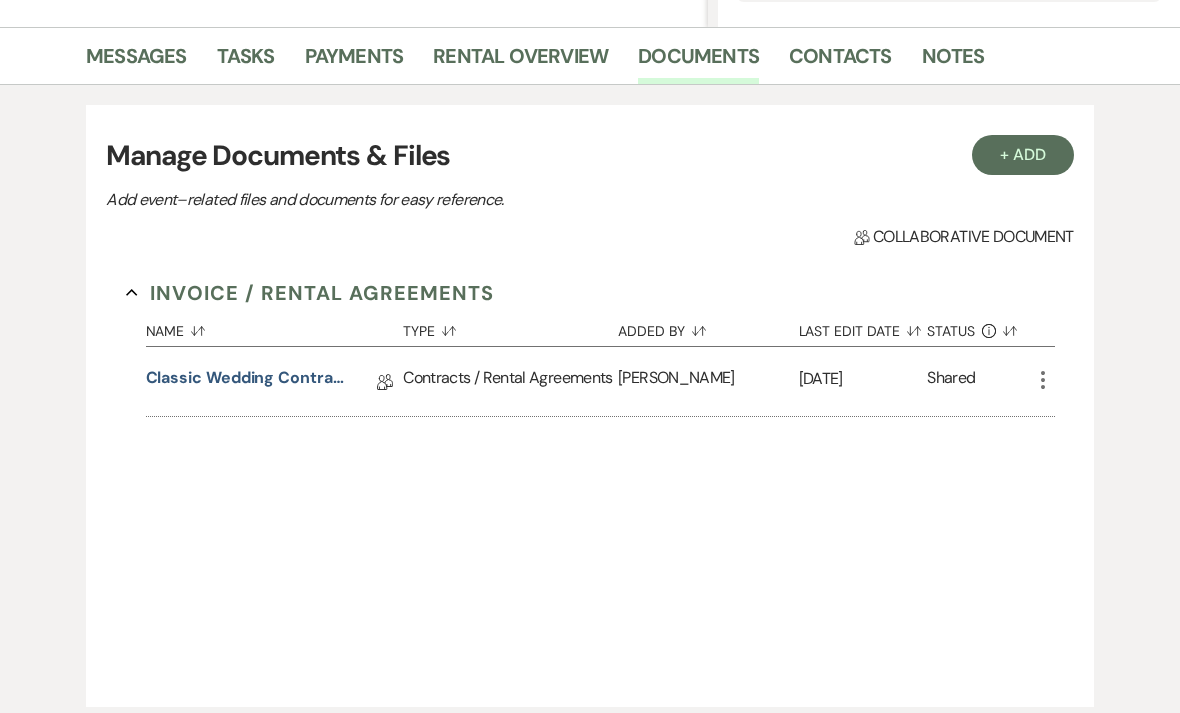 click on "Classic Wedding Contract Rev. [DATE]" at bounding box center (246, 381) 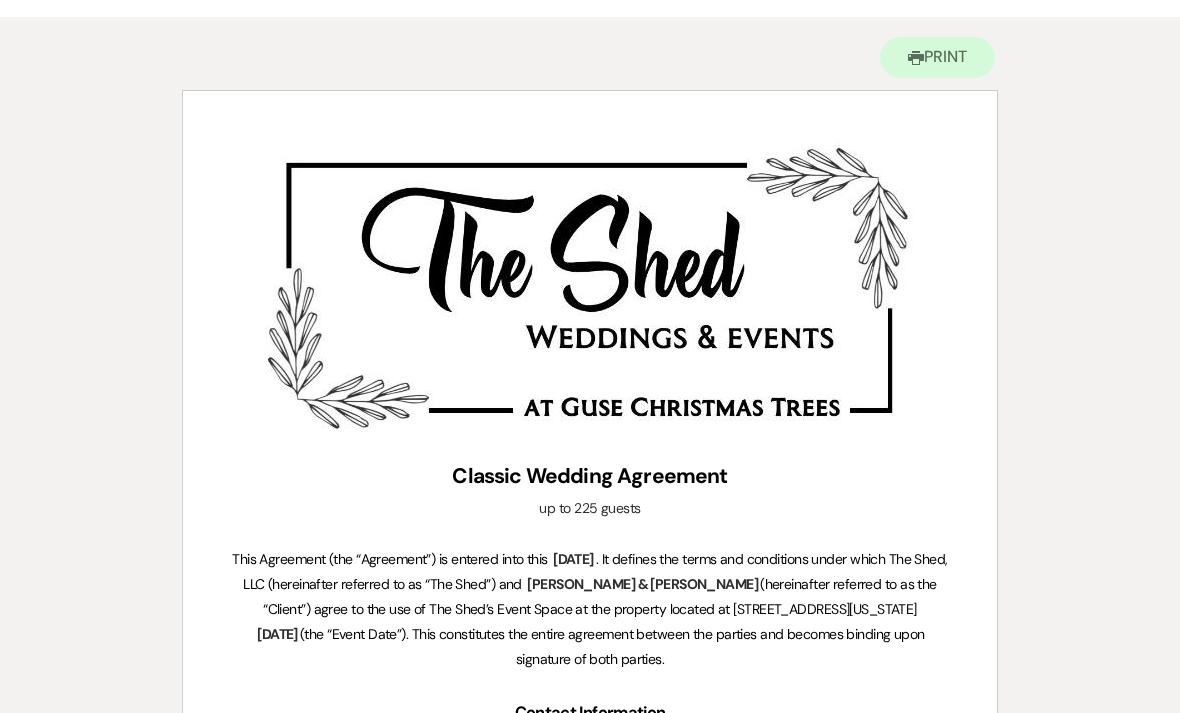 scroll, scrollTop: 0, scrollLeft: 0, axis: both 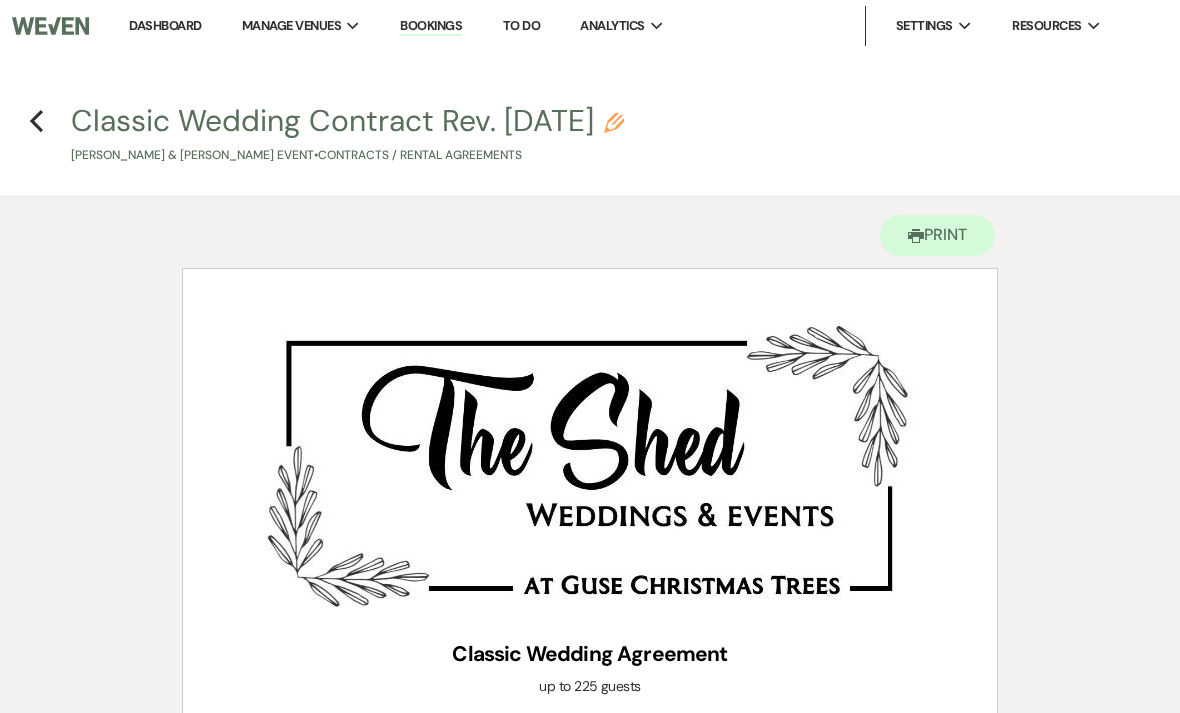 click on "Previous" 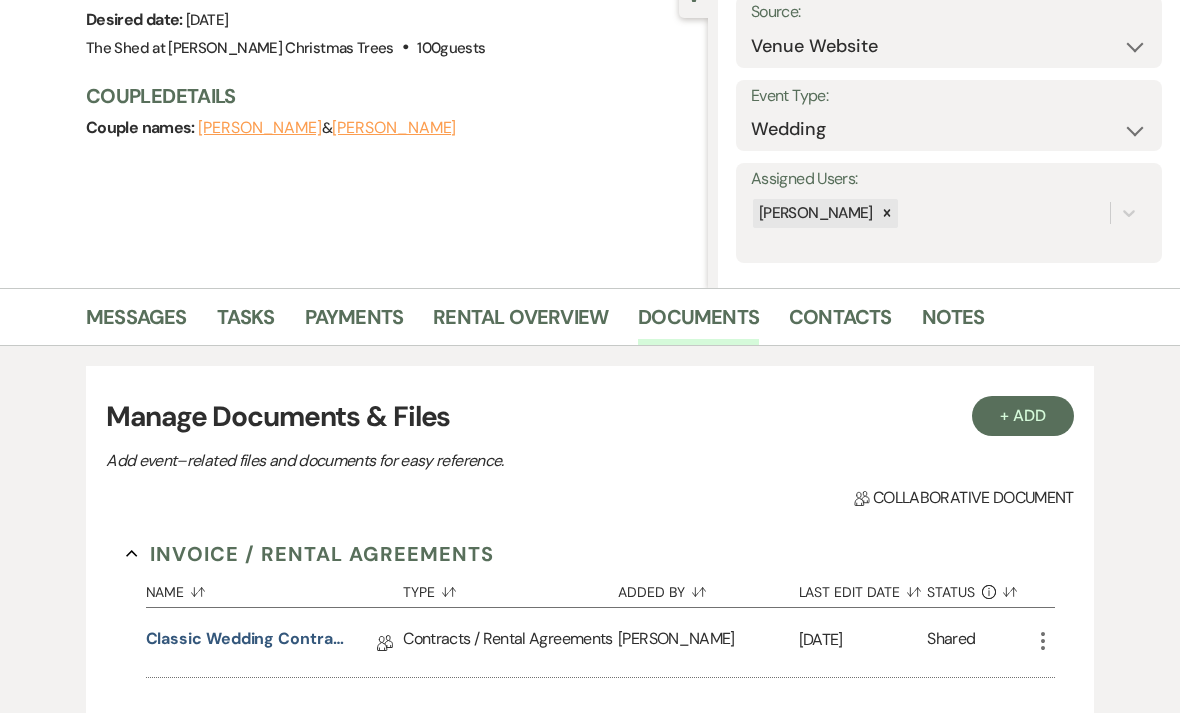scroll, scrollTop: 206, scrollLeft: 0, axis: vertical 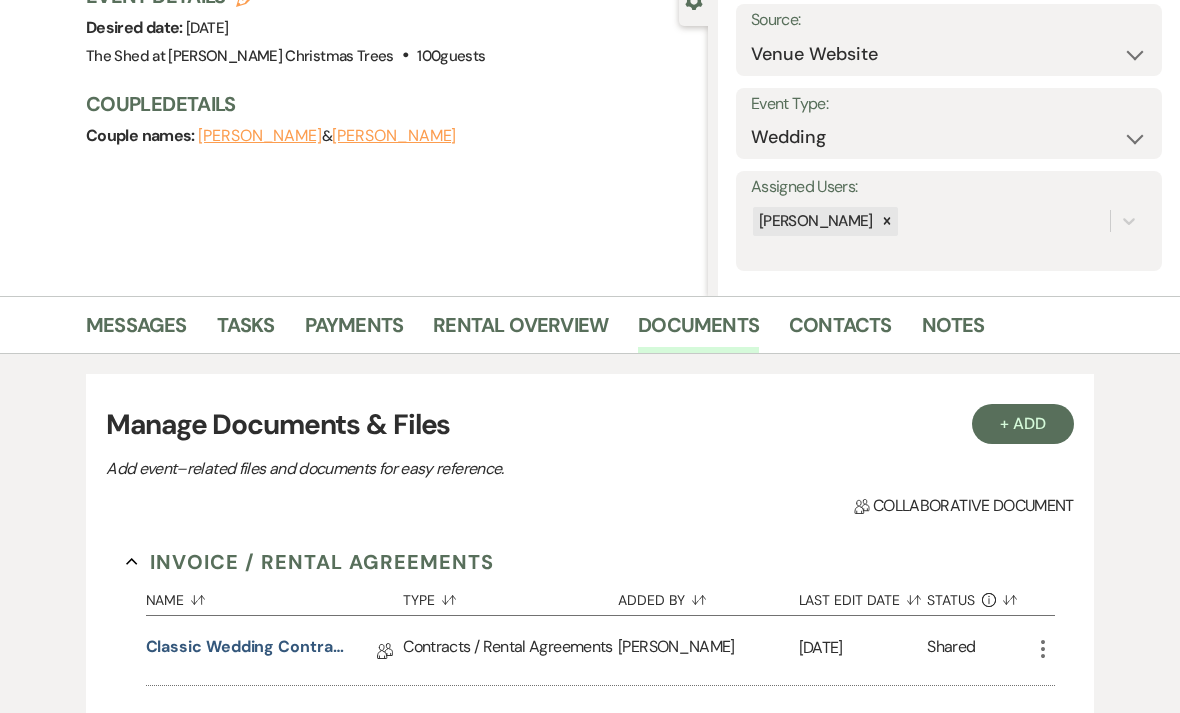 click on "Rental Overview" at bounding box center [520, 331] 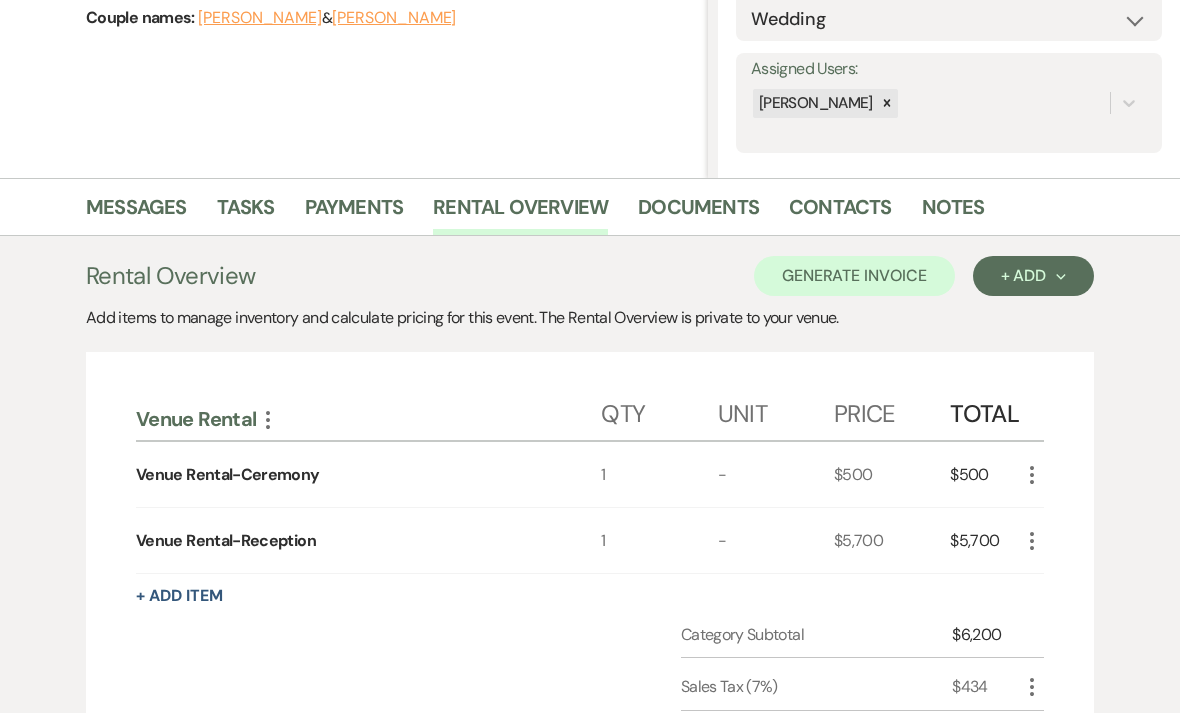 scroll, scrollTop: 323, scrollLeft: 0, axis: vertical 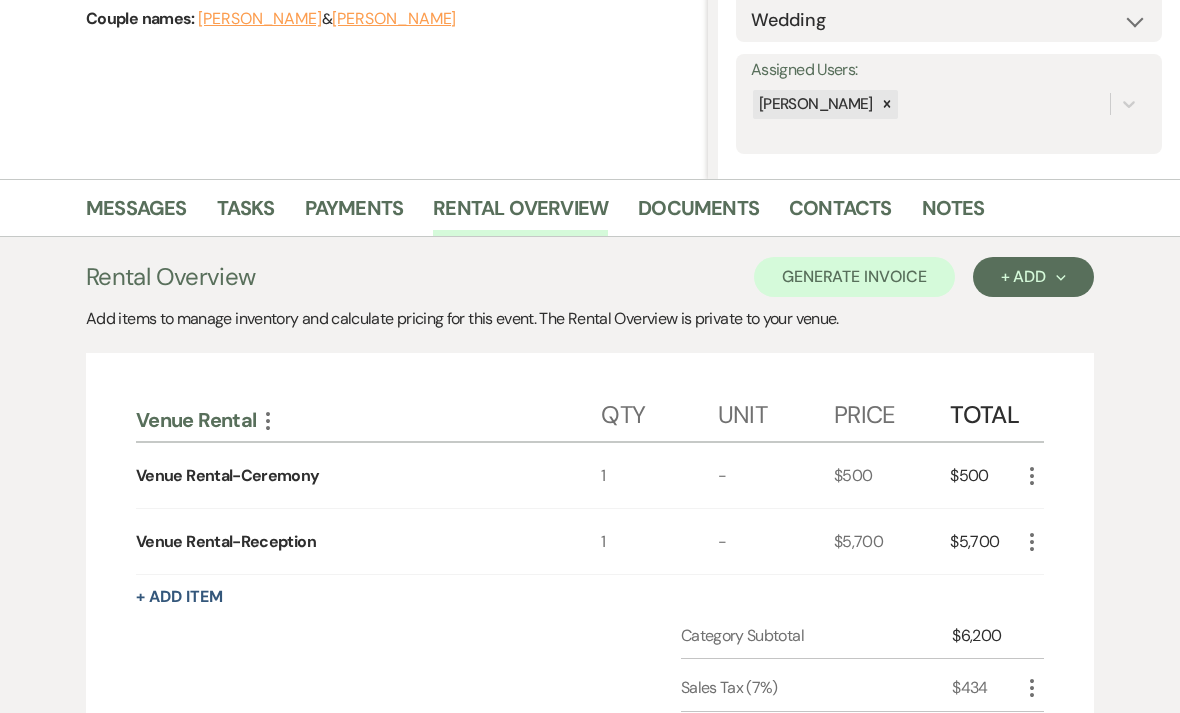 click on "Generate Invoice" at bounding box center [854, 277] 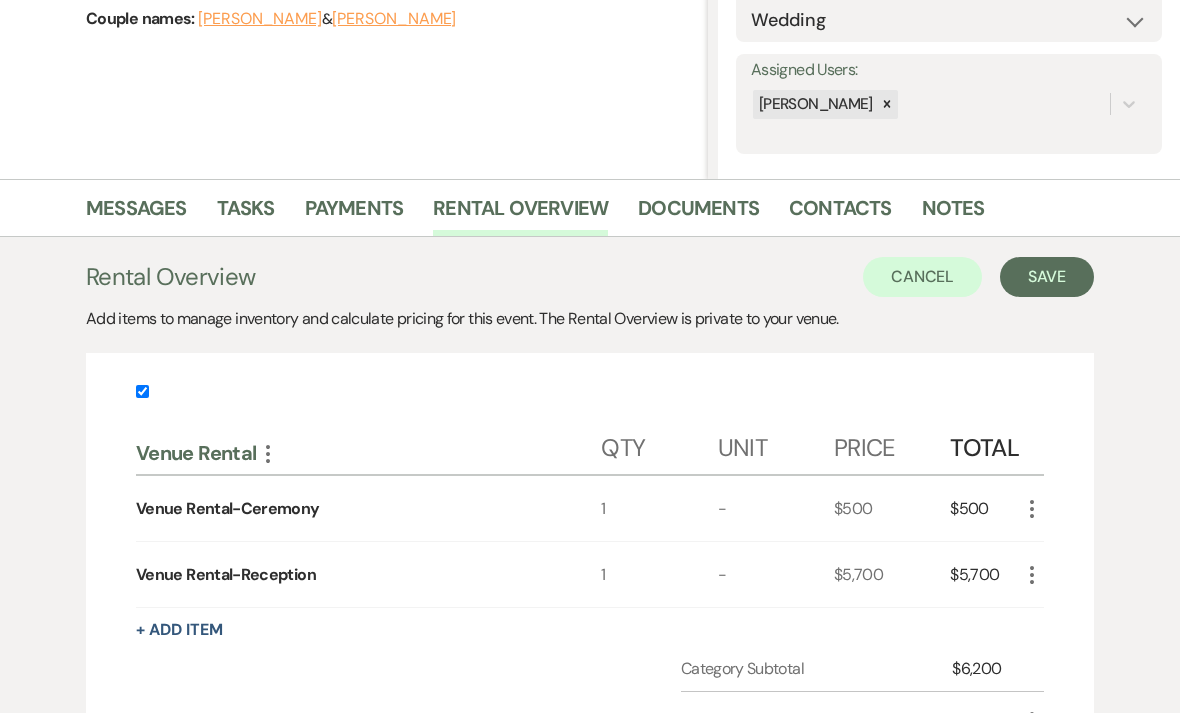 click on "Save" at bounding box center (1047, 277) 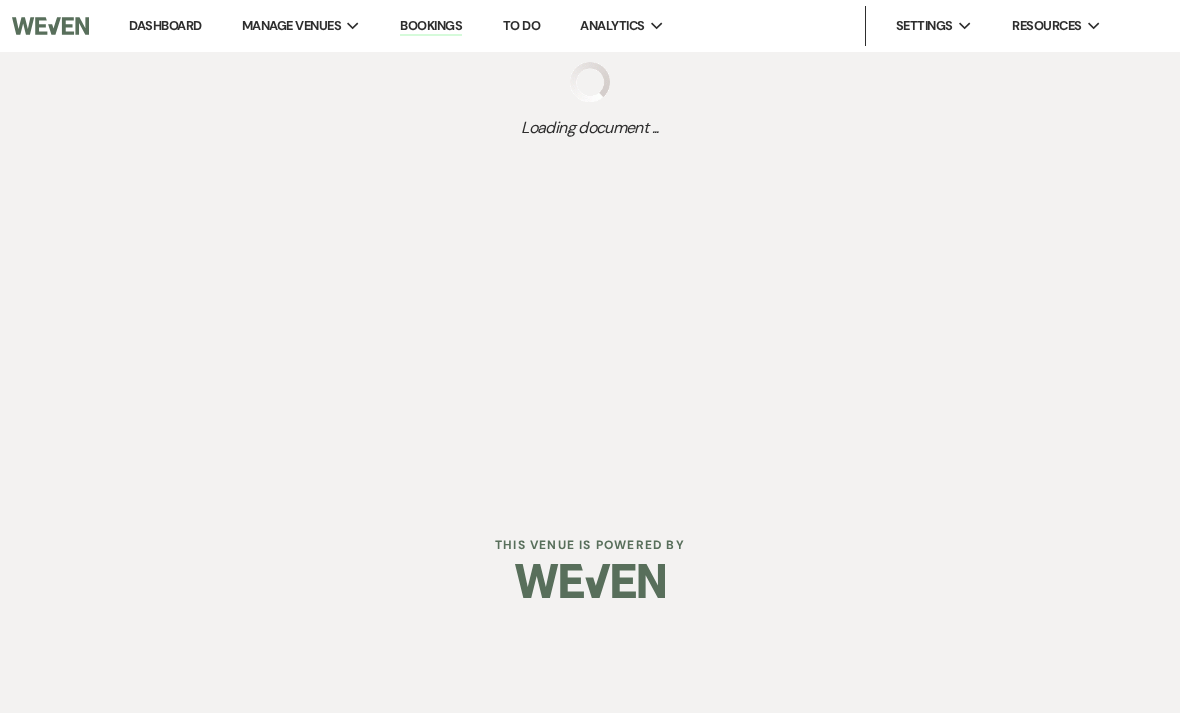 scroll, scrollTop: 0, scrollLeft: 0, axis: both 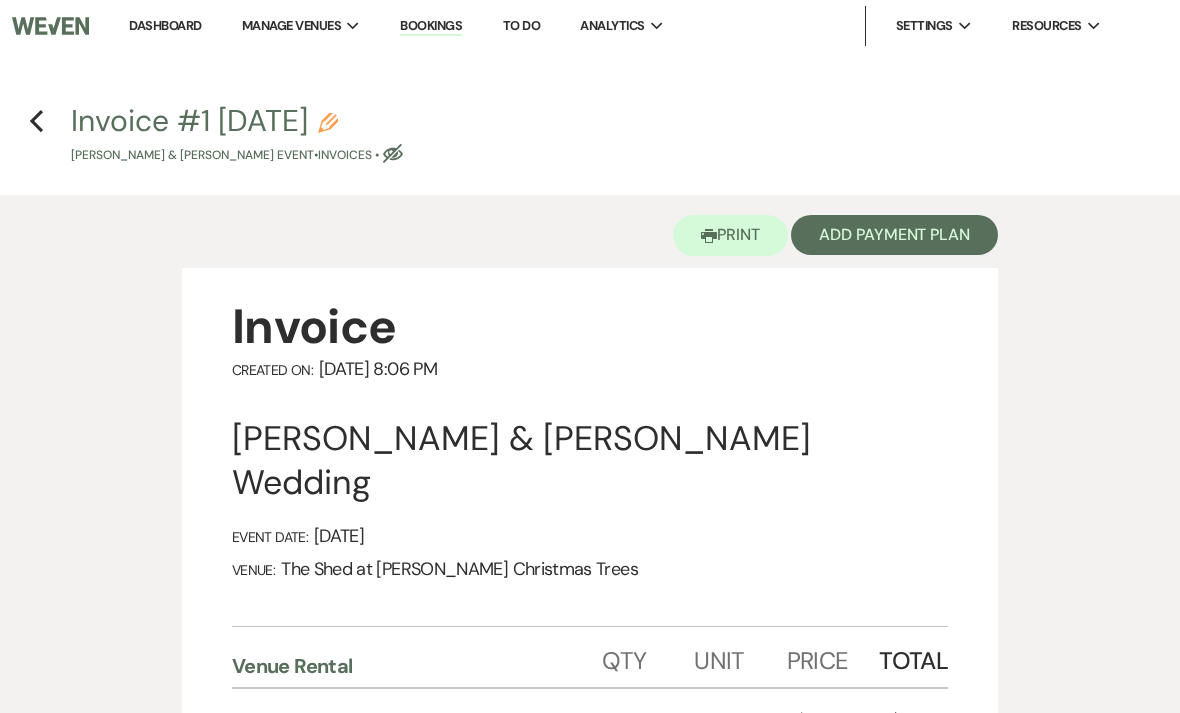 click on "Add Payment Plan" at bounding box center [894, 235] 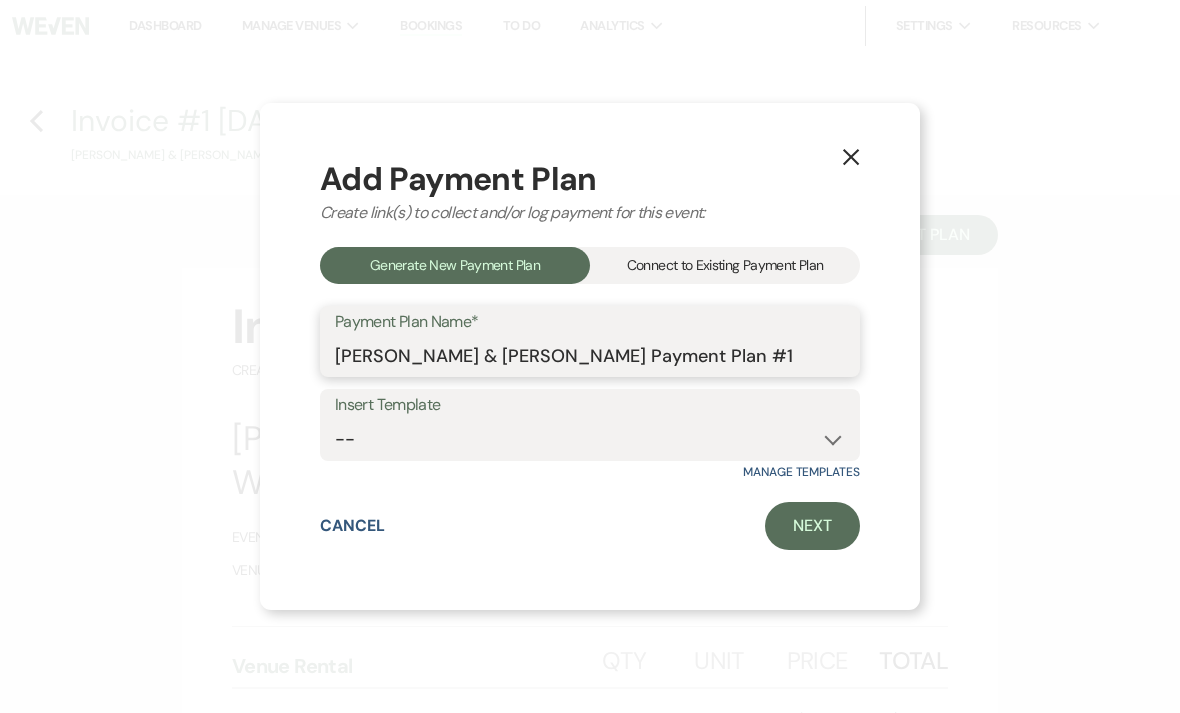 click on "[PERSON_NAME] & [PERSON_NAME] Payment Plan #1" at bounding box center (590, 355) 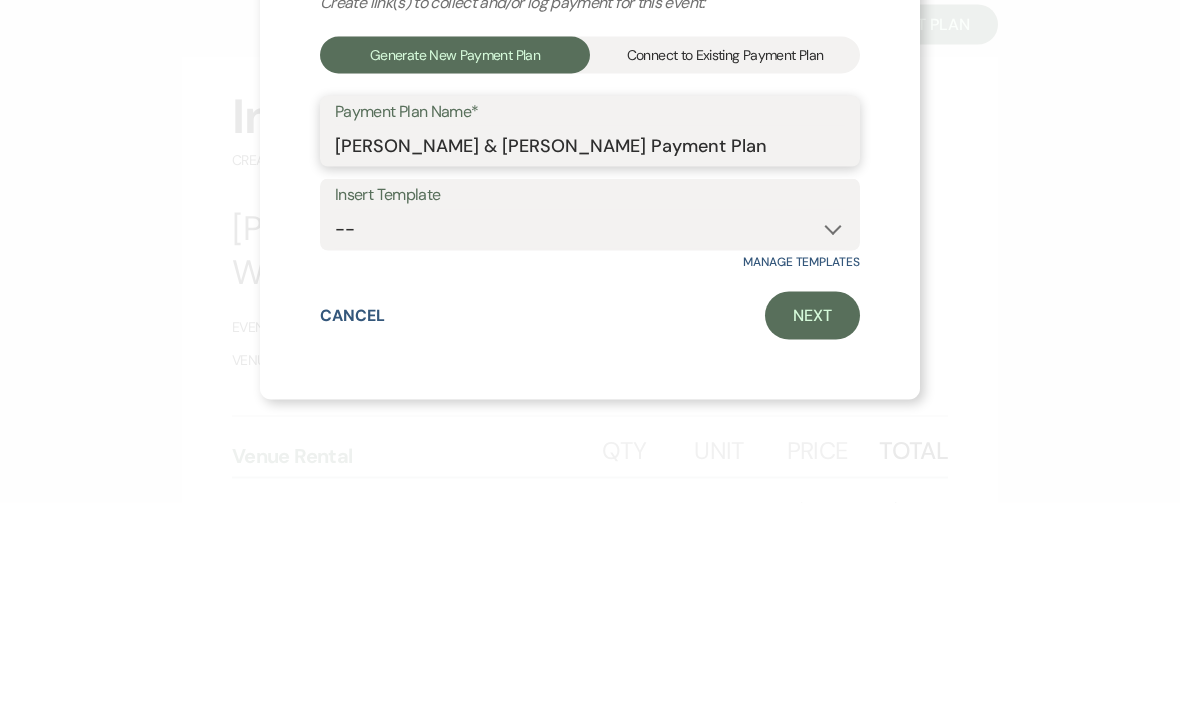 type on "[PERSON_NAME] & [PERSON_NAME] Payment Plan" 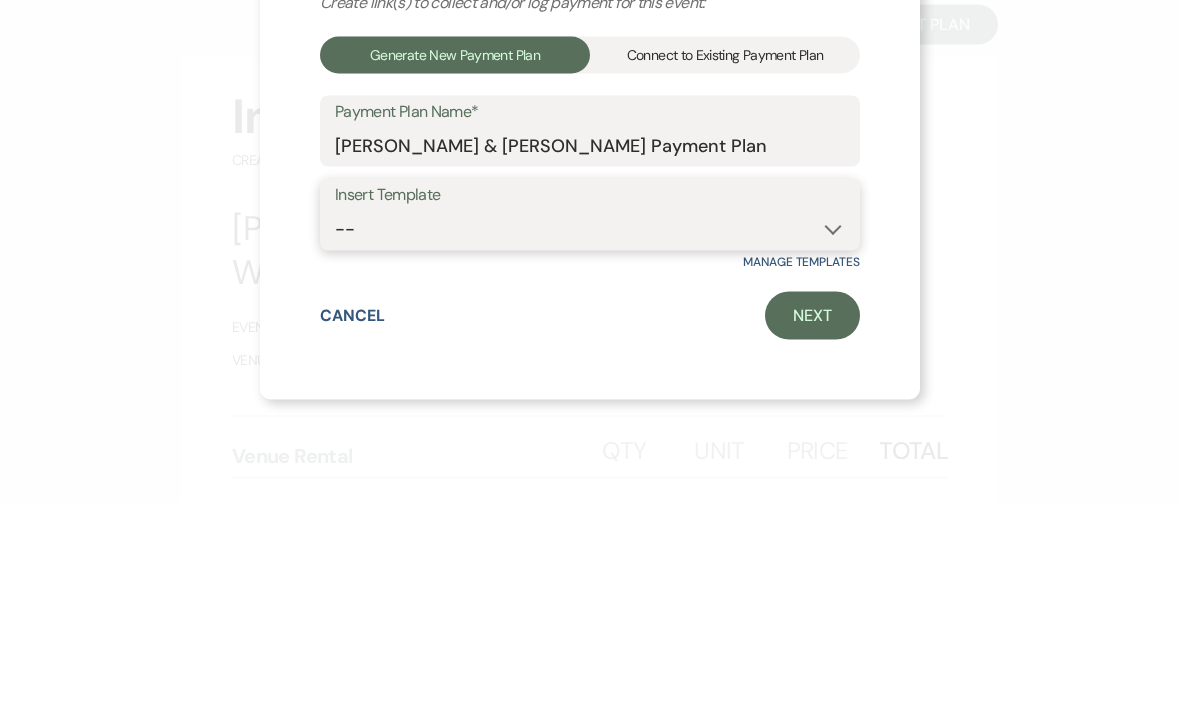 click on "-- Venue Rental Payment Plan" at bounding box center [590, 439] 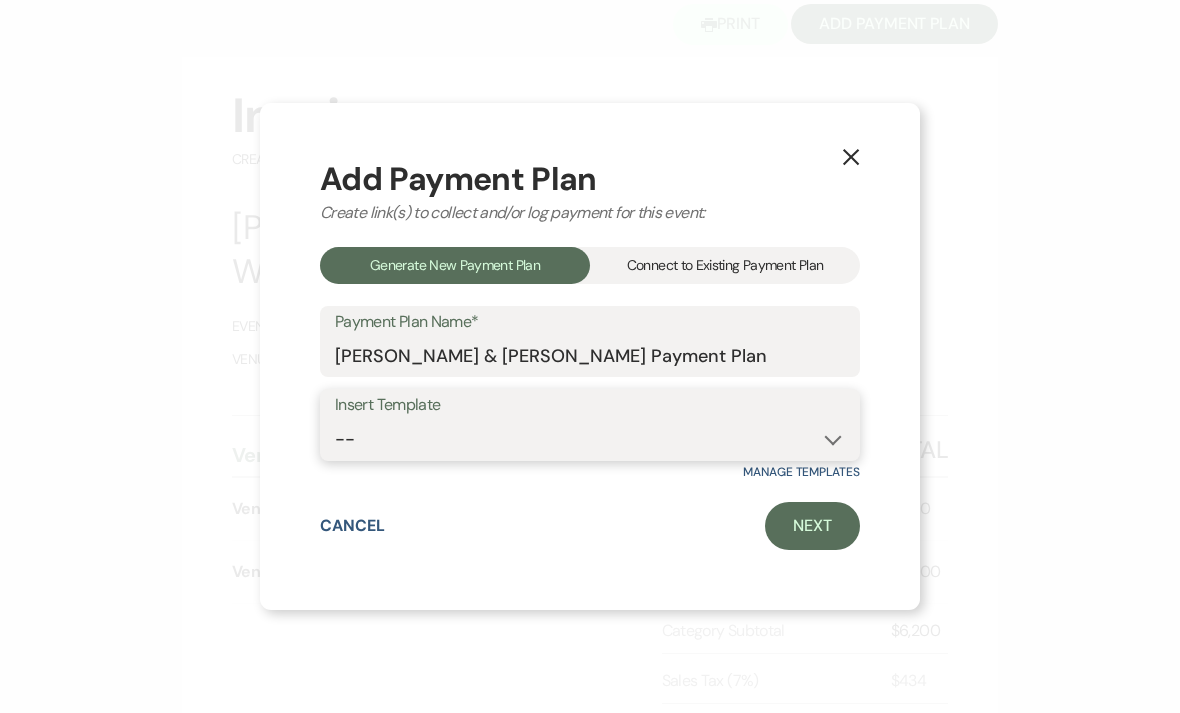 select on "204" 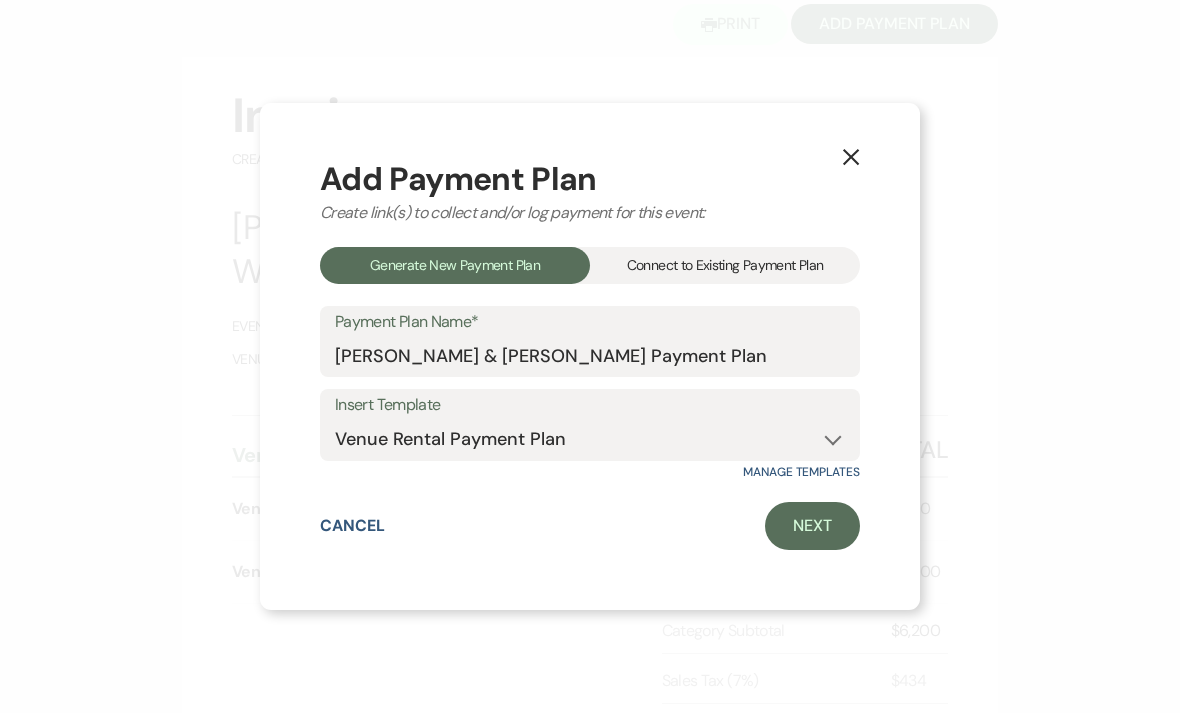 click on "Next" at bounding box center (812, 526) 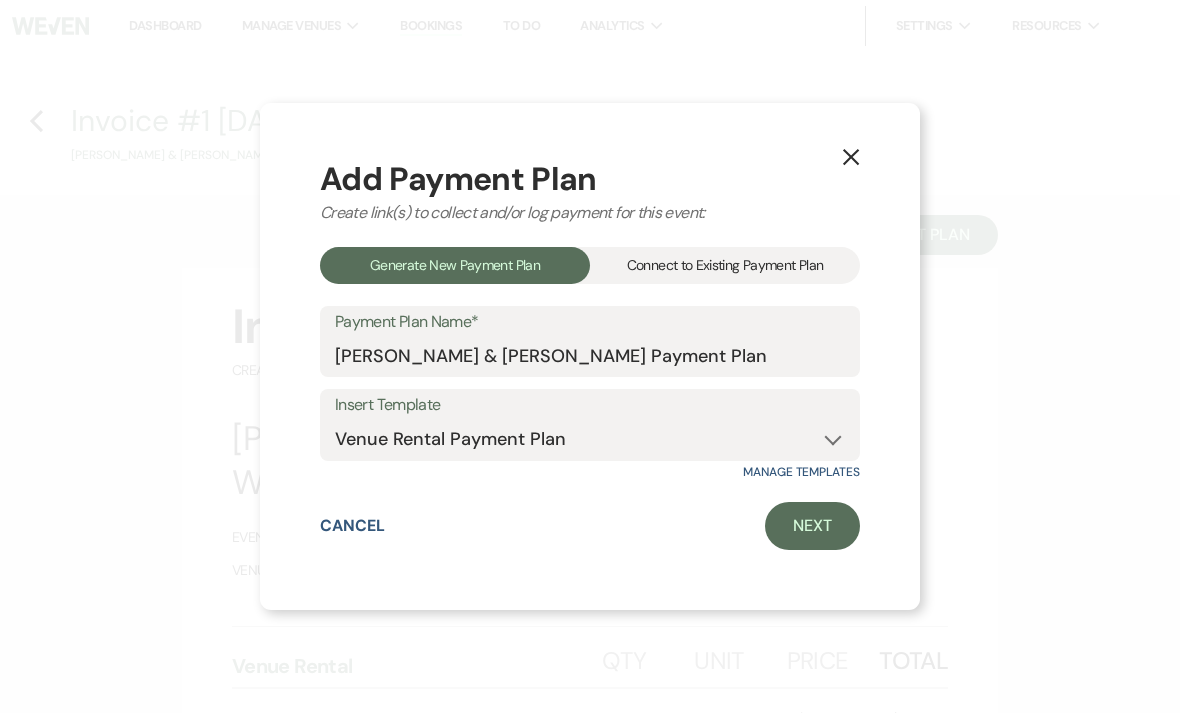 select on "26232" 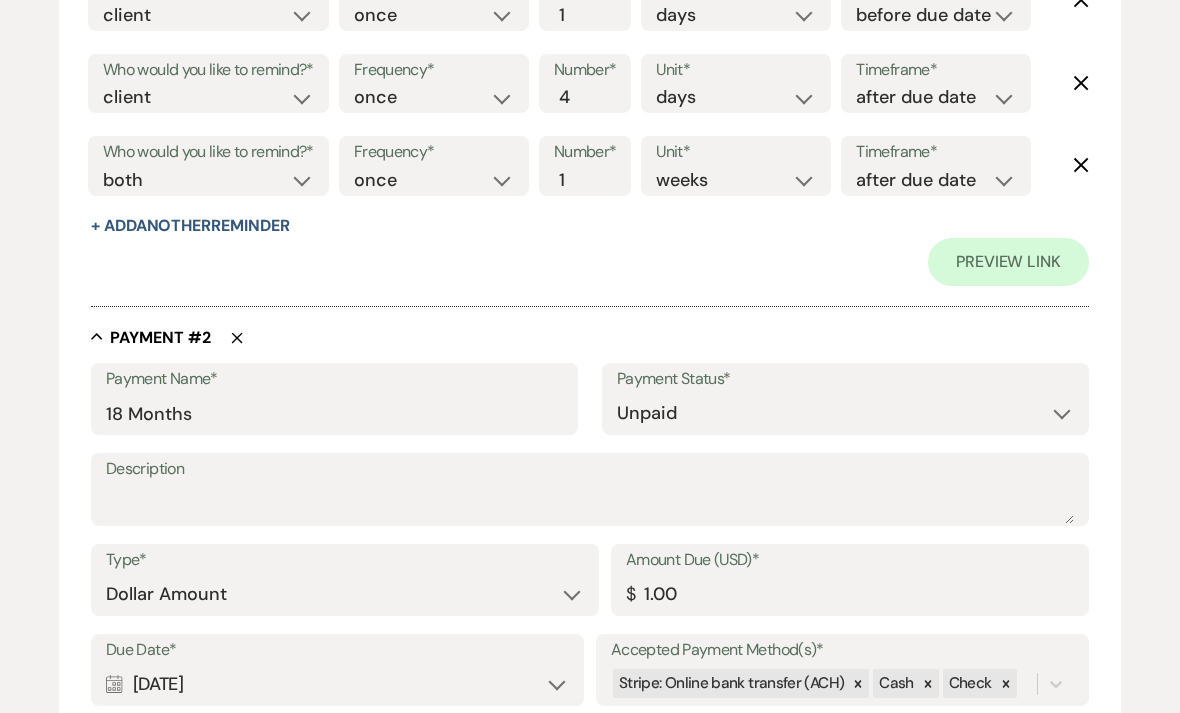 scroll, scrollTop: 1183, scrollLeft: 0, axis: vertical 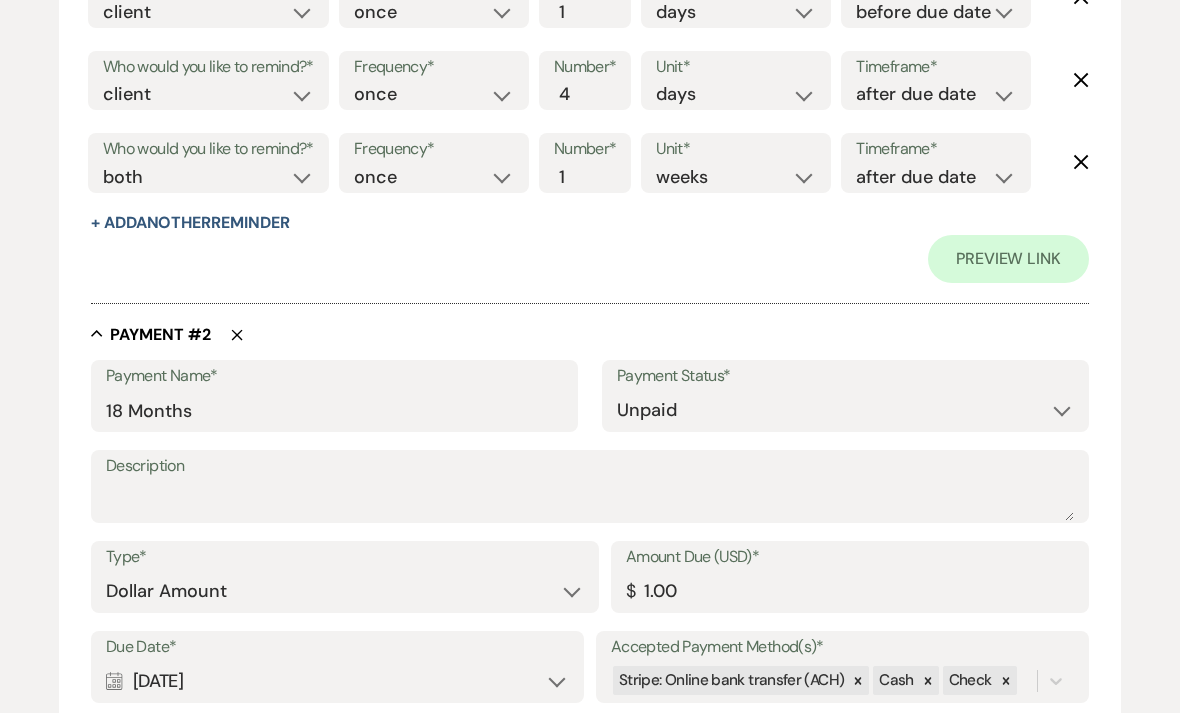 click on "Delete" at bounding box center (227, 334) 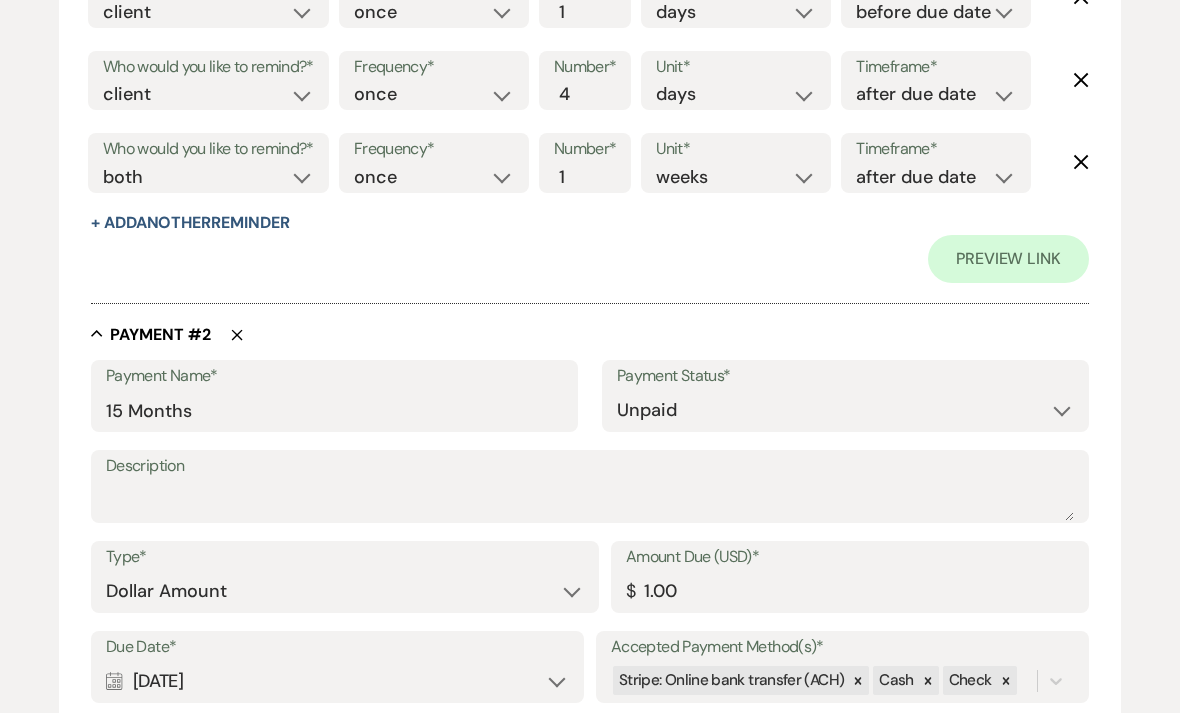 click on "Delete" 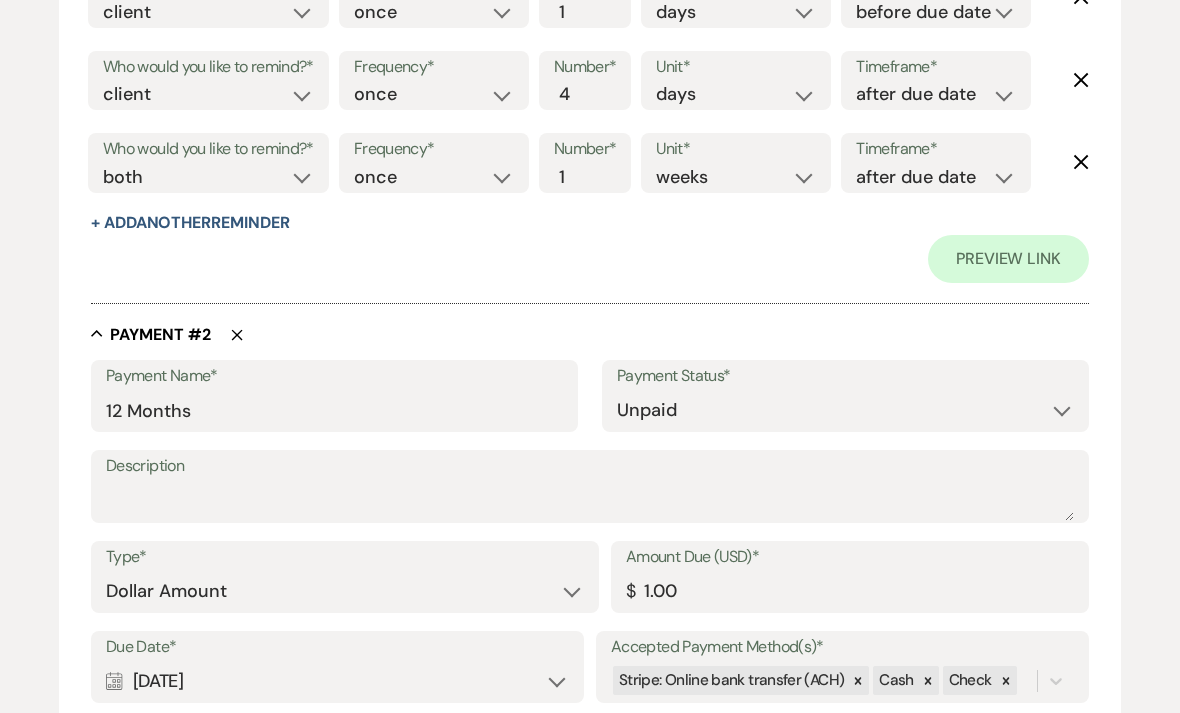 click on "Delete" at bounding box center (227, 334) 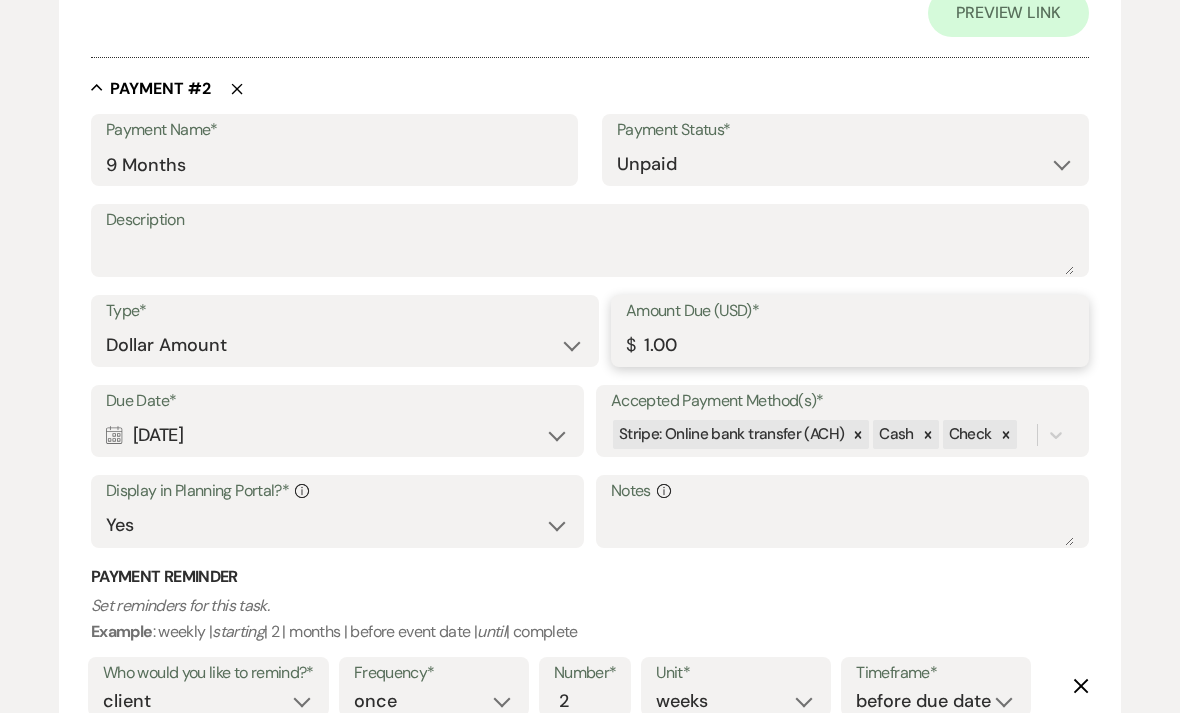 click on "1.00" at bounding box center (850, 346) 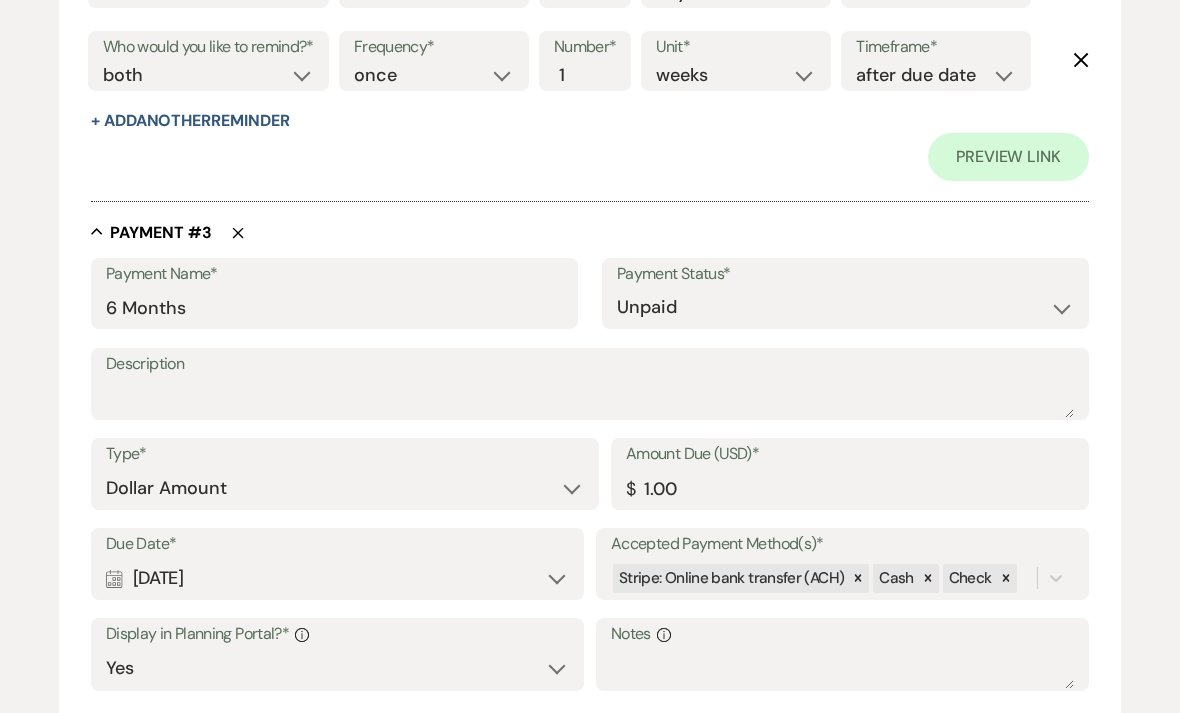 scroll, scrollTop: 2389, scrollLeft: 0, axis: vertical 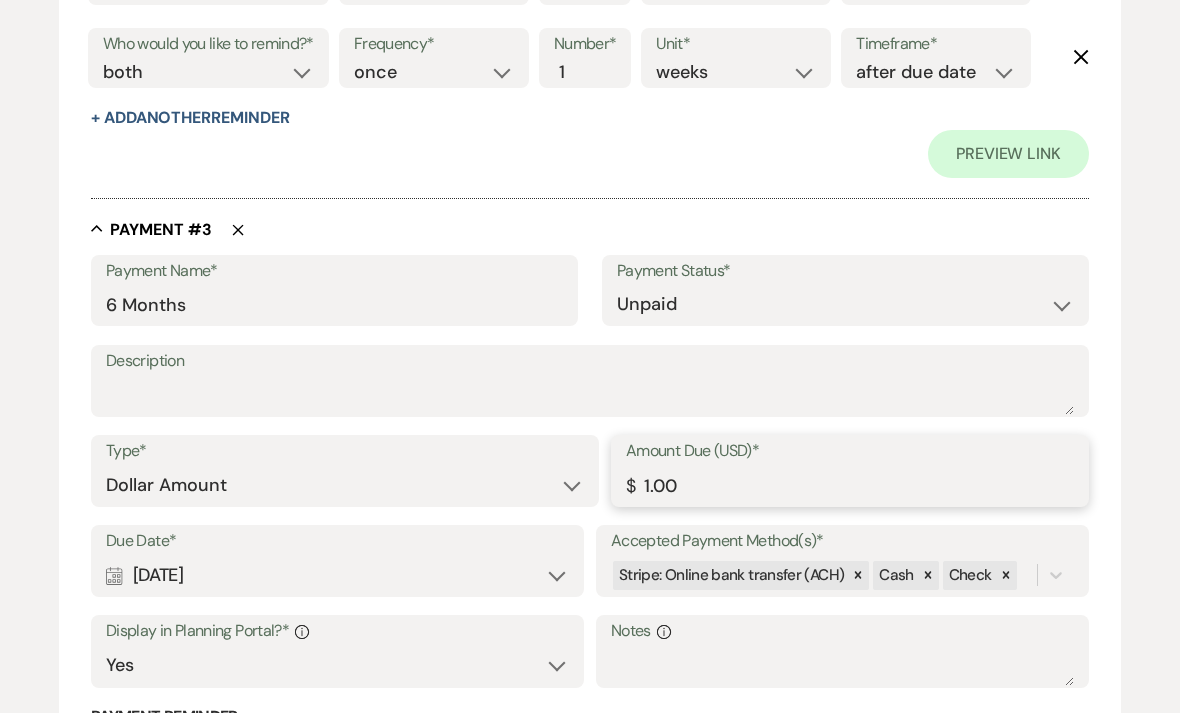click on "1.00" at bounding box center (850, 486) 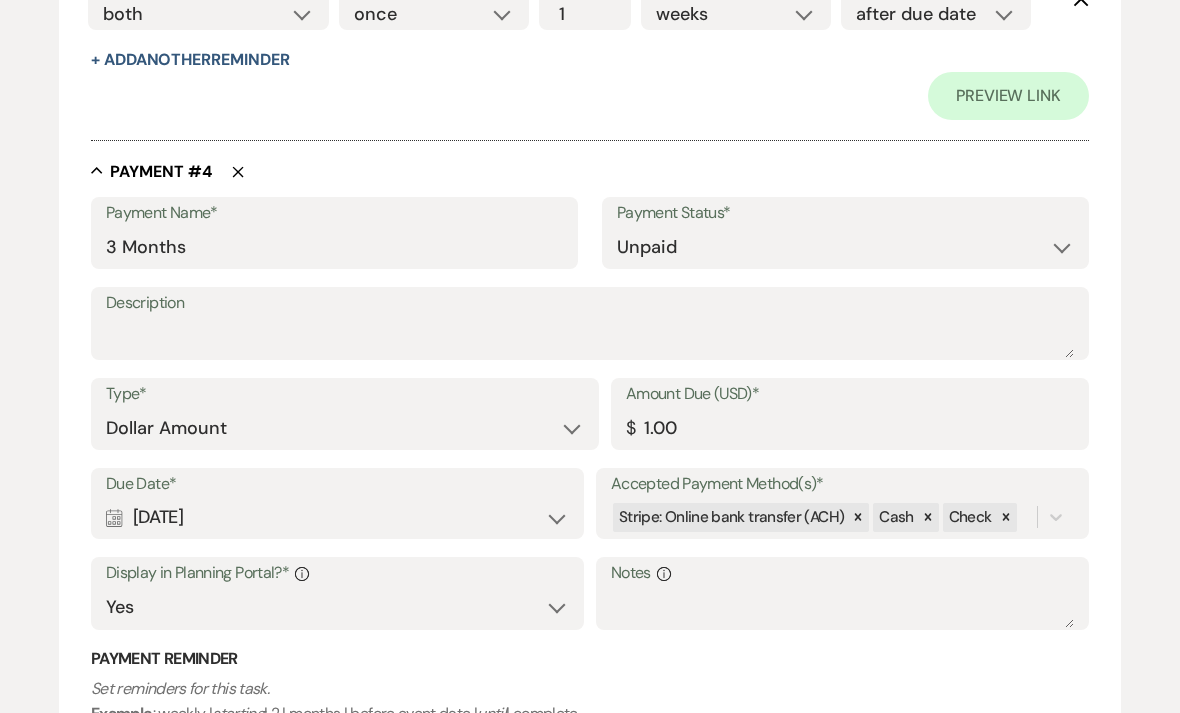 scroll, scrollTop: 3558, scrollLeft: 0, axis: vertical 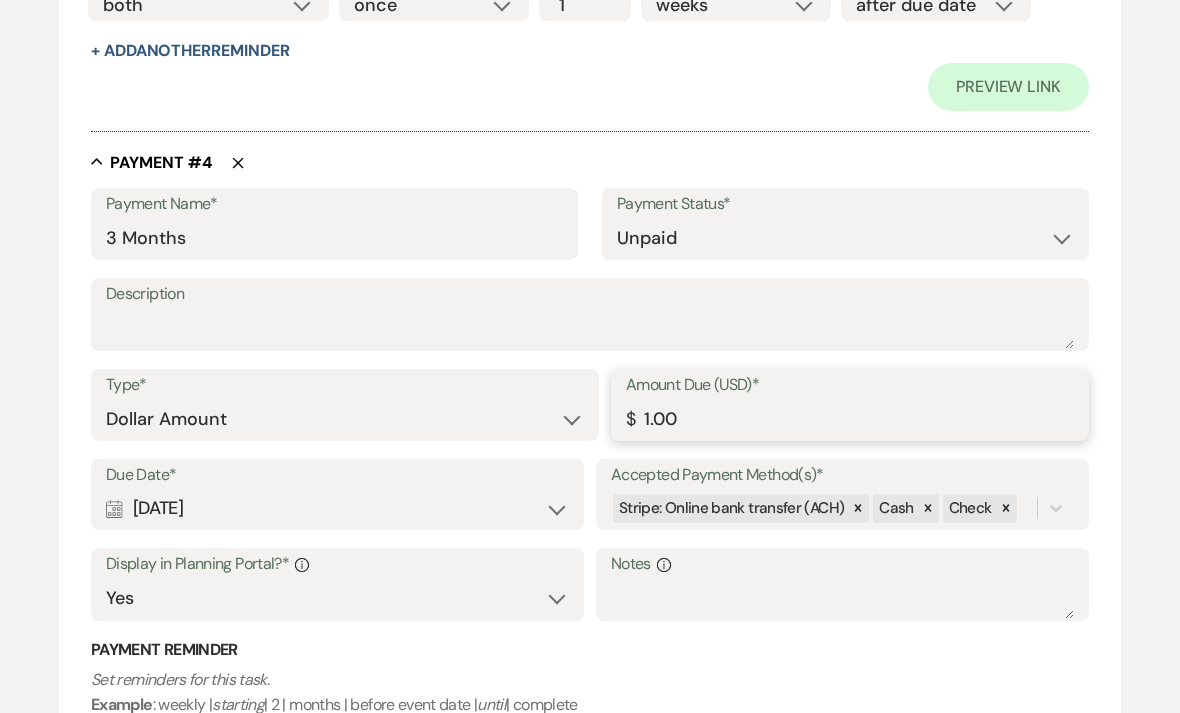click on "1.00" at bounding box center [850, 419] 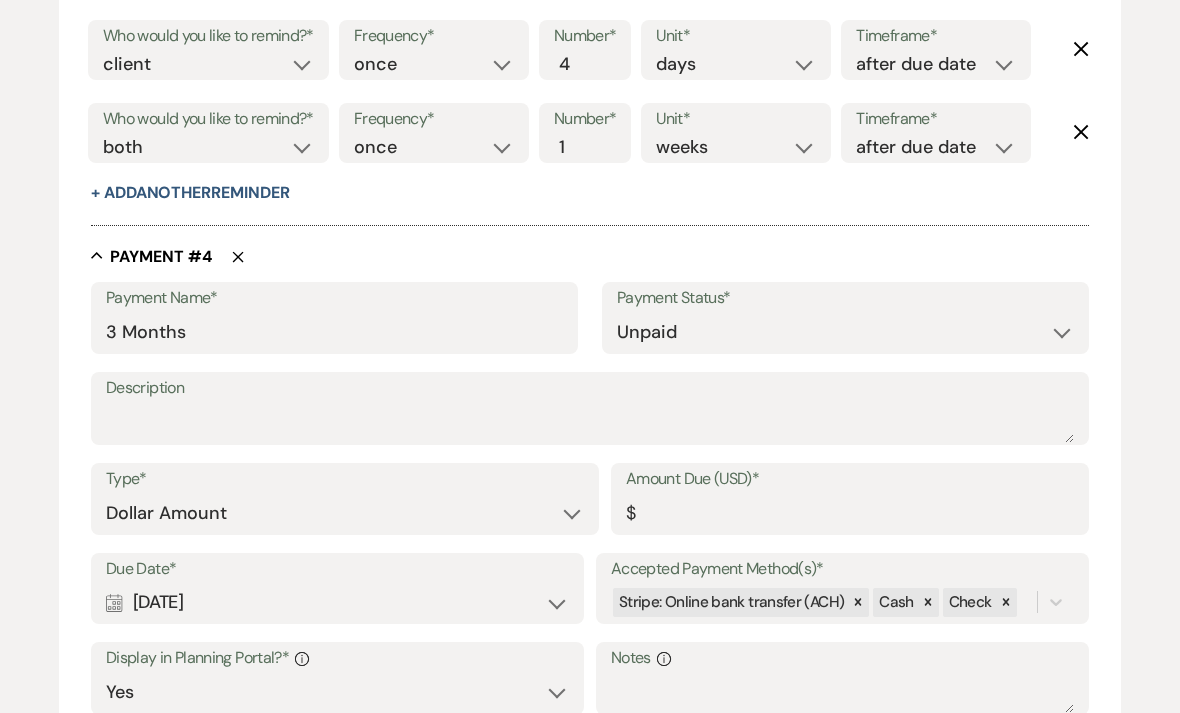 scroll, scrollTop: 3319, scrollLeft: 0, axis: vertical 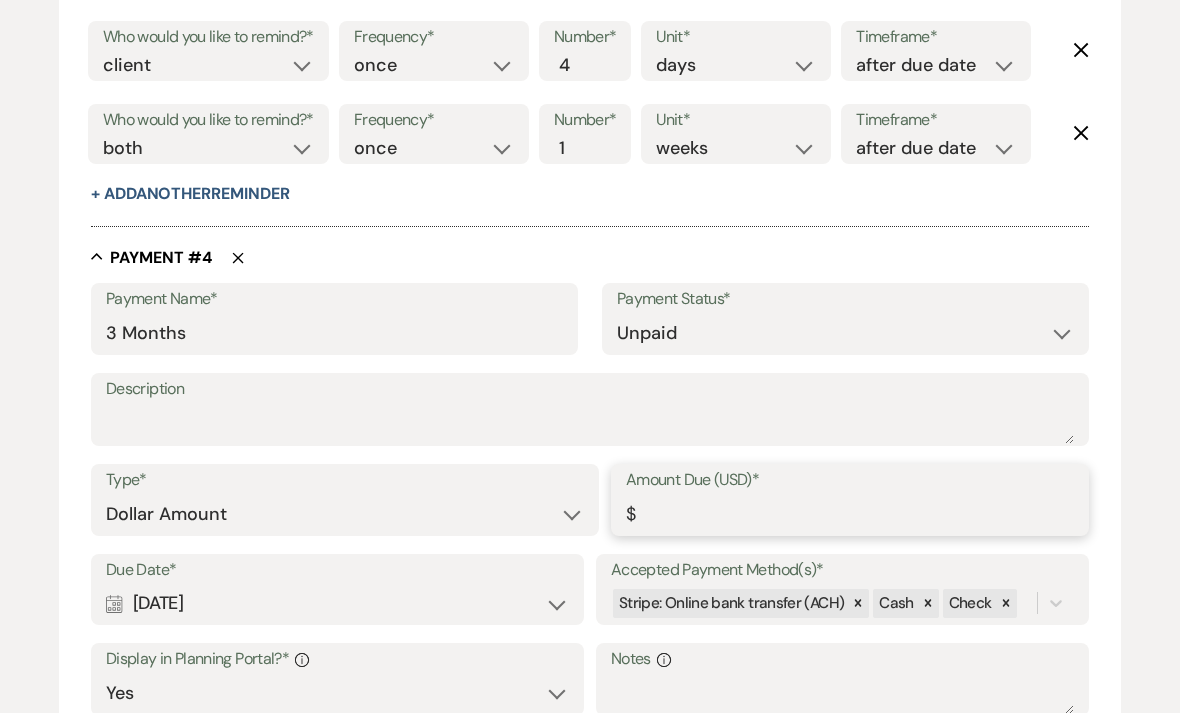 click on "Amount Due (USD)*" at bounding box center [850, 514] 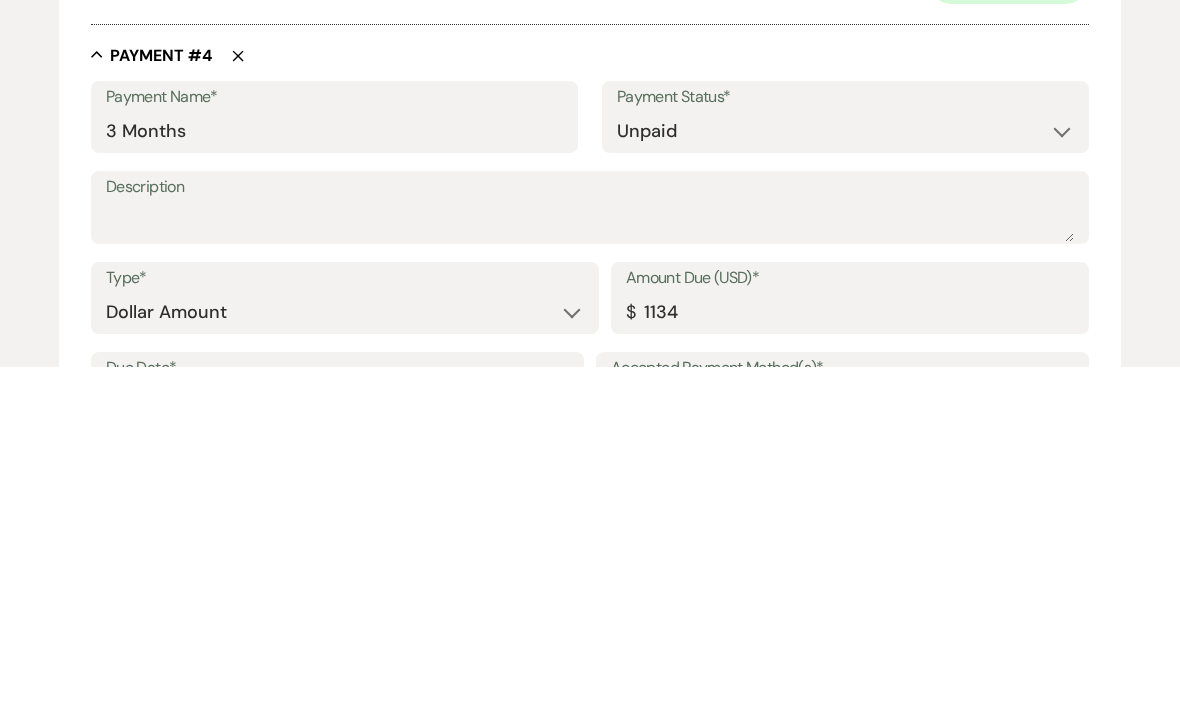 scroll, scrollTop: 3665, scrollLeft: 0, axis: vertical 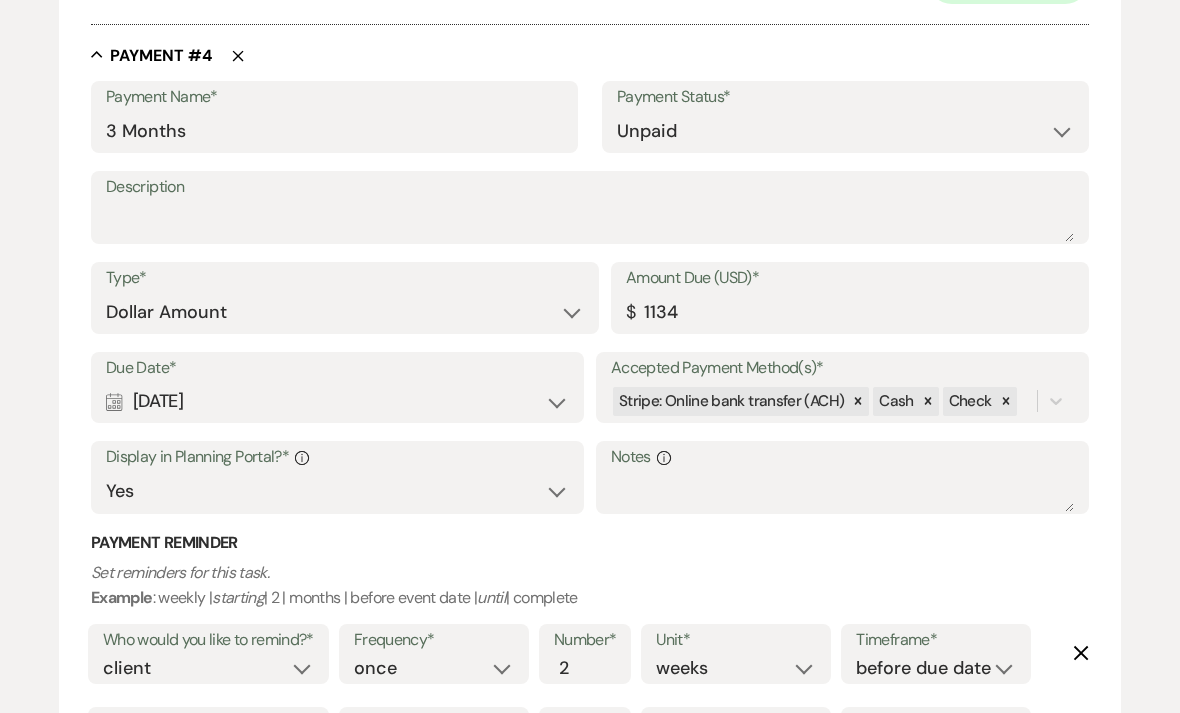 click on "Add  Payment Plan Create  link(s)  to collect and/or log payments for  this  event: Total Fee * Required Payment Plan  Name* [PERSON_NAME] & [PERSON_NAME] Payment Plan Invoice Name N/A Invoice #1 [DATE] Grand Total (USD)* $ 7634.00 Configure payment links & set reminders Collapse Payment # 1 Delete Payment Name* Non-Refundable Deposit Payment Status* Paid Unpaid Description Type* Dollar Amount Percentage of Grand Total Amount Due (USD)* $ 1000.00 Due Date* Calendar [DATE] Expand Accepted Payment Method(s)* Stripe: Online bank transfer (ACH) Cash Check Display in Planning Portal?* Info Yes No Notes Info Payment Reminder Set reminders for this task. Example : weekly |  starting  | 2 | months | before event date |  until  | complete Who would you like to remind?* client venue both Frequency* once daily weekly monthly Number* 1 Unit* days weeks months Timeframe* before due date after due date on due date on custom date Delete Who would you like to remind?* client venue both Frequency* once daily weekly 4" at bounding box center [590, -576] 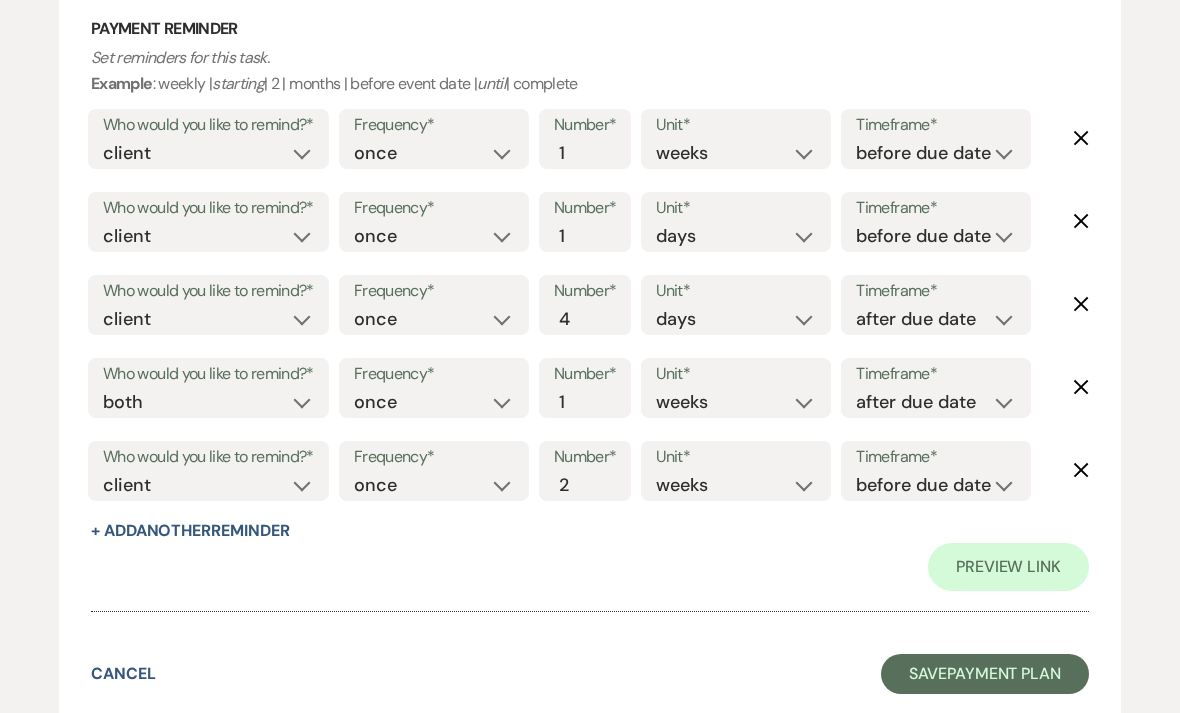 scroll, scrollTop: 5307, scrollLeft: 0, axis: vertical 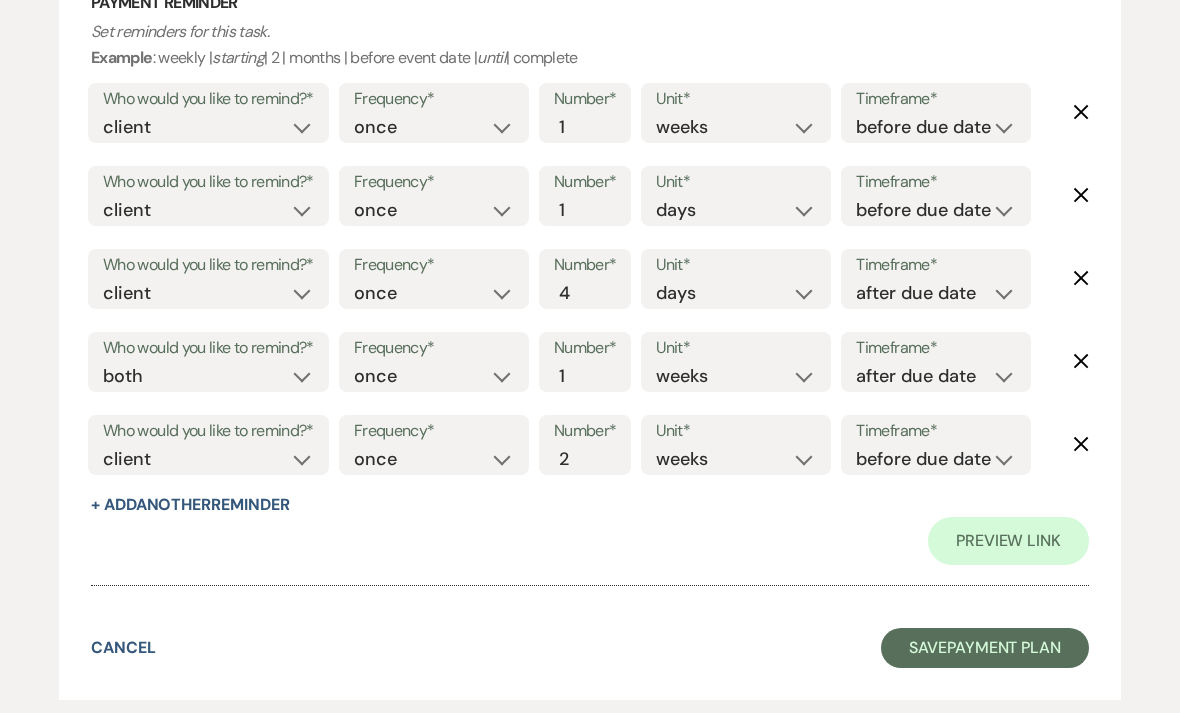click on "Save  Payment Plan" at bounding box center (985, 648) 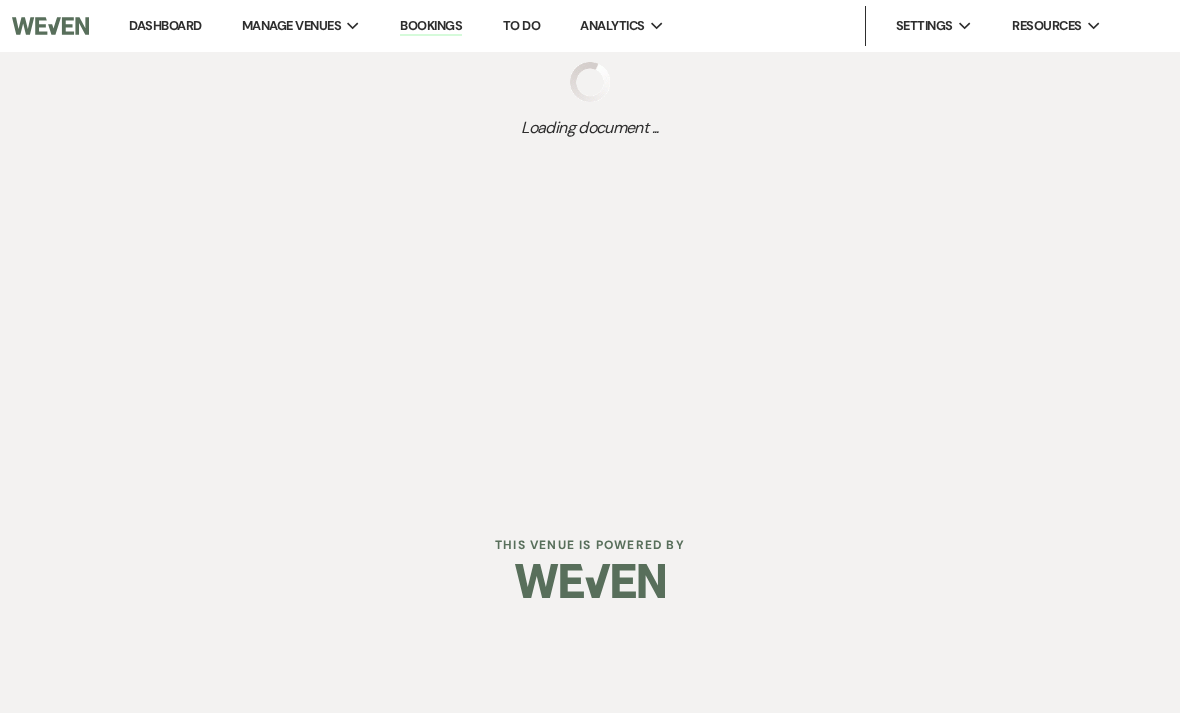 scroll, scrollTop: 0, scrollLeft: 0, axis: both 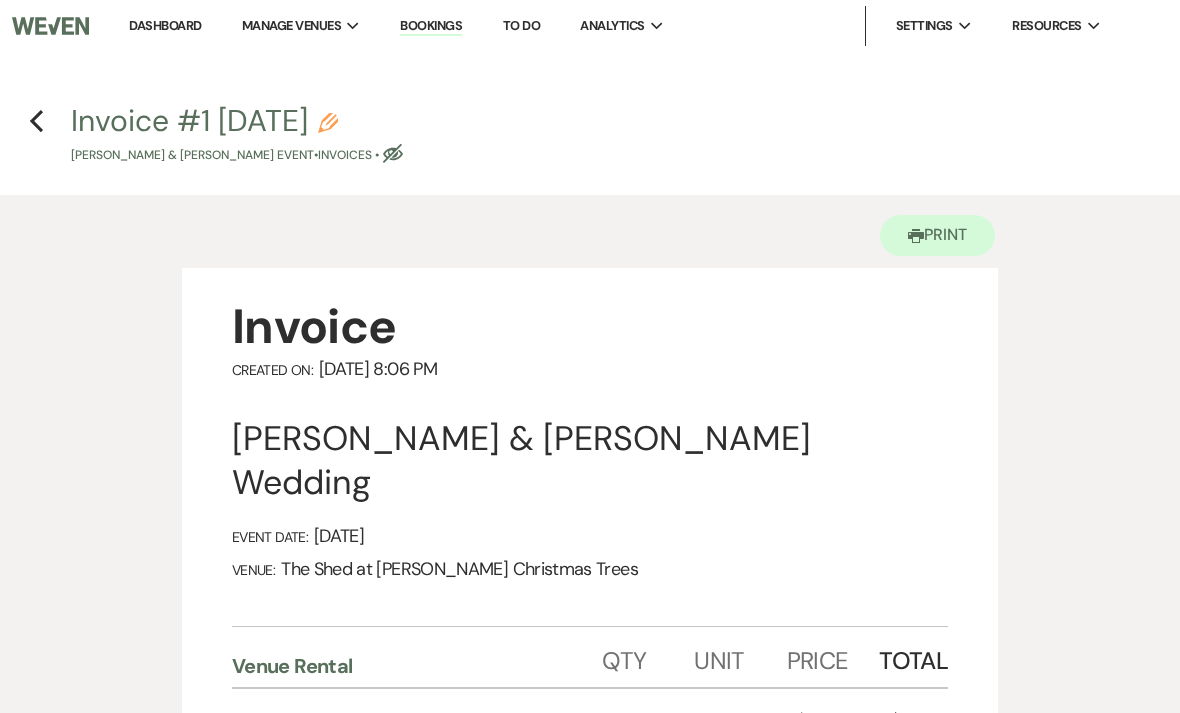 click on "Previous" 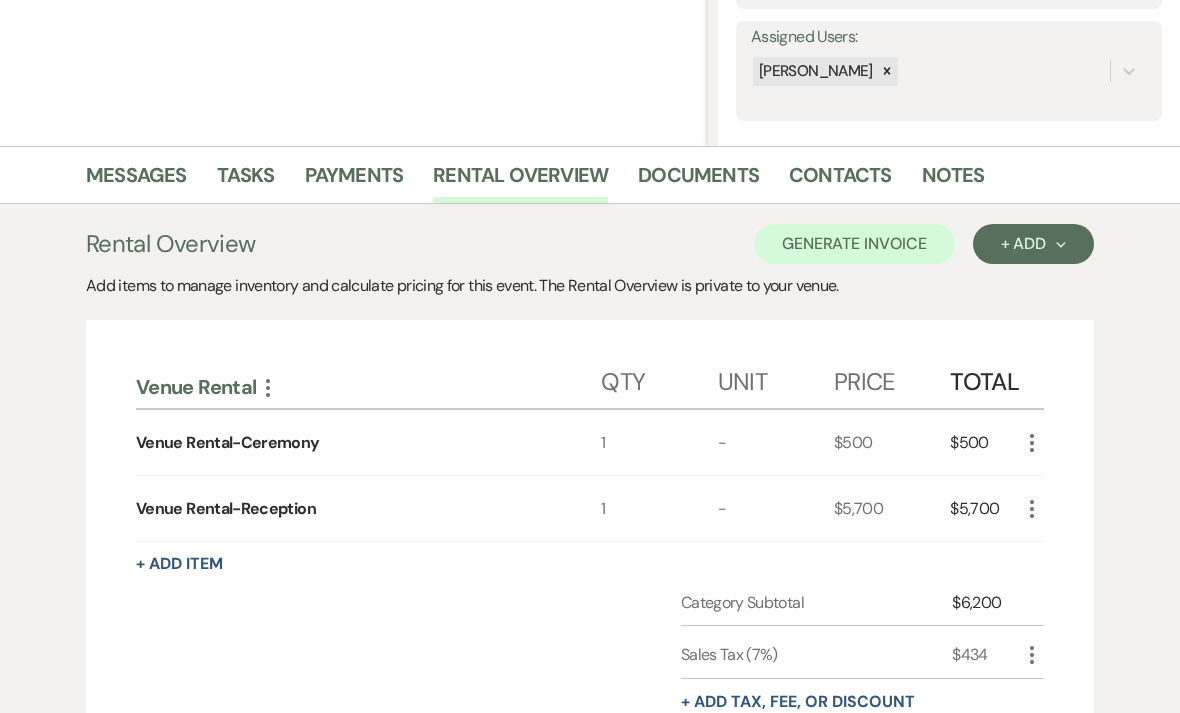click on "Payments" at bounding box center (354, 181) 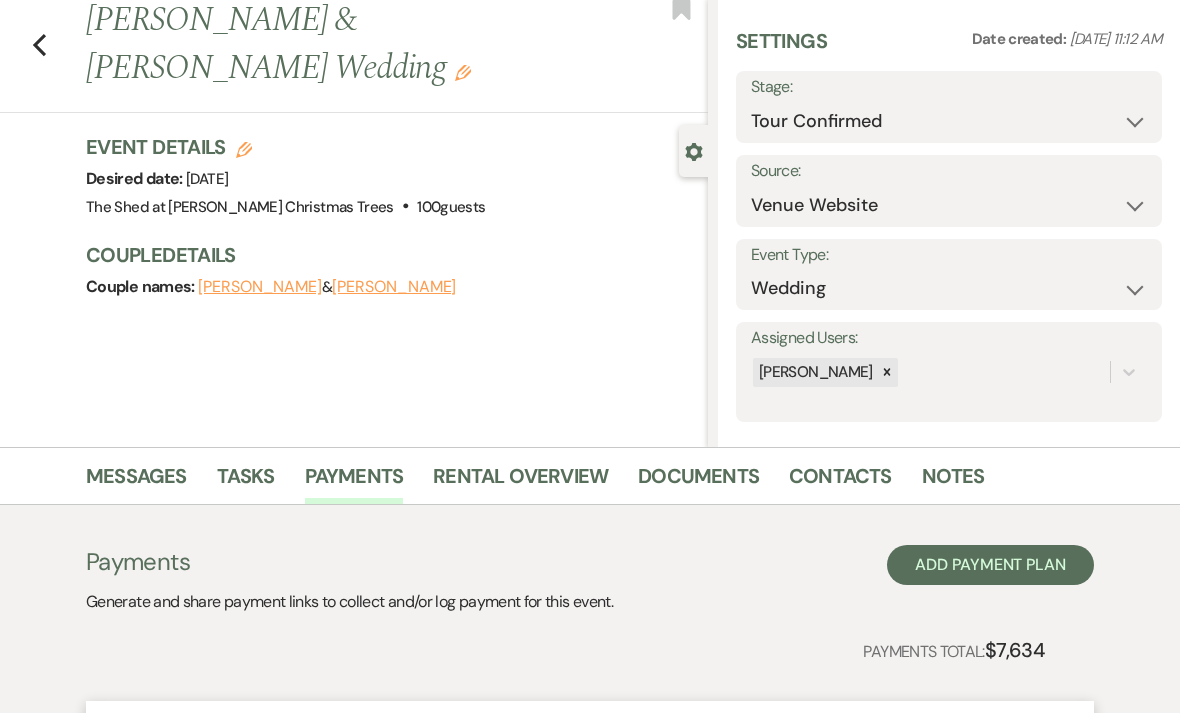 scroll, scrollTop: 55, scrollLeft: 0, axis: vertical 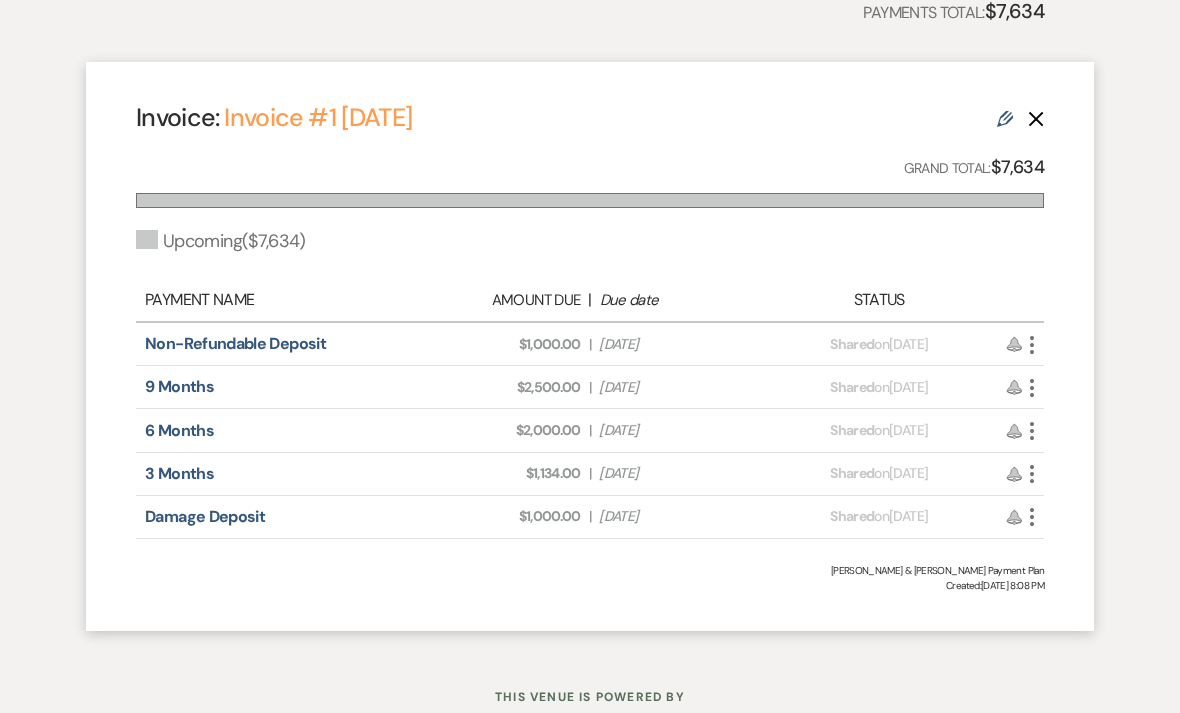 click on "Payments Generate and share payment links to collect and/or log payment for this event. Add Payment Plan Payments Total:  $7,634 Invoice:   Invoice #1 [DATE] Edit Delete Grand Total:  $7,634 Upcoming  ( $7,634 ) Payment Name Amount Due | Due date Status Non-Refundable Deposit Amount Due:   $1,000.00 | Due Date   [DATE] Payment status:   Shared  on  [DATE] Reminder More 9 Months Amount Due:   $2,500.00 | Due Date   [DATE] Payment status:   Shared  on  [DATE] Reminder More 6 Months Amount Due:   $2,000.00 | Due Date   [DATE] Payment status:   Shared  on  [DATE] Reminder More 3 Months Amount Due:   $1,134.00 | Due Date   [DATE] Payment status:   Shared  on  [DATE] Reminder More Damage Deposit Amount Due:   $1,000.00 | Due Date   [DATE] Payment status:   Shared  on  [DATE] Reminder More [PERSON_NAME] & [PERSON_NAME] Payment Plan Created:  [DATE] 8:08 PM" at bounding box center [590, 258] 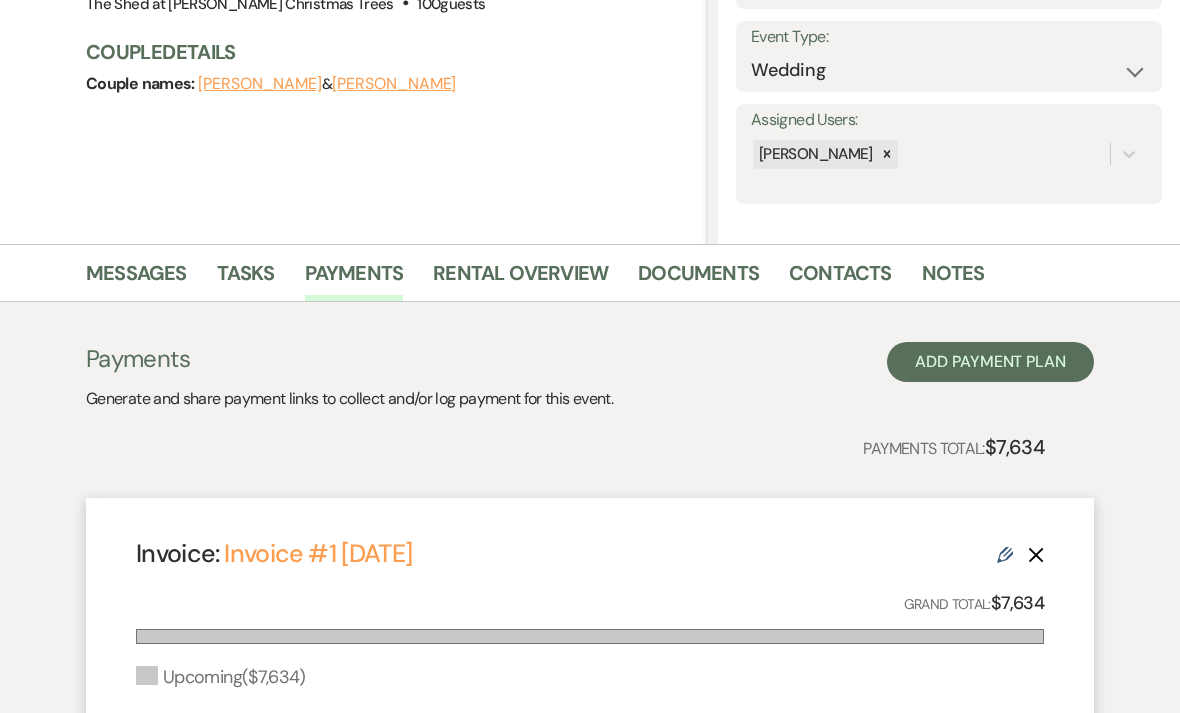scroll, scrollTop: 251, scrollLeft: 0, axis: vertical 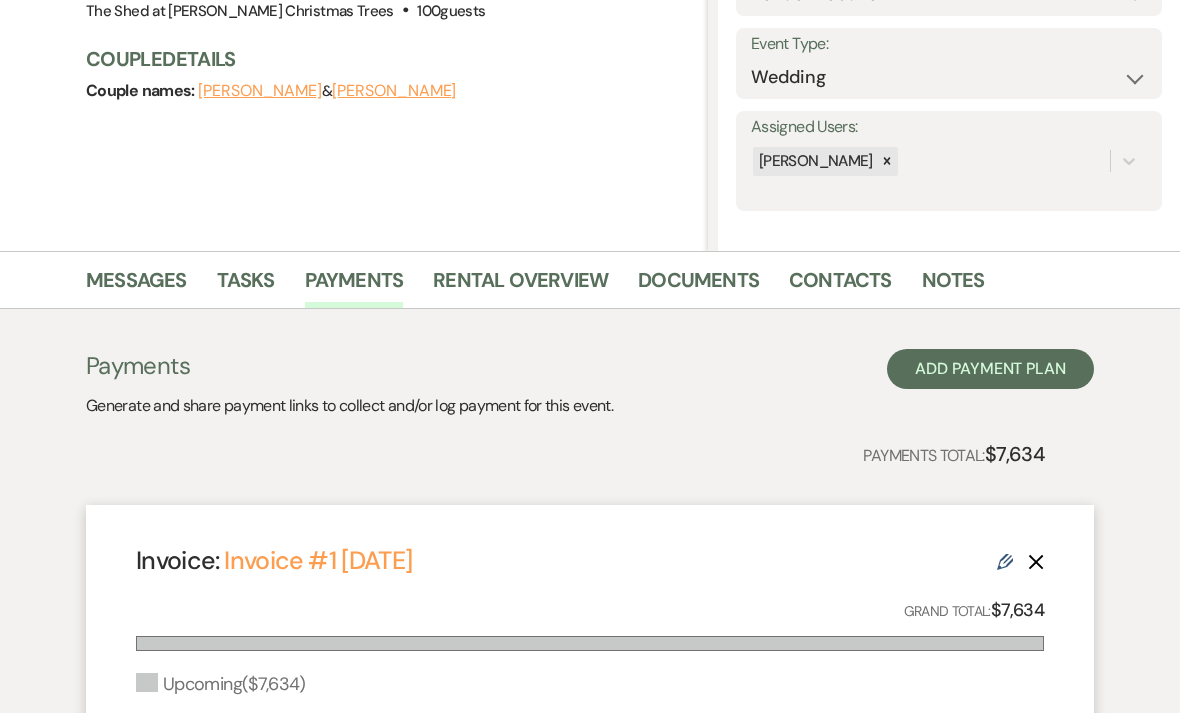 click on "Messages" at bounding box center [136, 286] 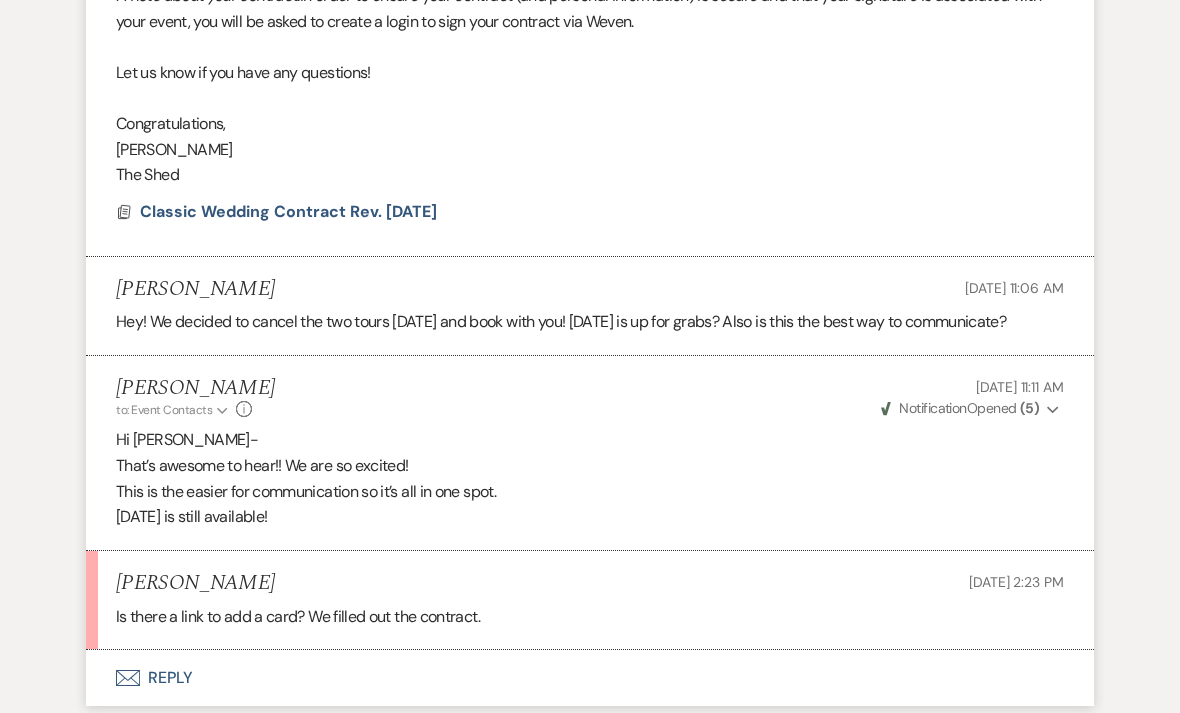 scroll, scrollTop: 1097, scrollLeft: 0, axis: vertical 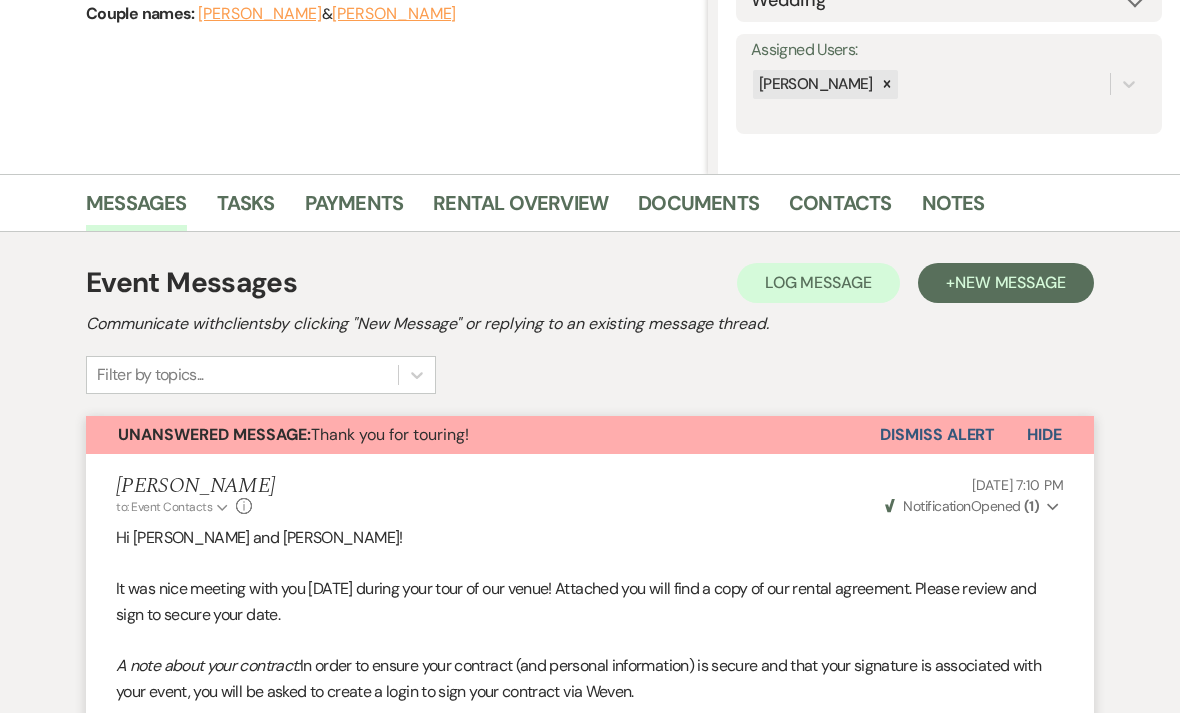 click on "Dismiss Alert" at bounding box center (937, 436) 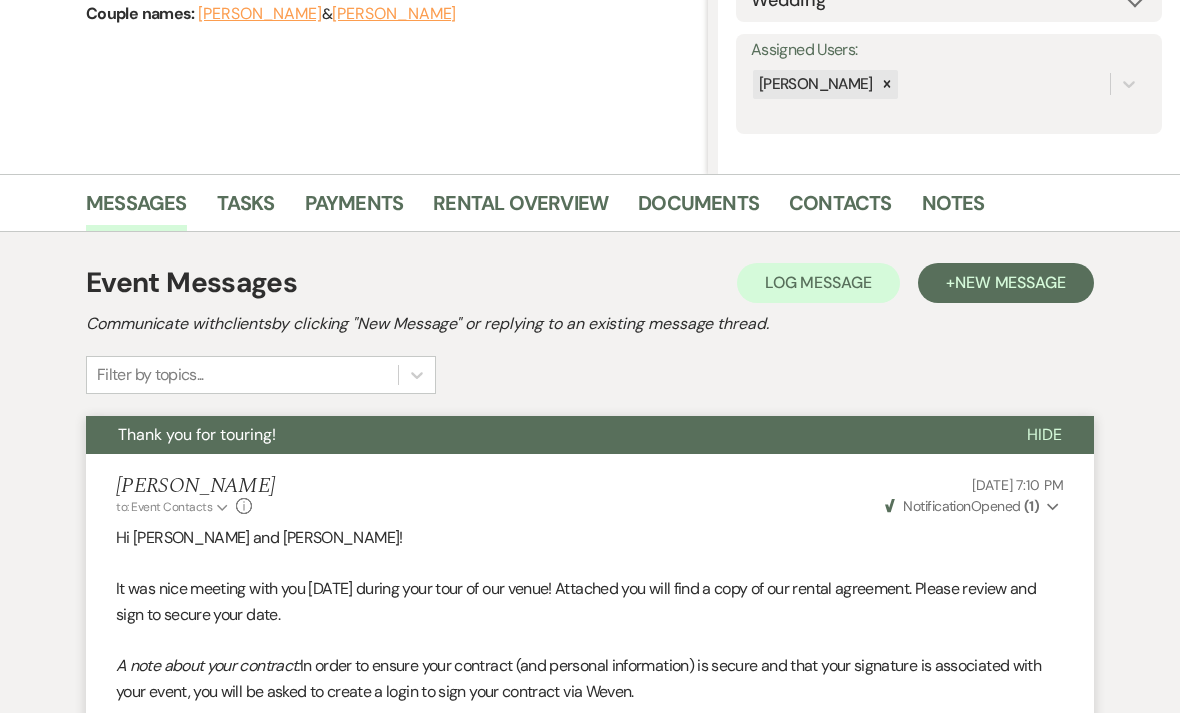 click on "+  New Message" at bounding box center [1006, 283] 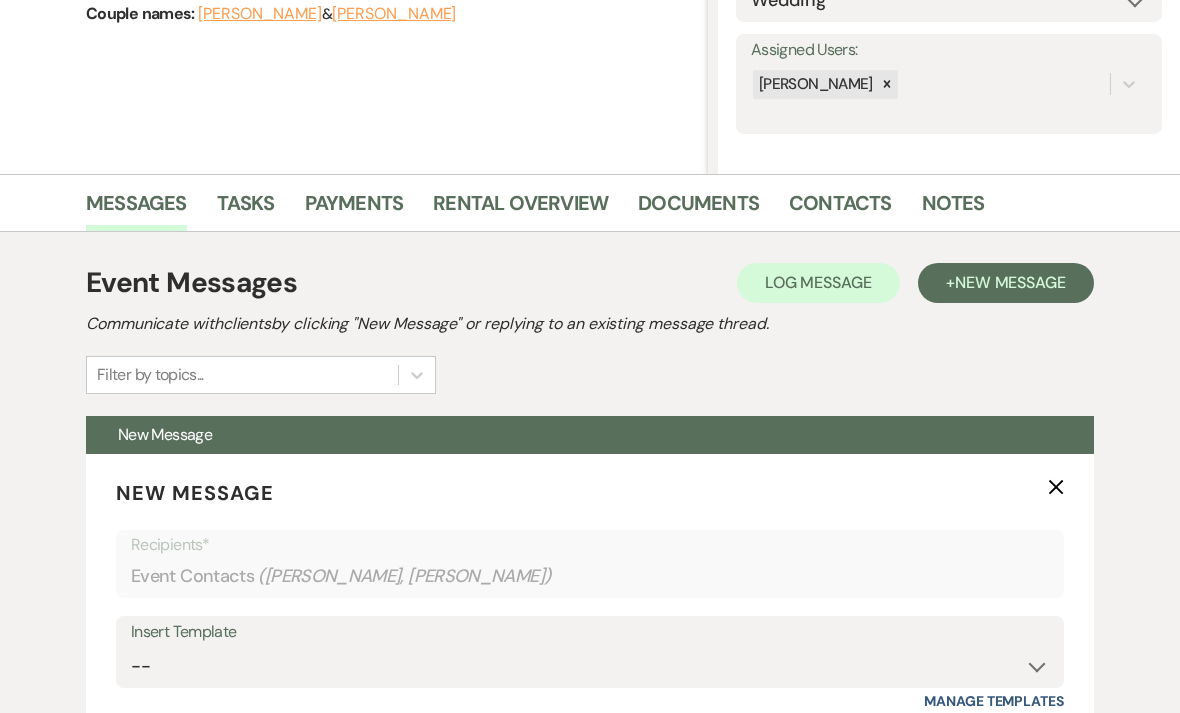 click on "X" at bounding box center (1056, 486) 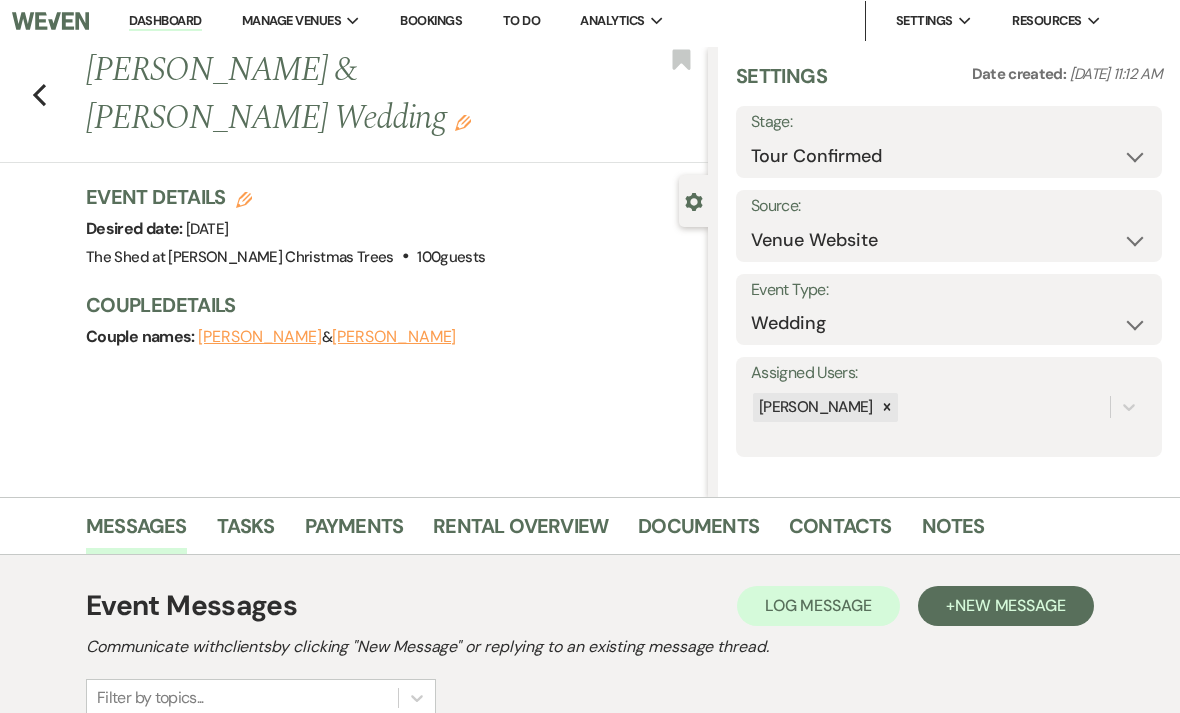 scroll, scrollTop: 0, scrollLeft: 0, axis: both 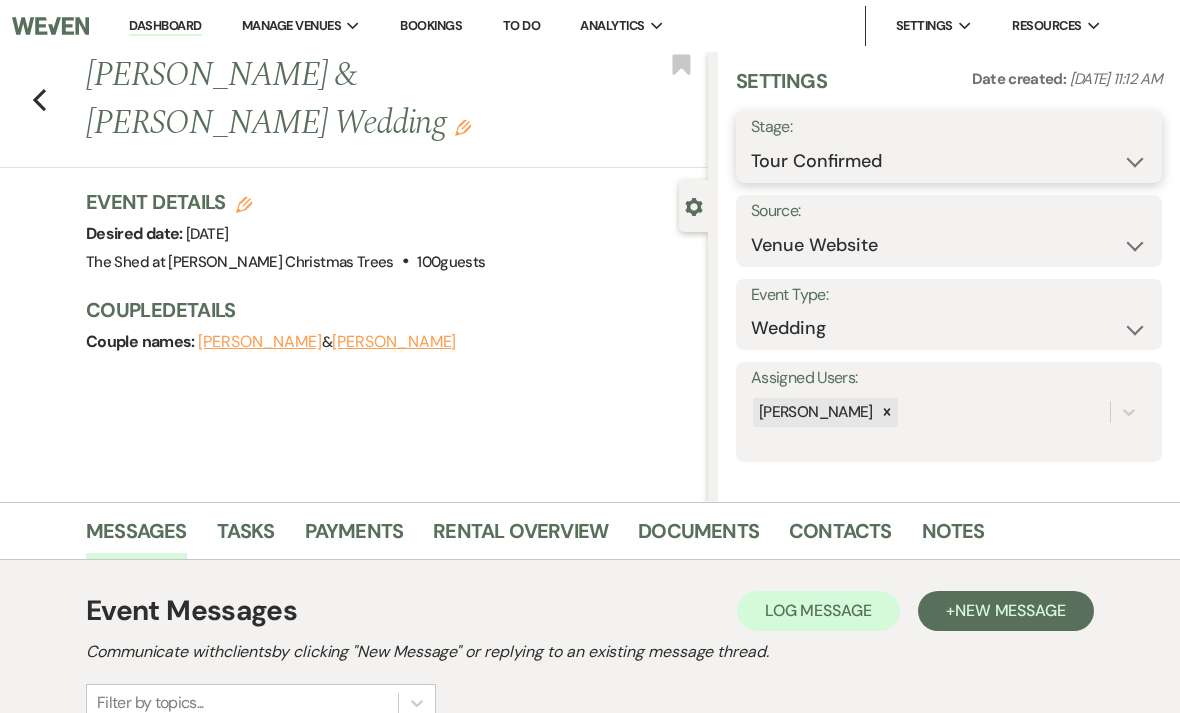 click on "Inquiry Follow Up Tour Requested Tour Confirmed Toured Proposal Sent Booked Lost" at bounding box center (949, 161) 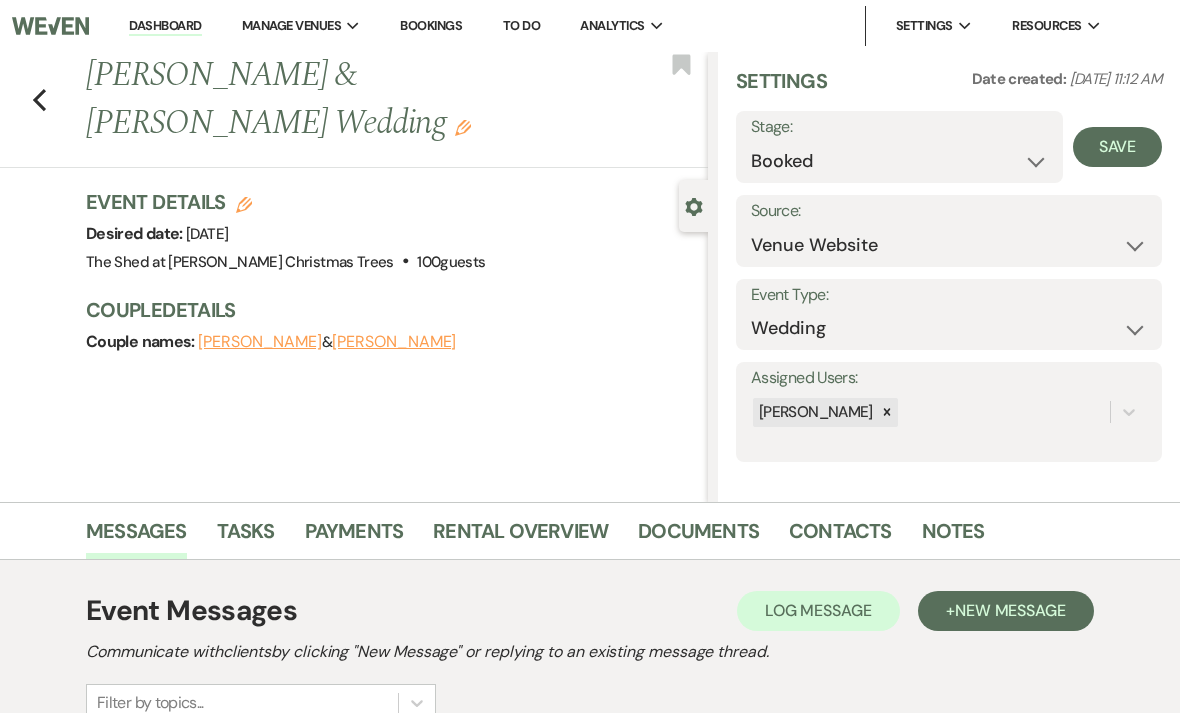 click on "Save" at bounding box center (1117, 147) 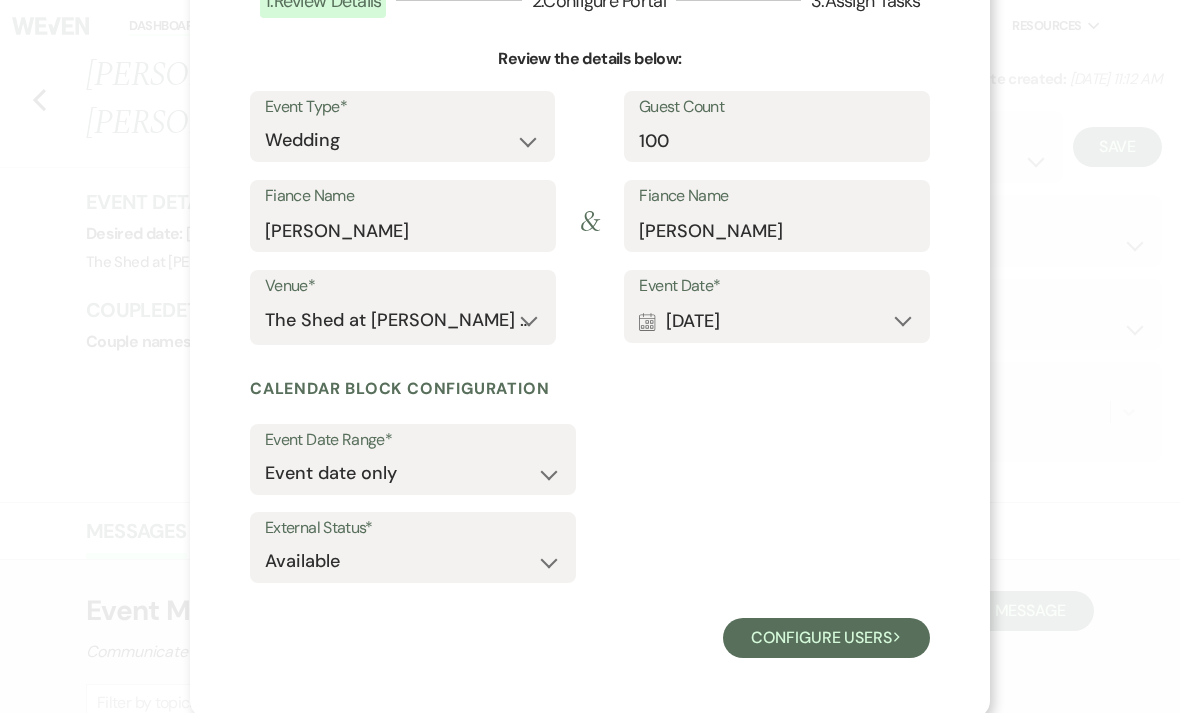 scroll, scrollTop: 165, scrollLeft: 0, axis: vertical 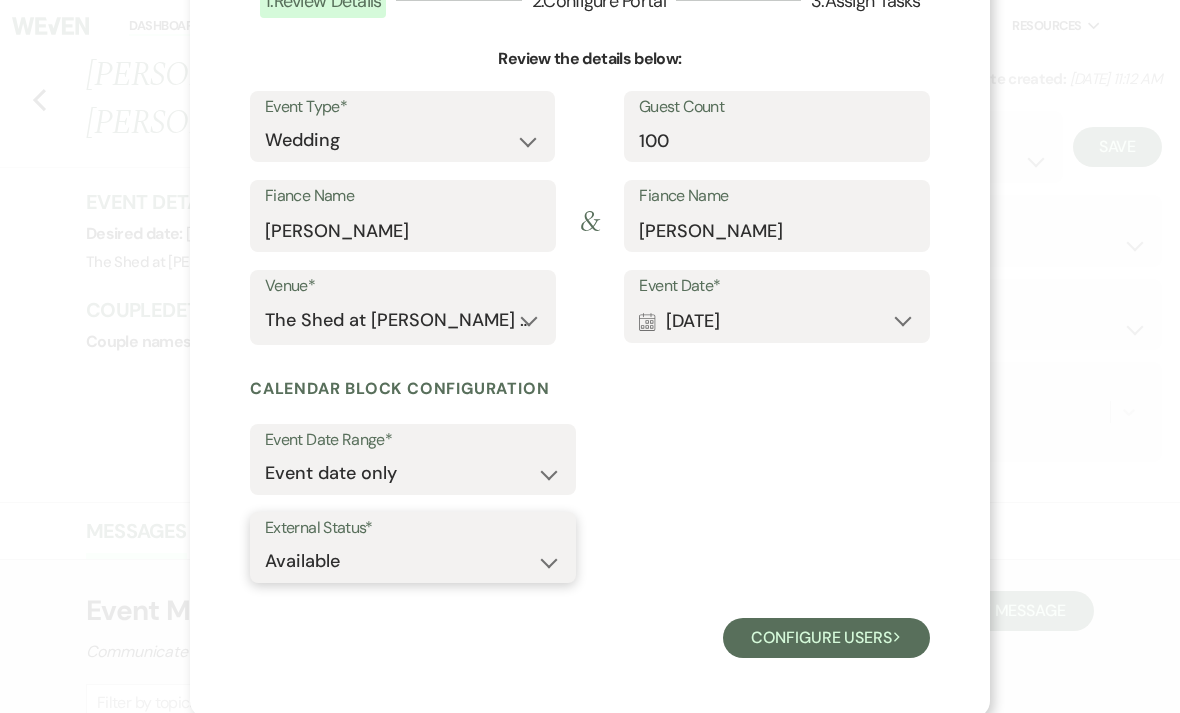 click on "Available Unavailable" at bounding box center [413, 561] 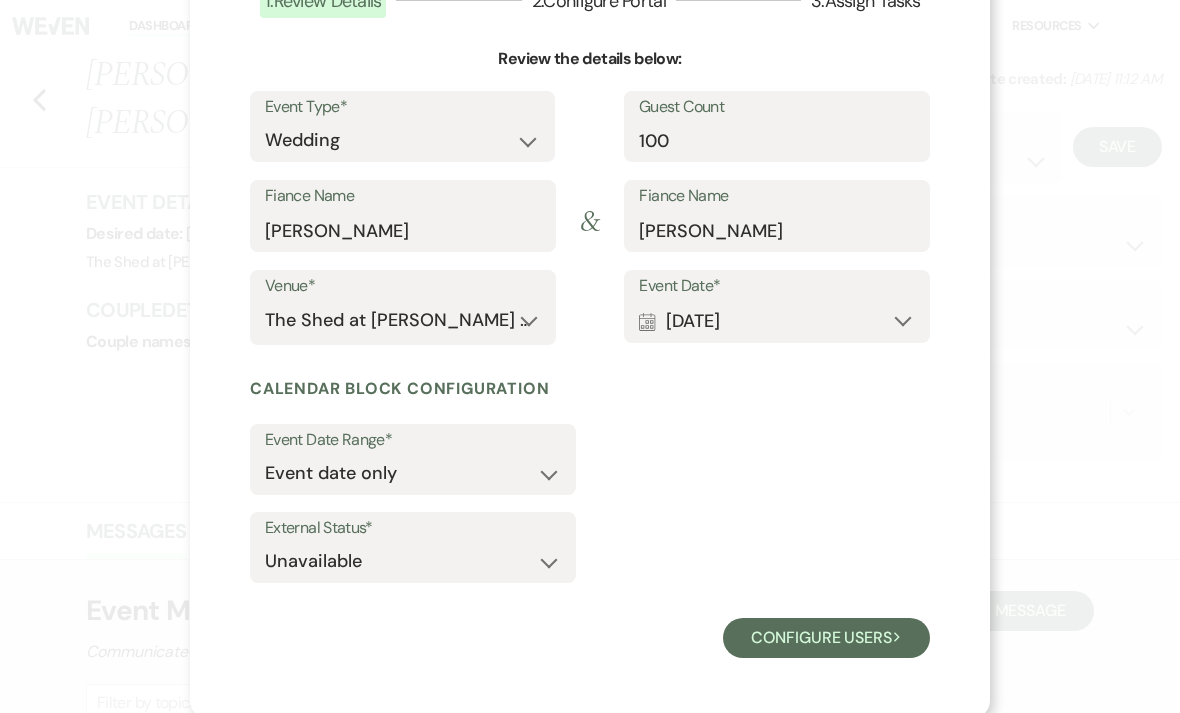 click on "Configure users  Next" at bounding box center [826, 638] 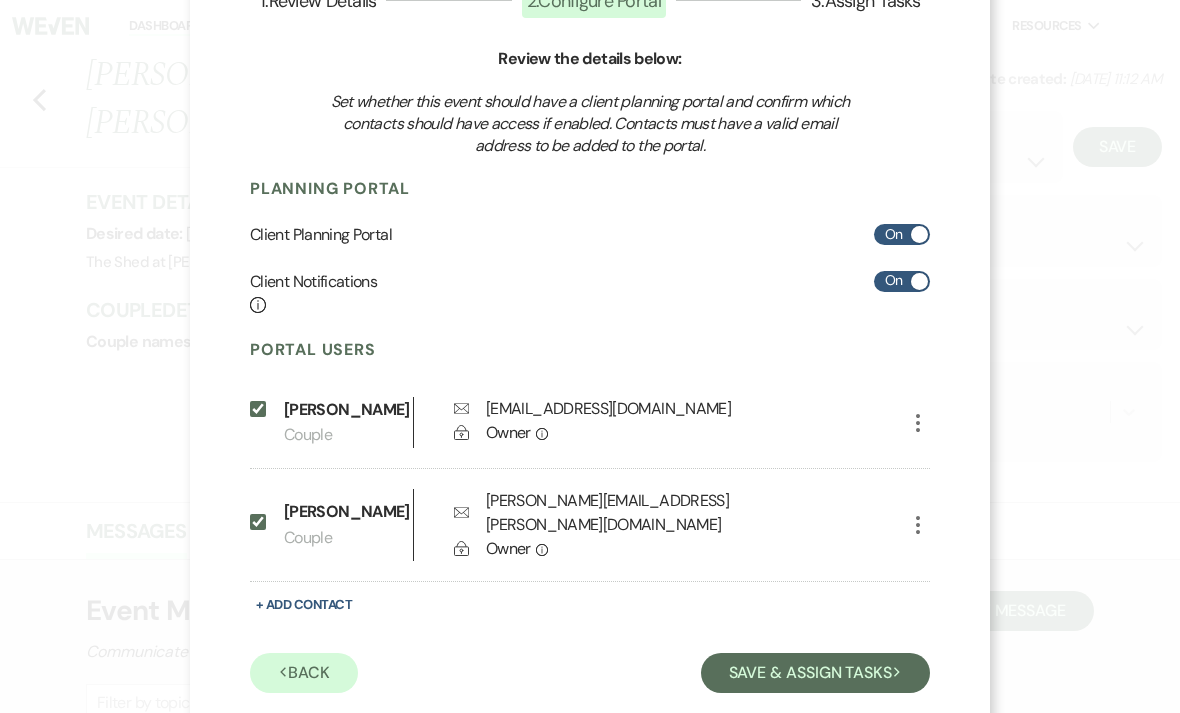 click on "Save & Assign Tasks  Next" at bounding box center [815, 673] 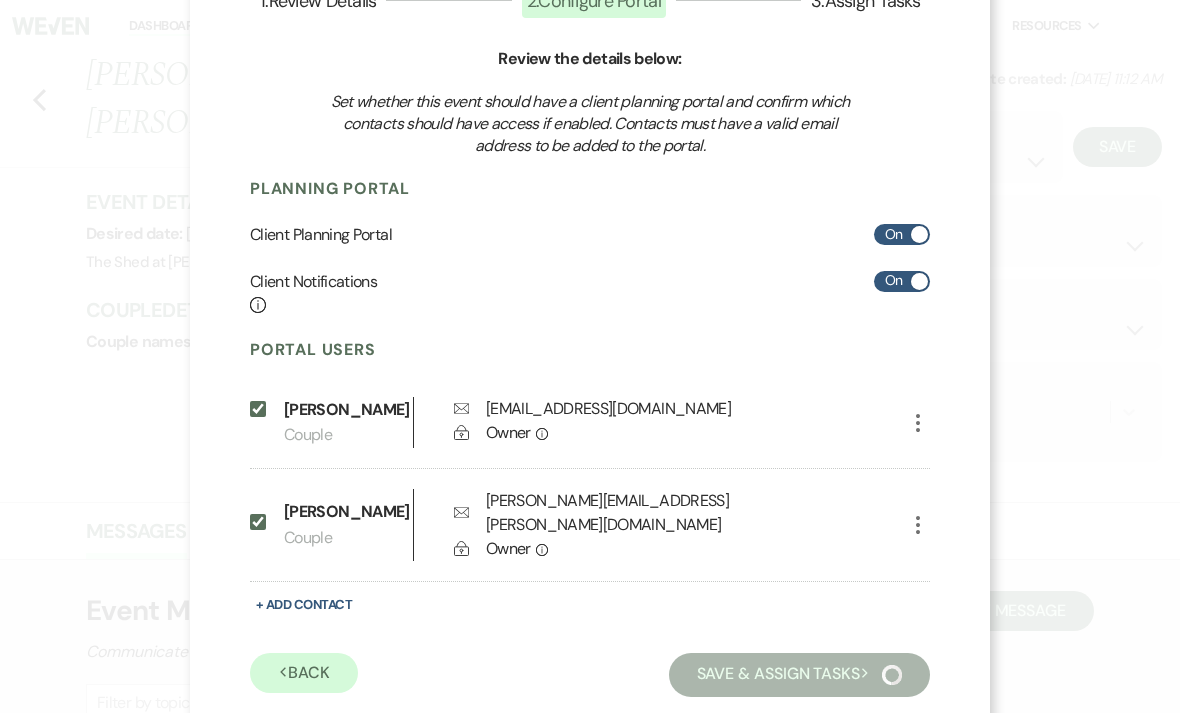 scroll, scrollTop: 68, scrollLeft: 0, axis: vertical 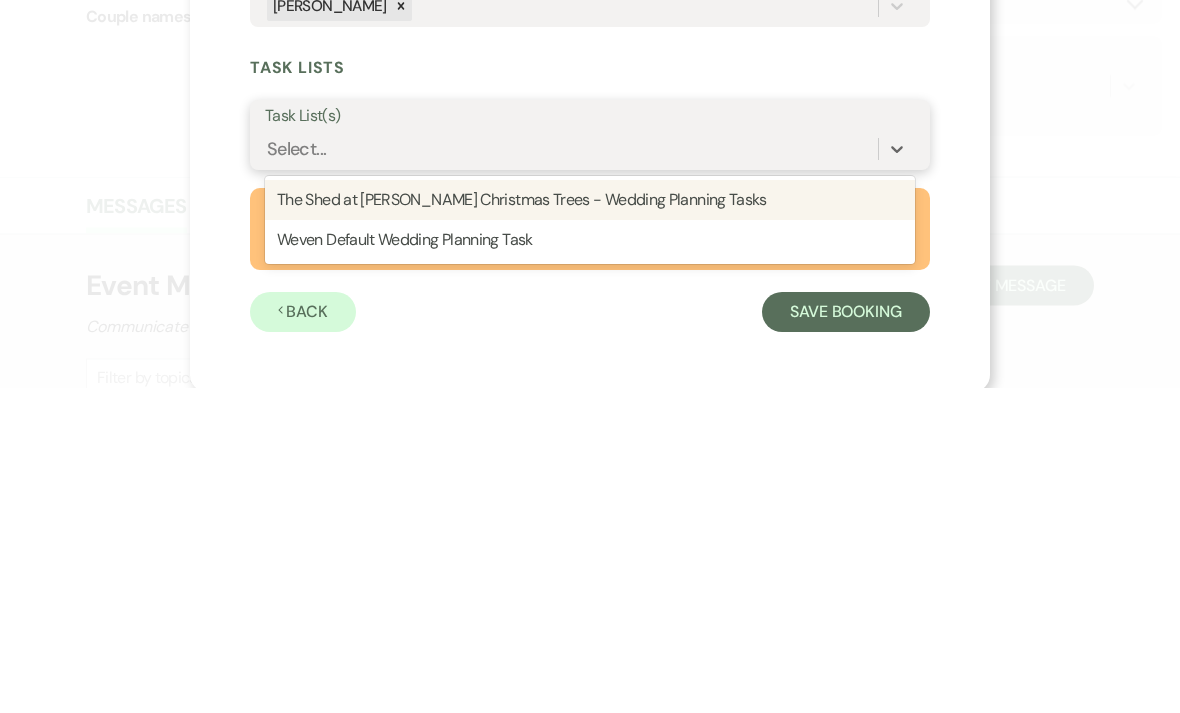 click on "The Shed at [PERSON_NAME] Christmas Trees - Wedding Planning Tasks" at bounding box center [590, 526] 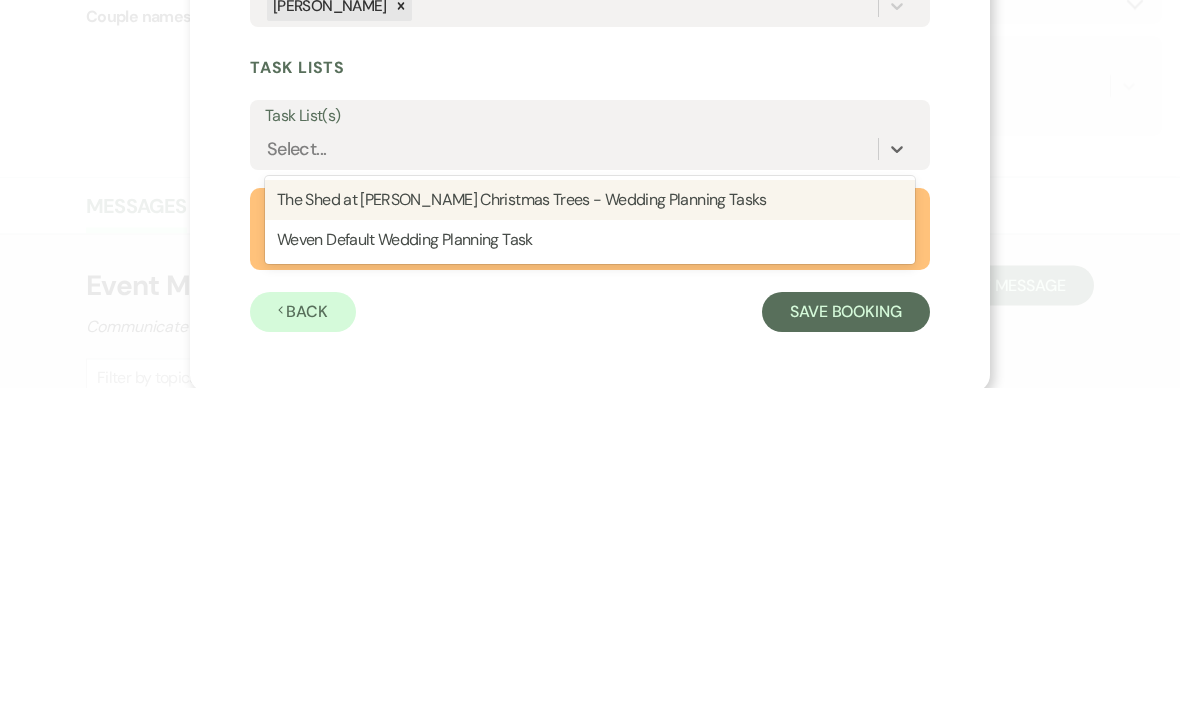 scroll, scrollTop: 0, scrollLeft: 0, axis: both 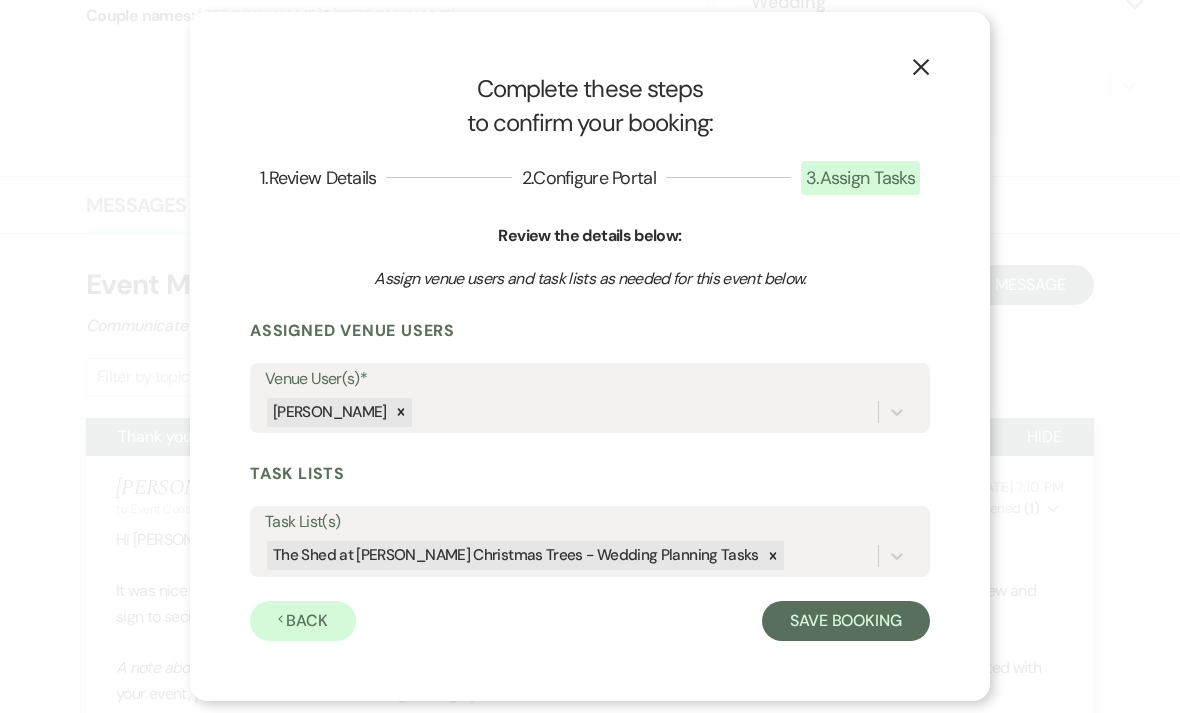 click on "Save Booking" at bounding box center [846, 621] 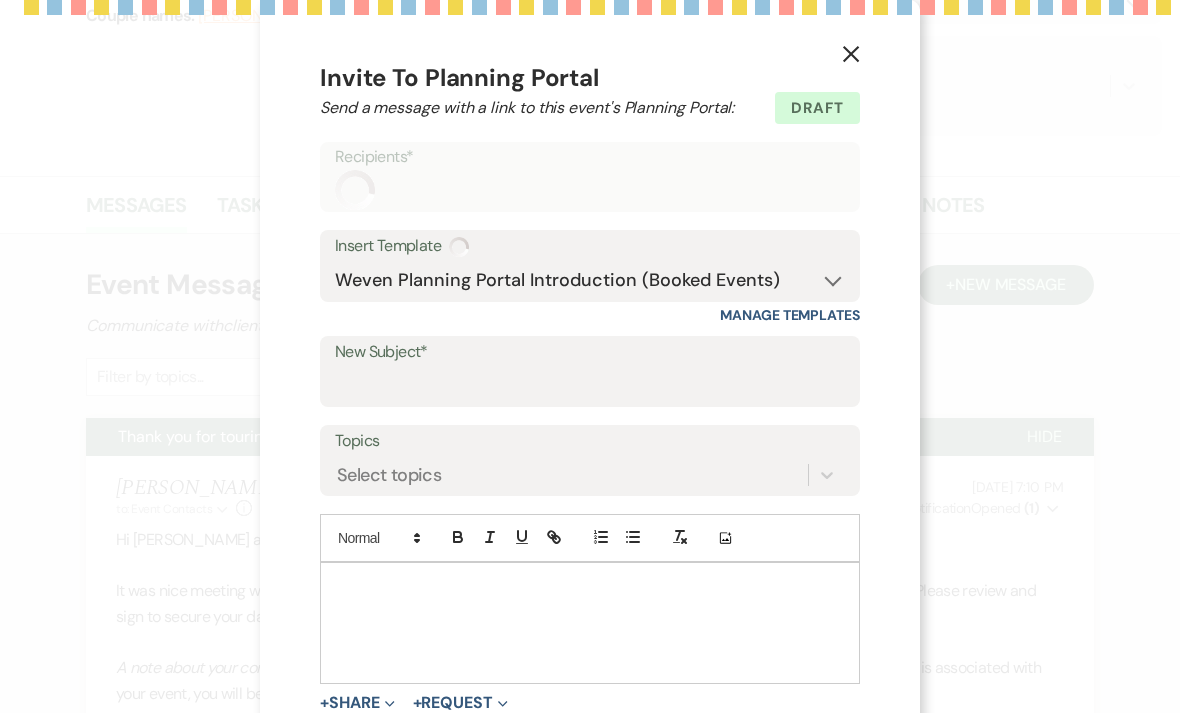 scroll, scrollTop: 0, scrollLeft: 0, axis: both 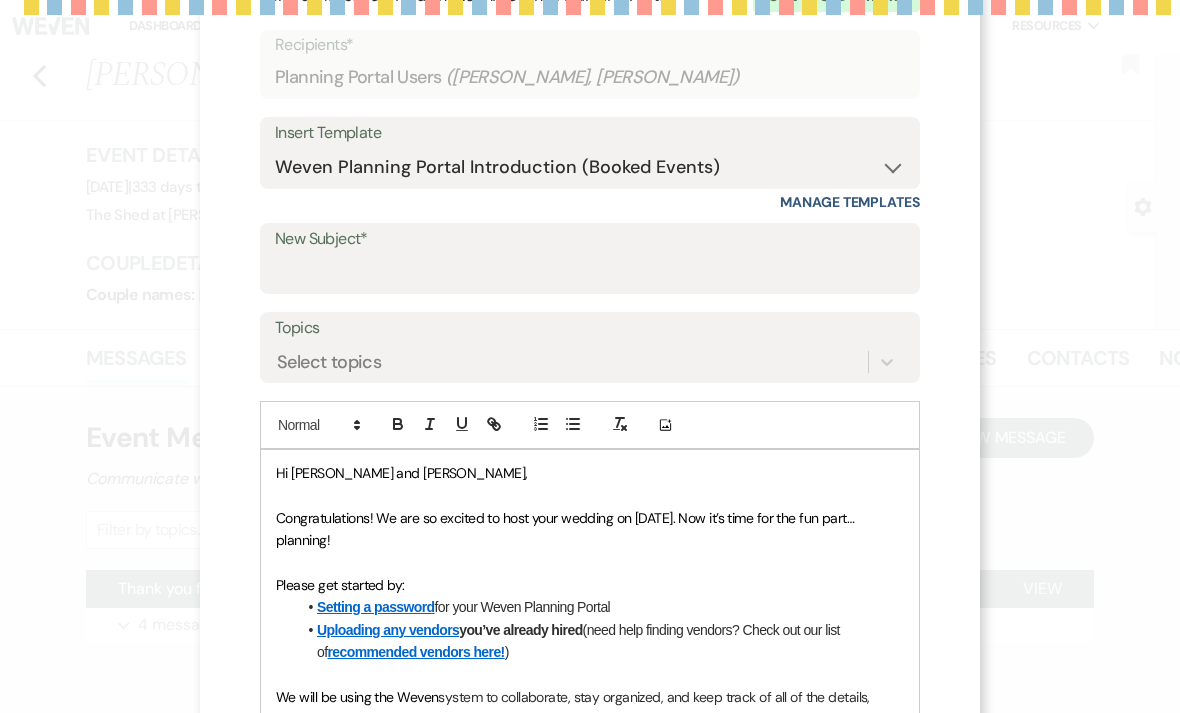 click on "Saving draft... Recipients* Planning Portal Users   ( [PERSON_NAME], [PERSON_NAME] )   Insert Template   -- Weven Planning Portal Introduction (Booked Events) Contract (Pre-Booked Leads) The Shed - Inquiry Response The Shed - Tour Request Response Thank you for touring w/ contract info Thank you for touring w/ blank contract info Upcoming Brides 2 Weeks Notes Prom Next Year Inquiry Follow Up Weven Closing 2025 Events Weven Closing 2026 Events Manage Templates New Subject* Topics Select topics                                                                             Add Photo   Hi [PERSON_NAME] and [PERSON_NAME], Congratulations! We are so excited to host your wedding on [DATE]. Now it’s time for the fun part… planning! Please get started by: Setting a password  for your Weven Planning Portal  Uploading any vendors  you’ve already hired  (need help finding vendors? Check out our list of  recommended vendors here! ) We will be using the Weven  Inside of your Planning Portal, you’ll also find a  comprehensive" at bounding box center (590, 627) 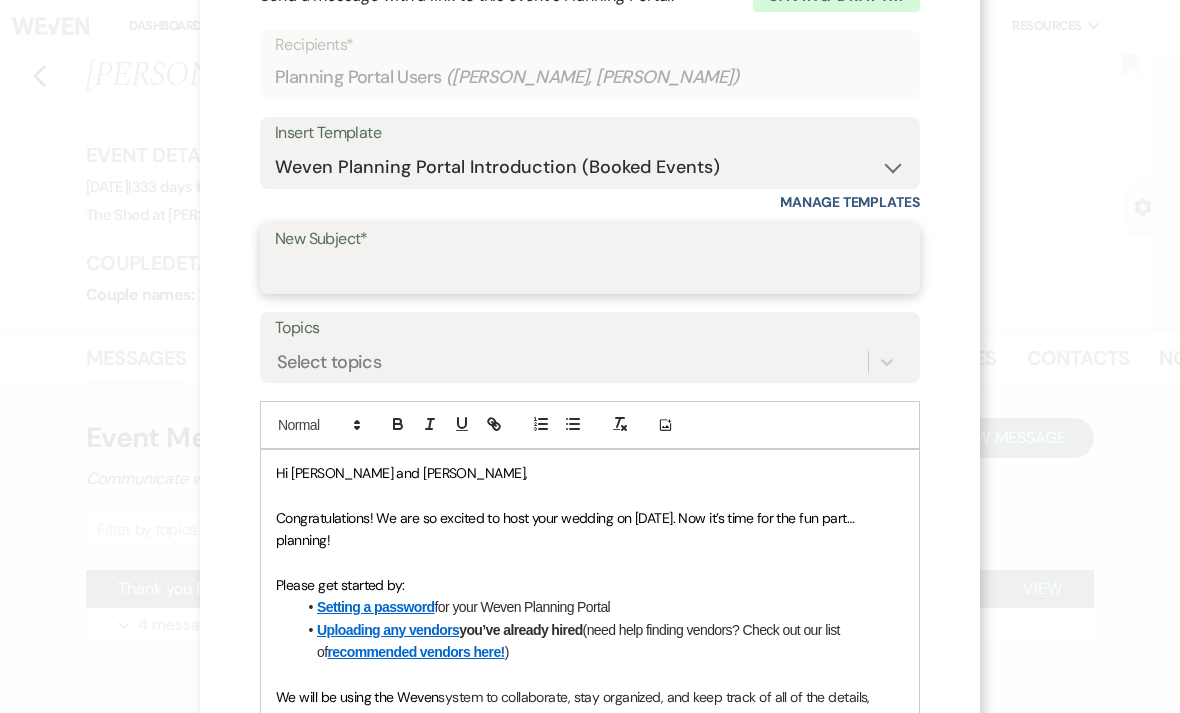 click on "New Subject*" at bounding box center [590, 272] 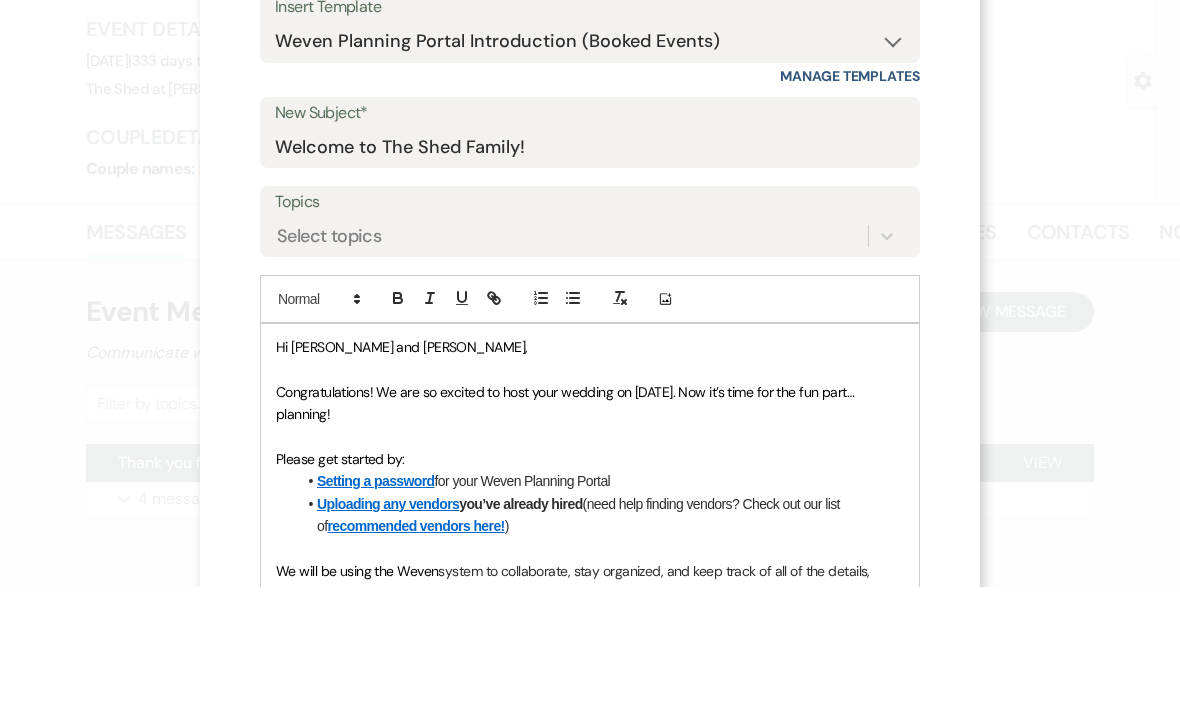 scroll, scrollTop: 86, scrollLeft: 0, axis: vertical 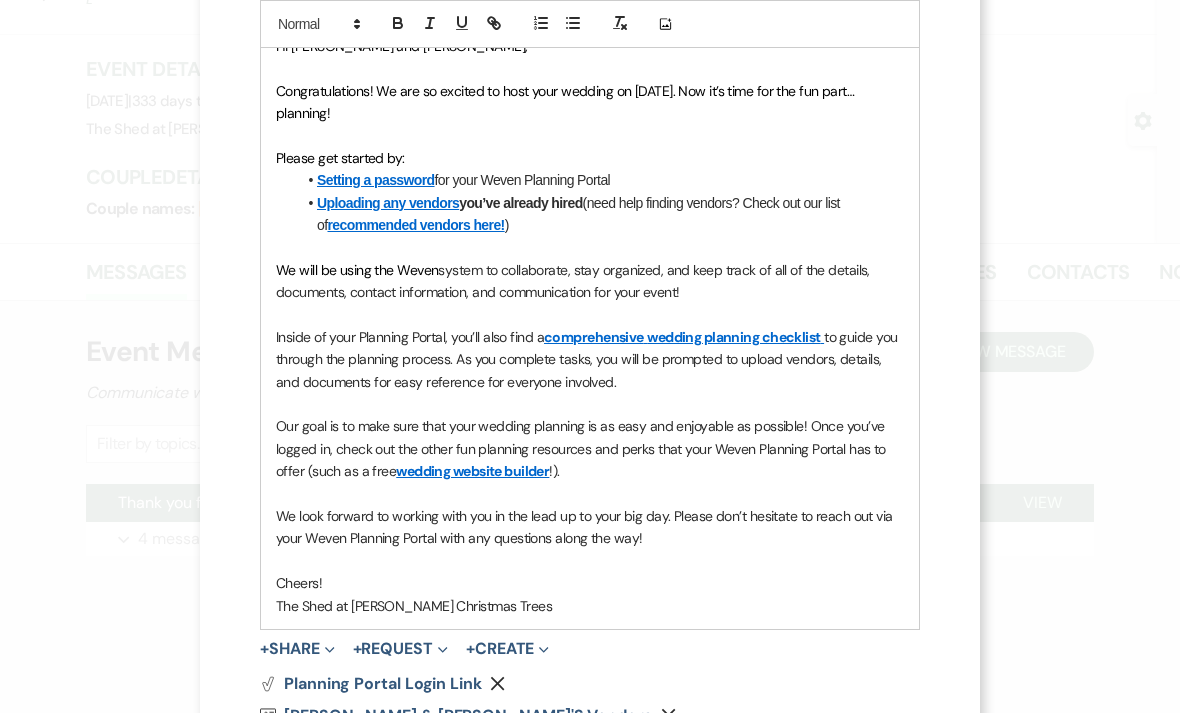 click on "Our goal is to make sure that your wedding planning is as easy and enjoyable as possible! Once you’ve logged in, check out the other fun planning resources and perks that your Weven Planning Portal has to offer (such as a free  wedding website builder !)." at bounding box center [590, 448] 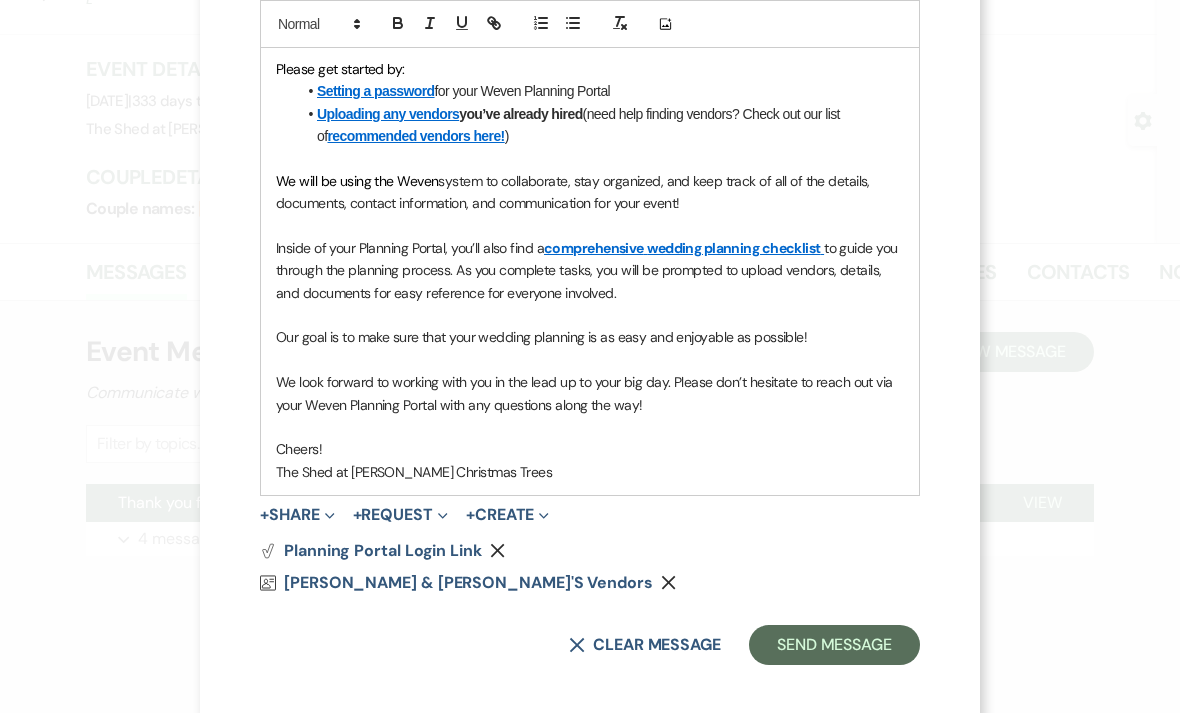 scroll, scrollTop: 627, scrollLeft: 0, axis: vertical 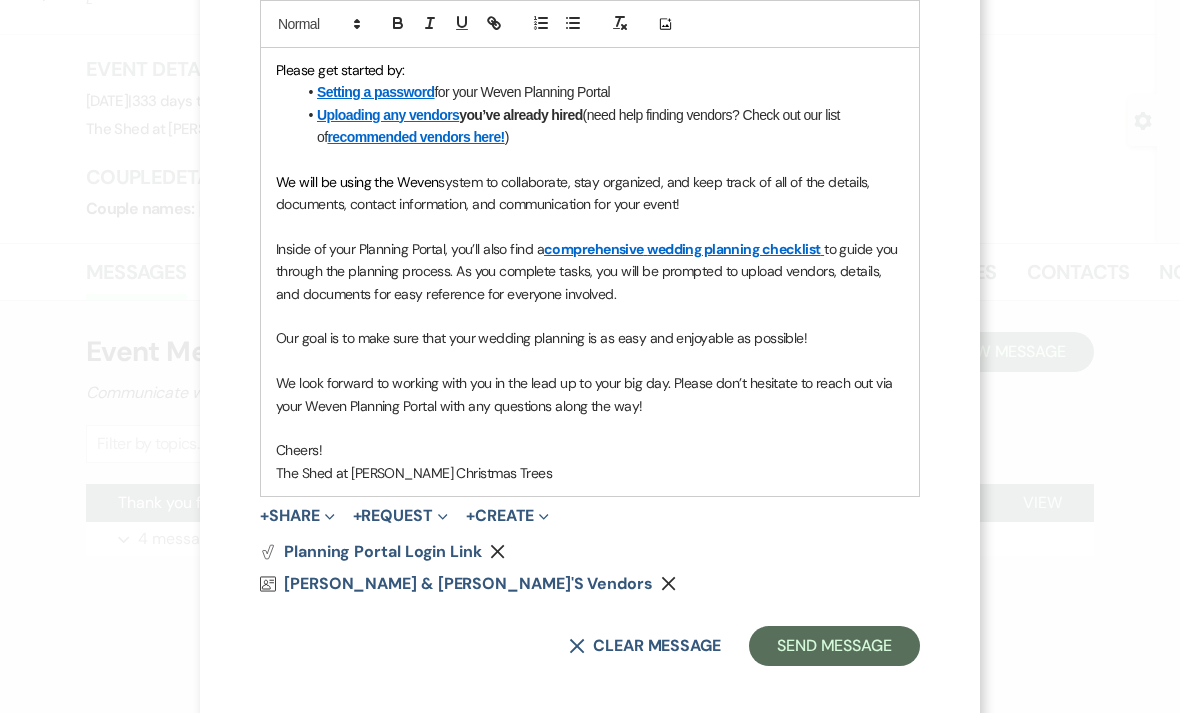 click on "+  Share Expand" at bounding box center (297, 516) 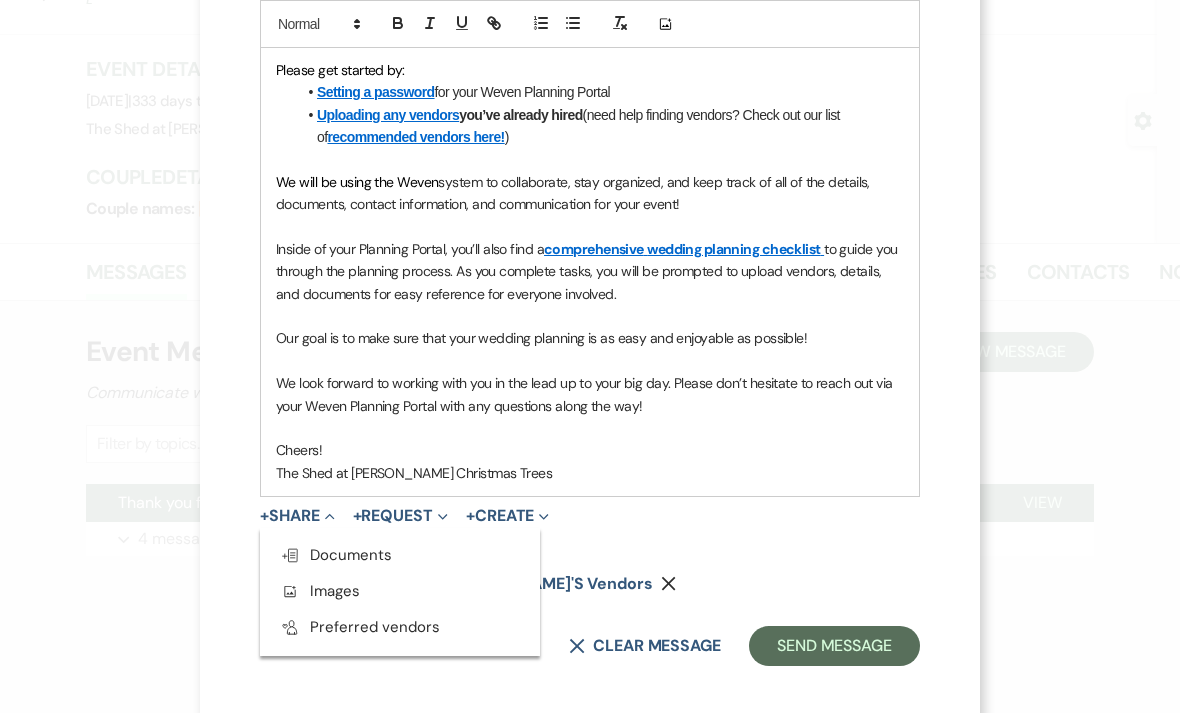 click on "Doc Upload Documents" at bounding box center [336, 555] 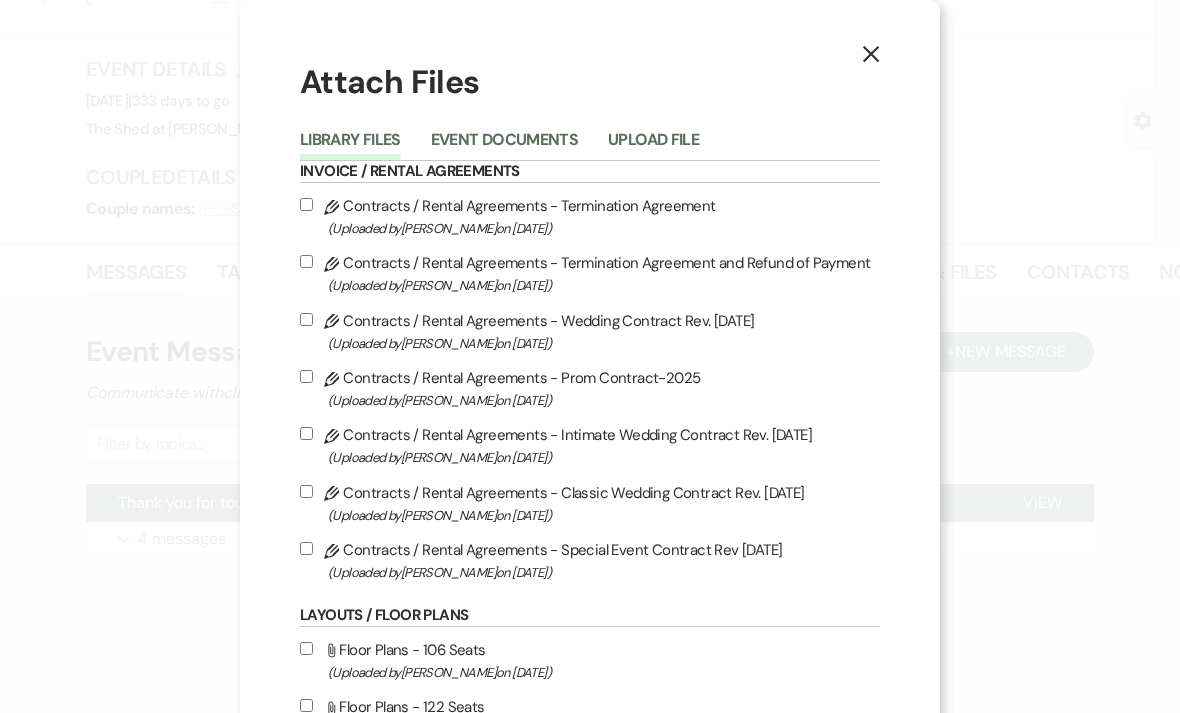 click on "Event Documents" at bounding box center (504, 146) 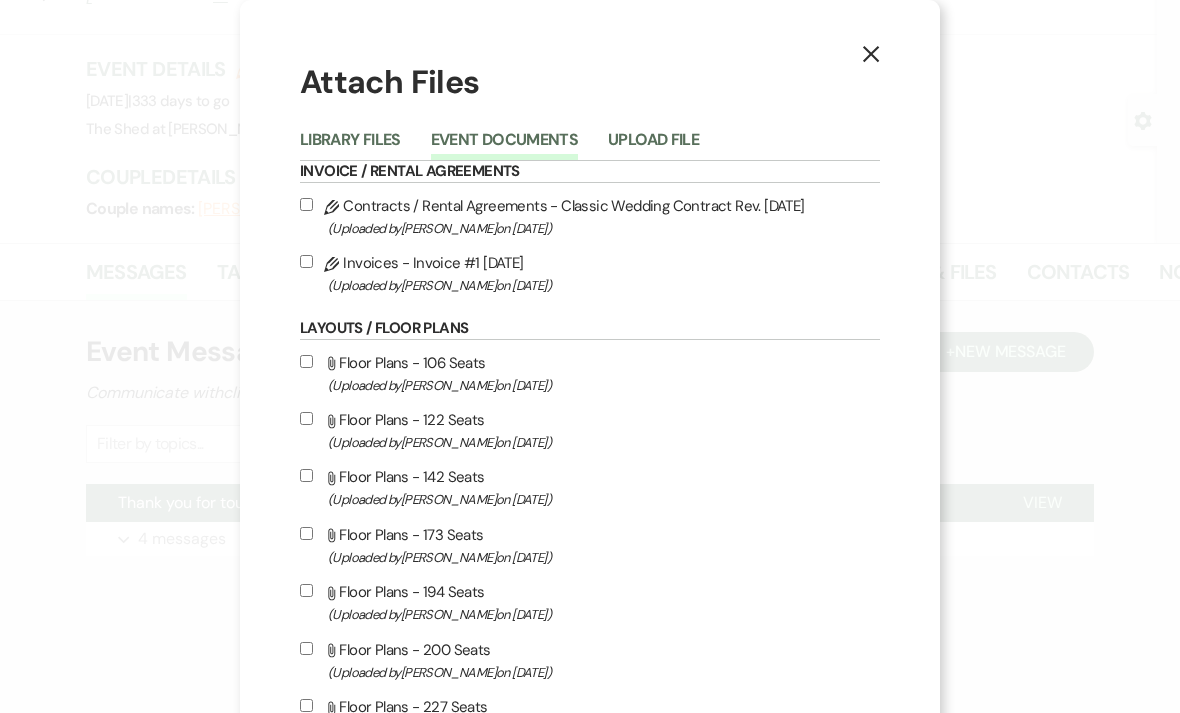 click on "Pencil Invoices - Invoice #1 [DATE] (Uploaded by  [PERSON_NAME]  on   [DATE] )" at bounding box center (306, 261) 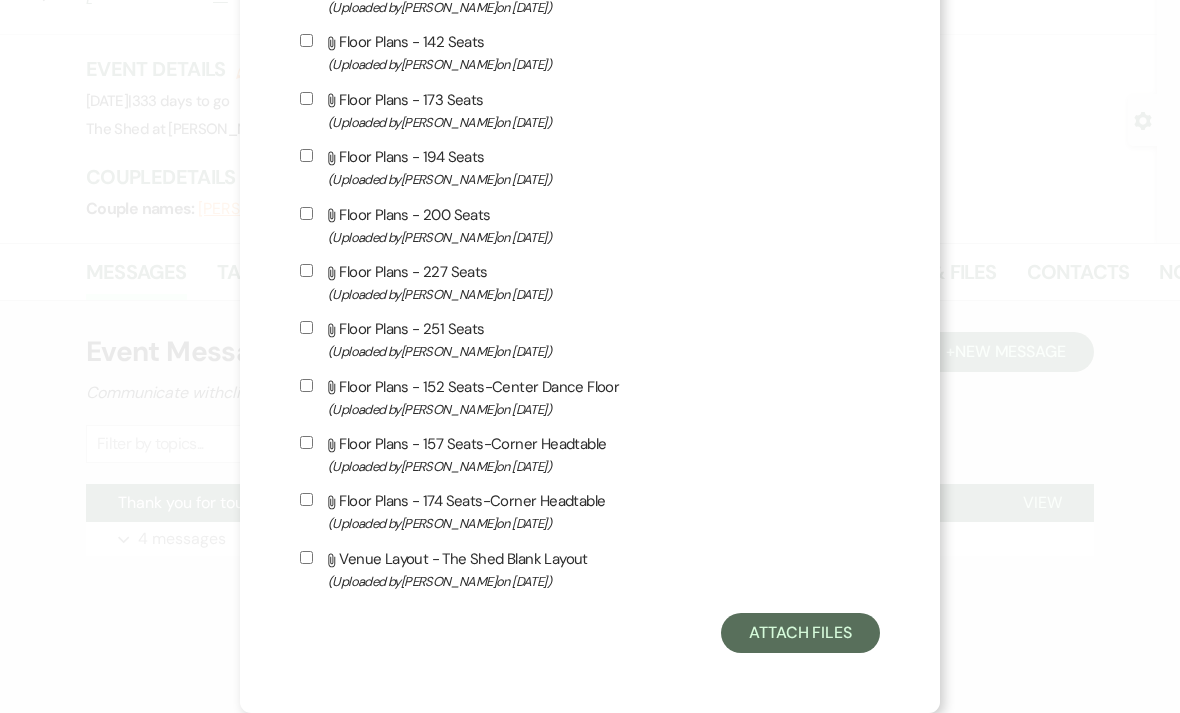 scroll, scrollTop: 457, scrollLeft: 0, axis: vertical 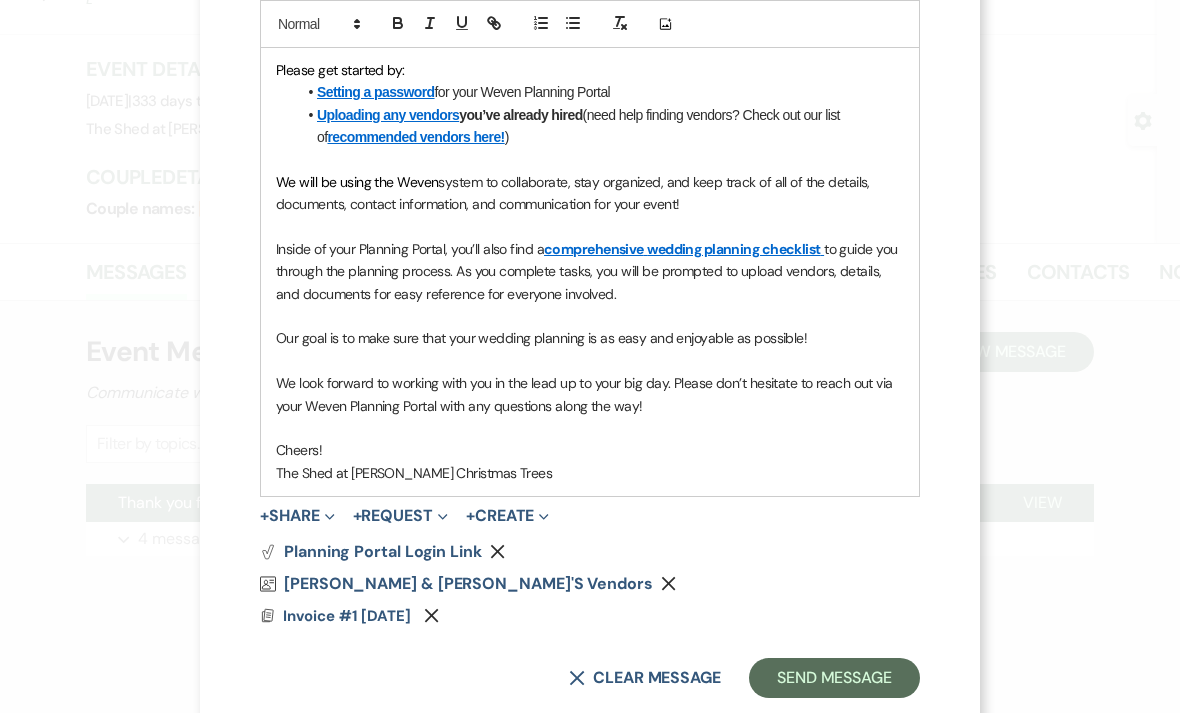 click on "+  Request Expand" at bounding box center (400, 516) 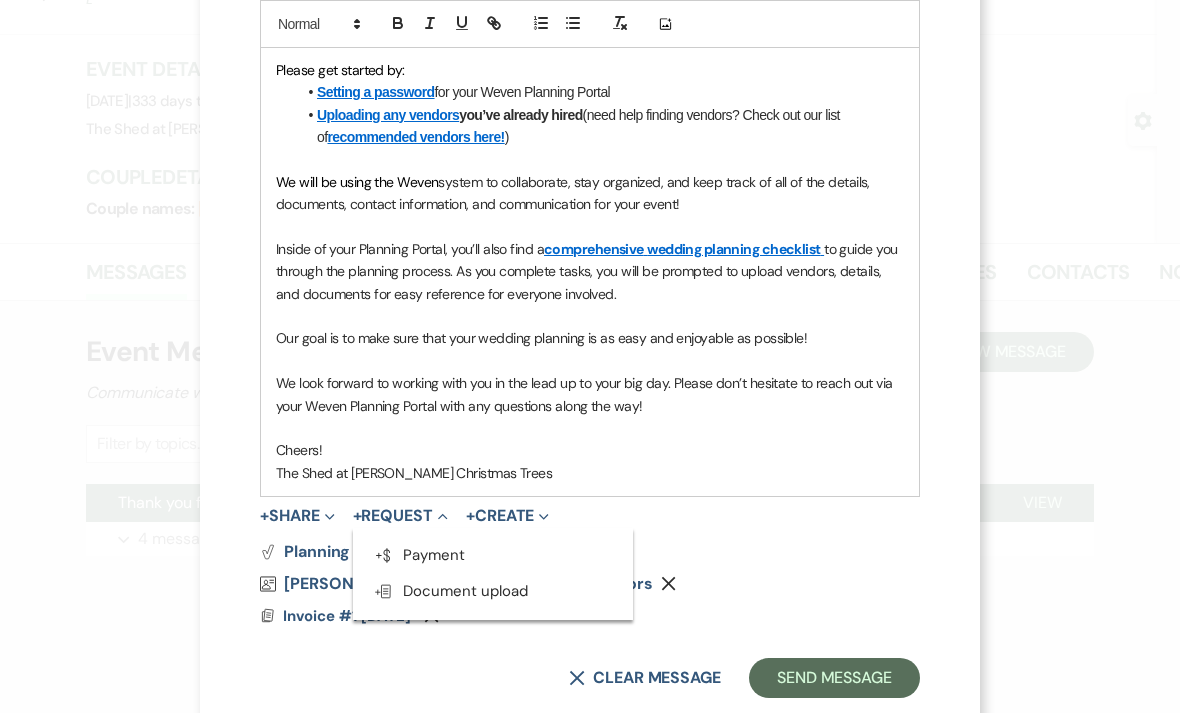 click on "Generate Payment Payment" at bounding box center [493, 556] 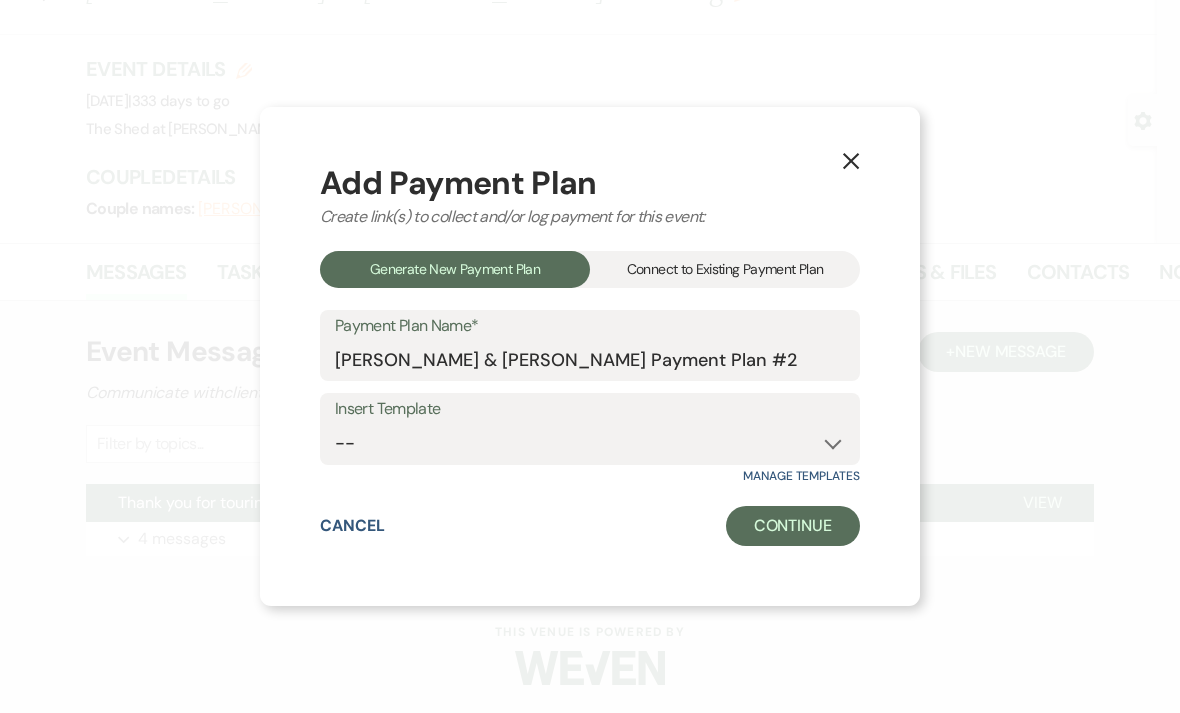 click on "Connect to Existing Payment Plan" at bounding box center [725, 269] 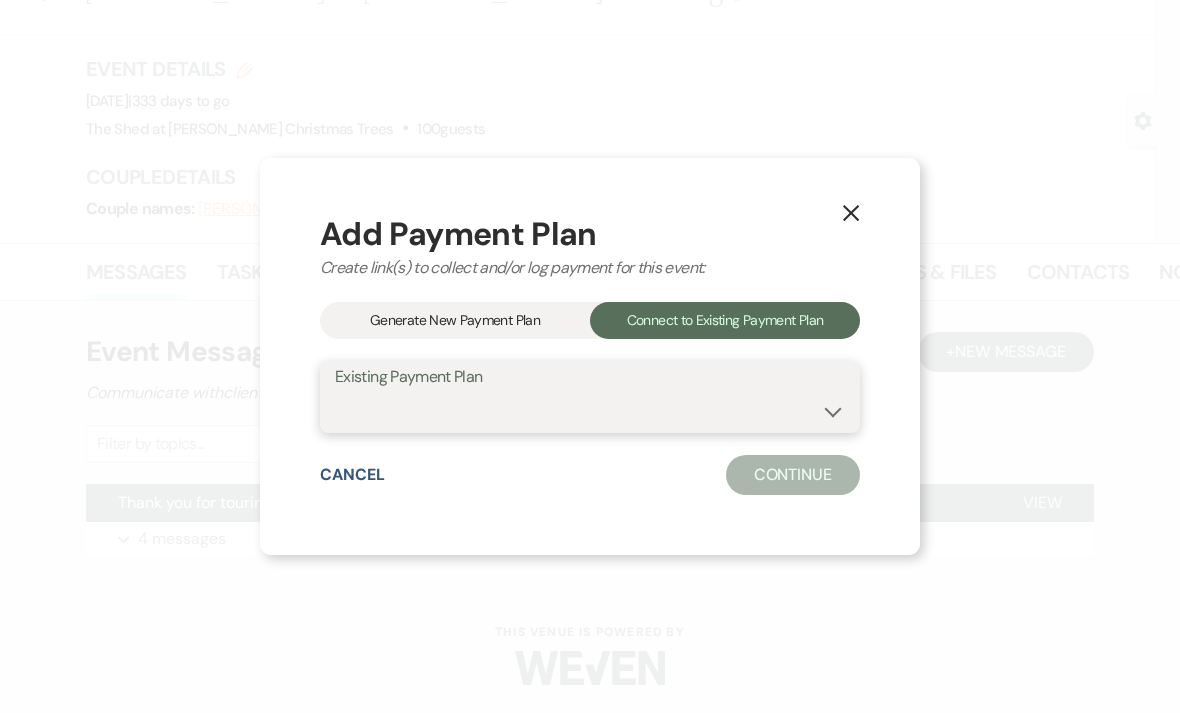 click on "[PERSON_NAME] & [PERSON_NAME] Payment Plan" at bounding box center [590, 411] 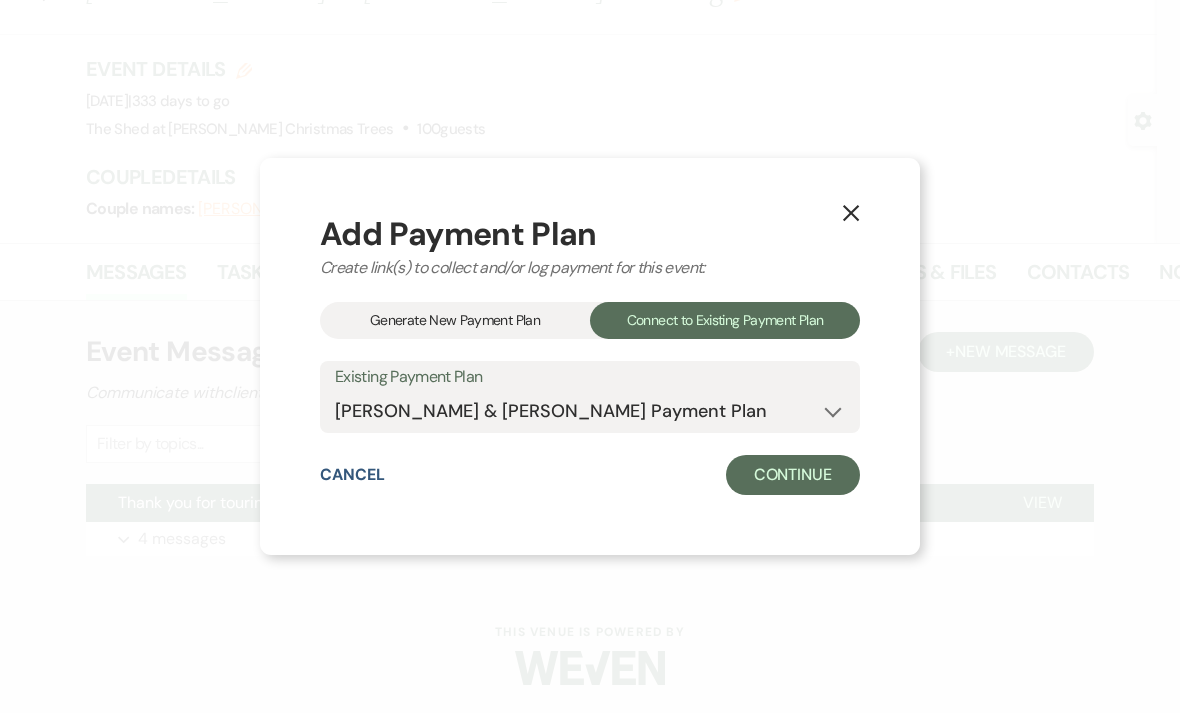 click on "Continue" at bounding box center (793, 475) 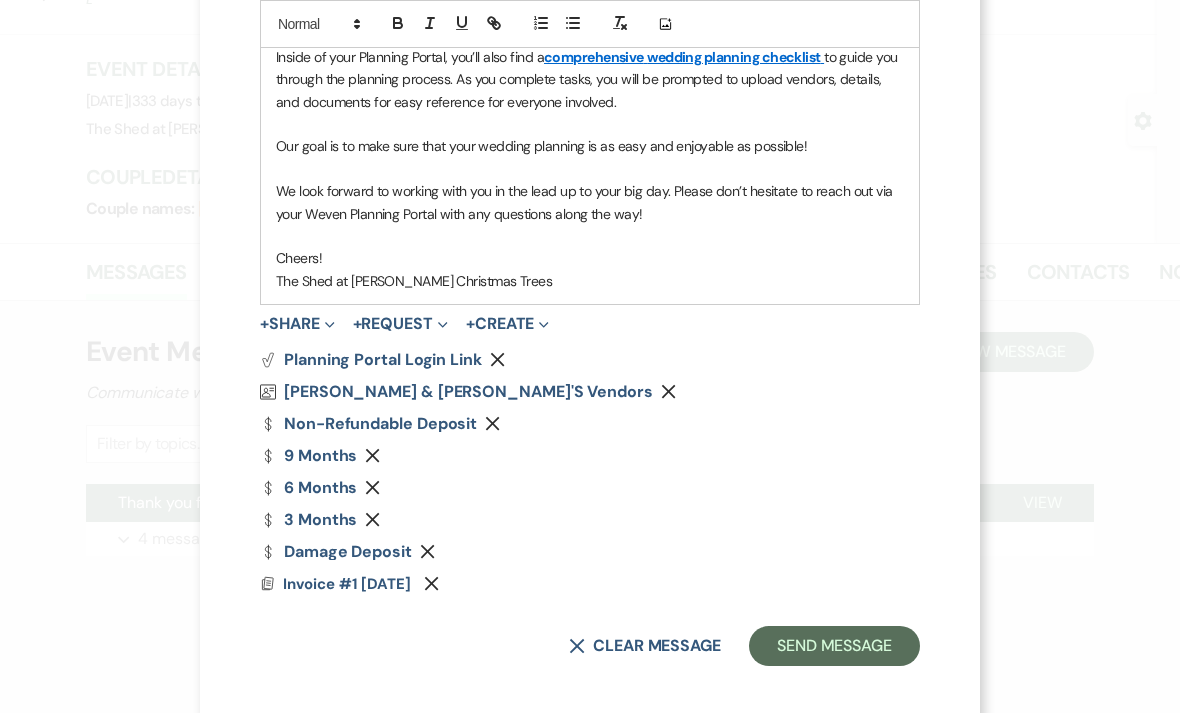 click 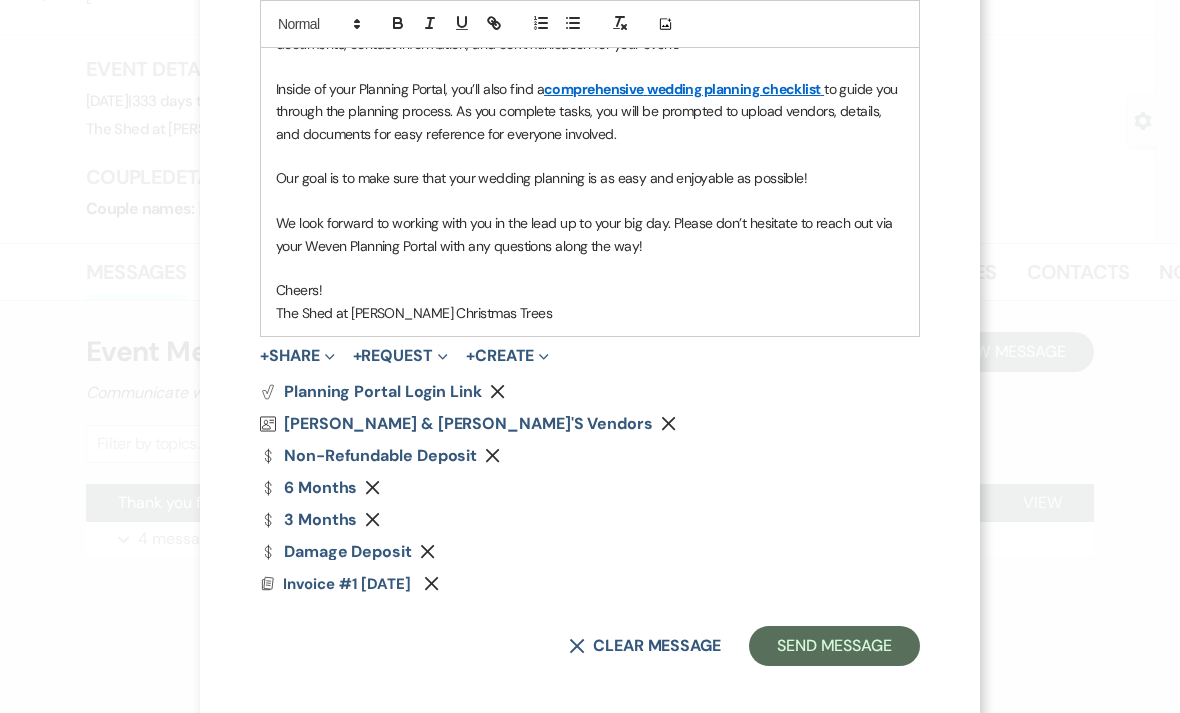 click on "Remove" 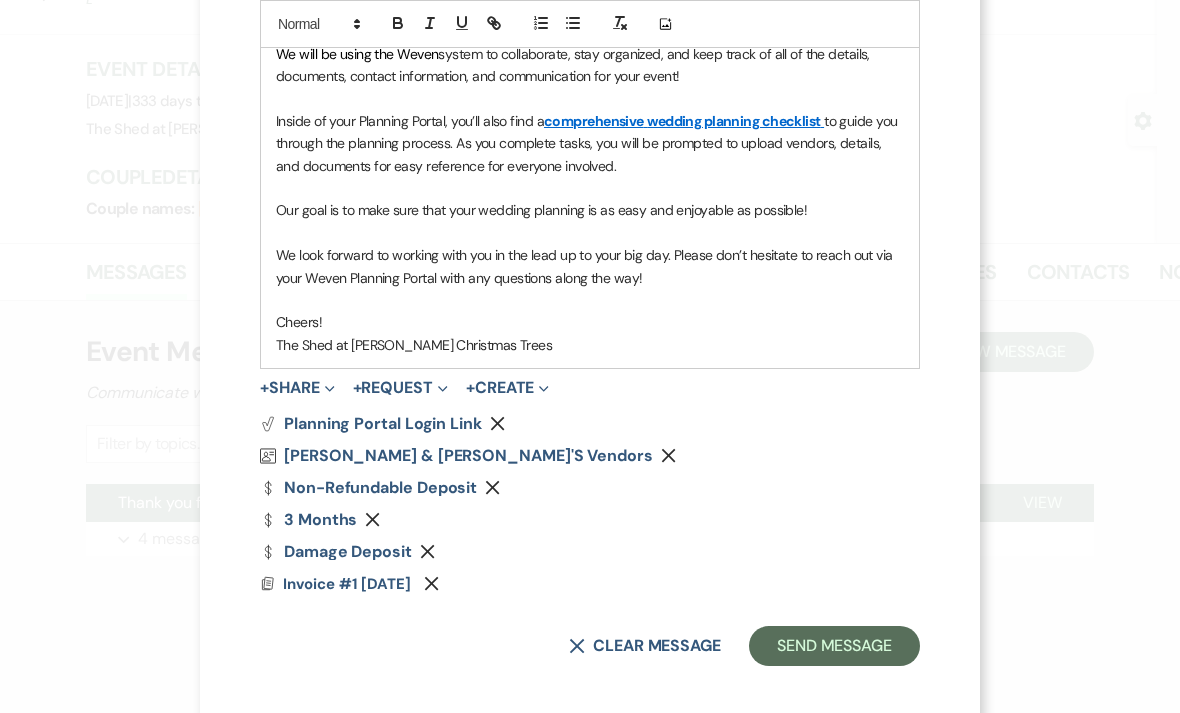 click on "Remove" 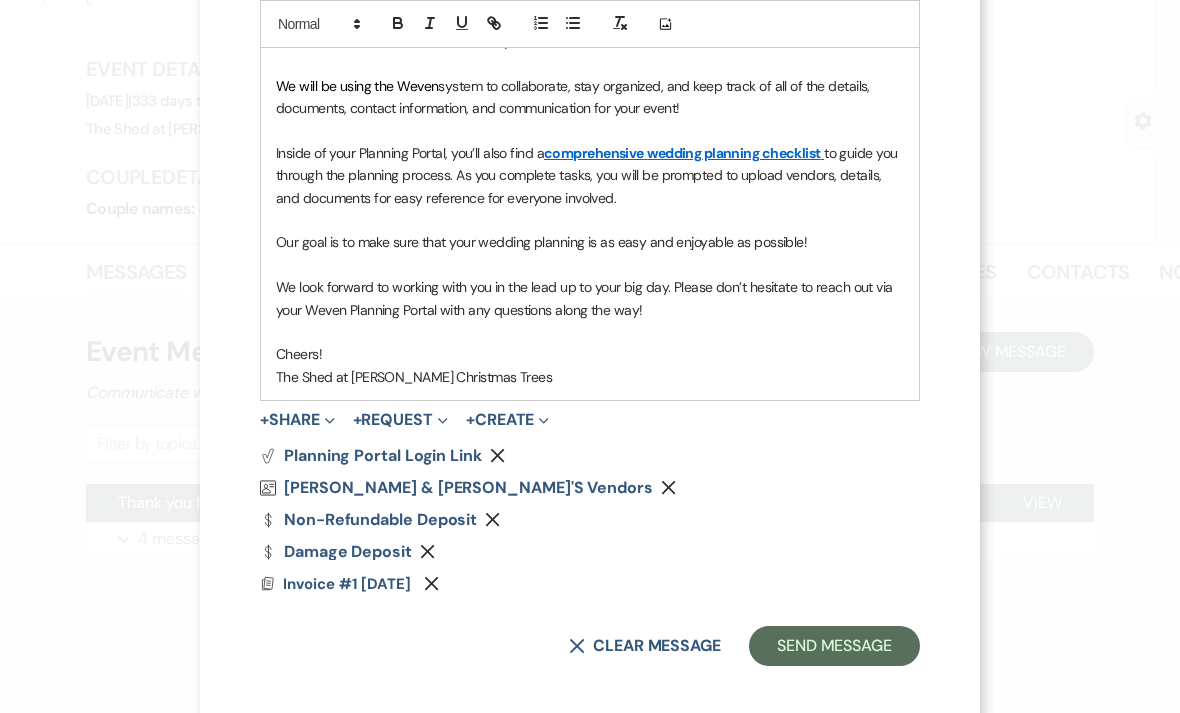 click 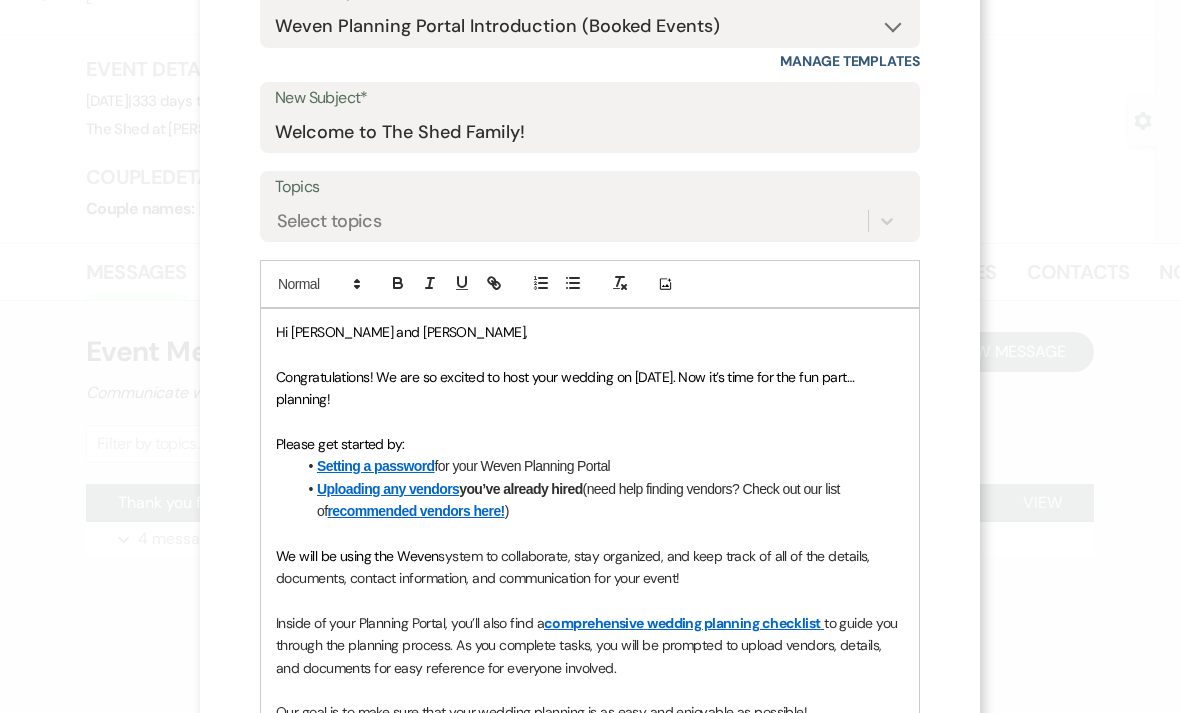 scroll, scrollTop: 254, scrollLeft: 0, axis: vertical 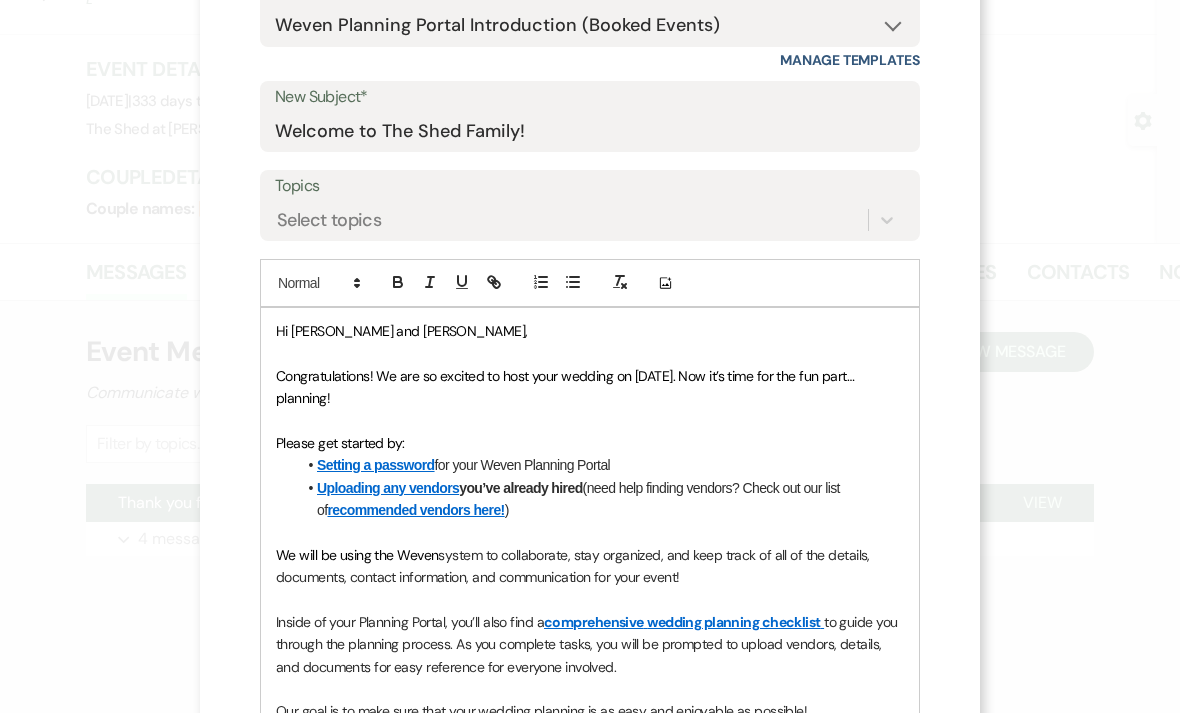 click on "Congratulations! We are so excited to host your wedding on [DATE]. Now it’s time for the fun part… planning!" at bounding box center (590, 387) 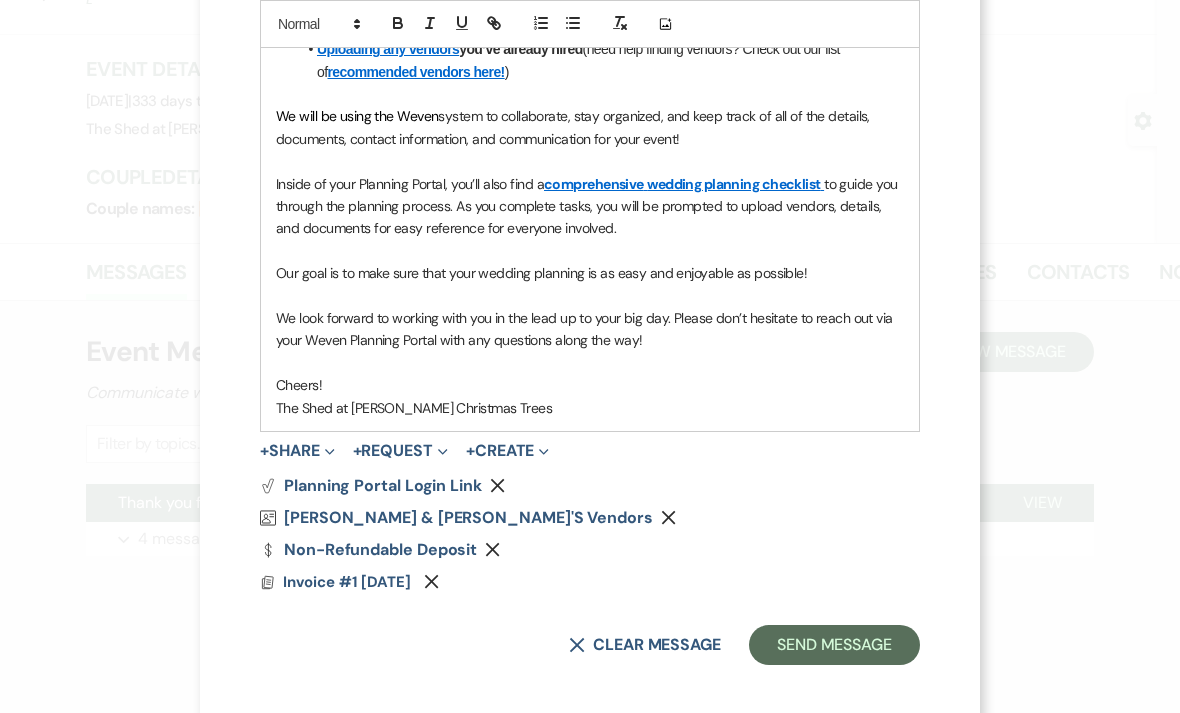scroll, scrollTop: 735, scrollLeft: 0, axis: vertical 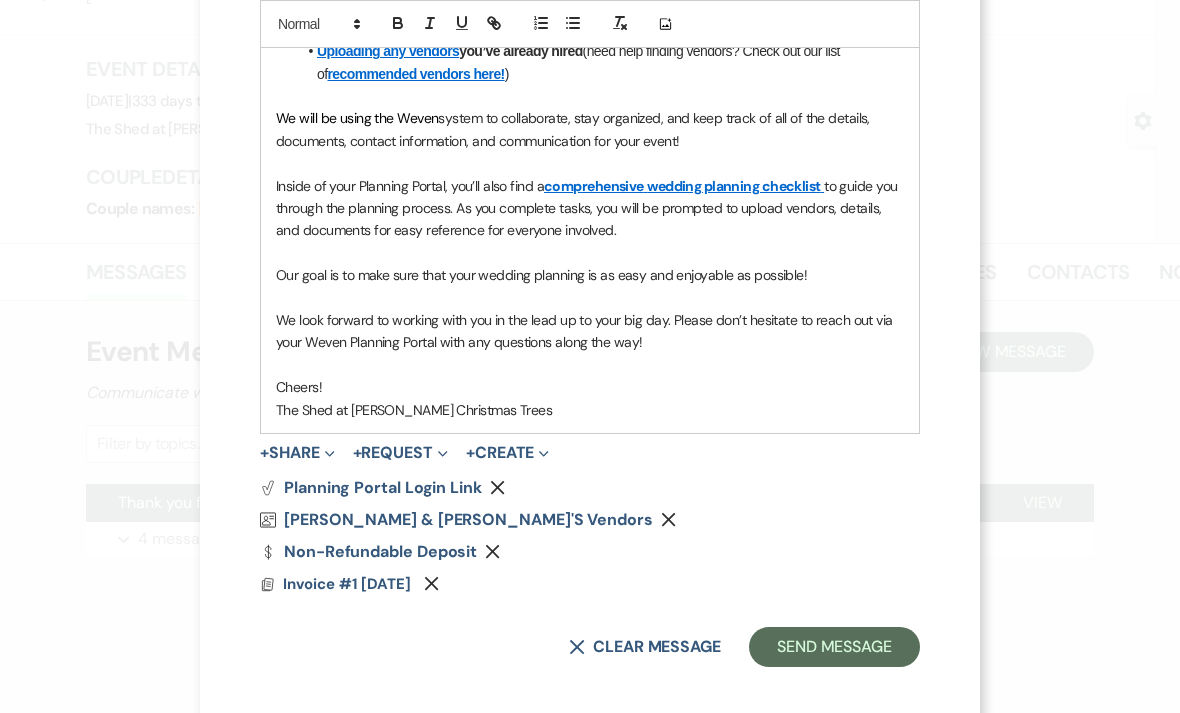 click on "Cheers!" at bounding box center [590, 387] 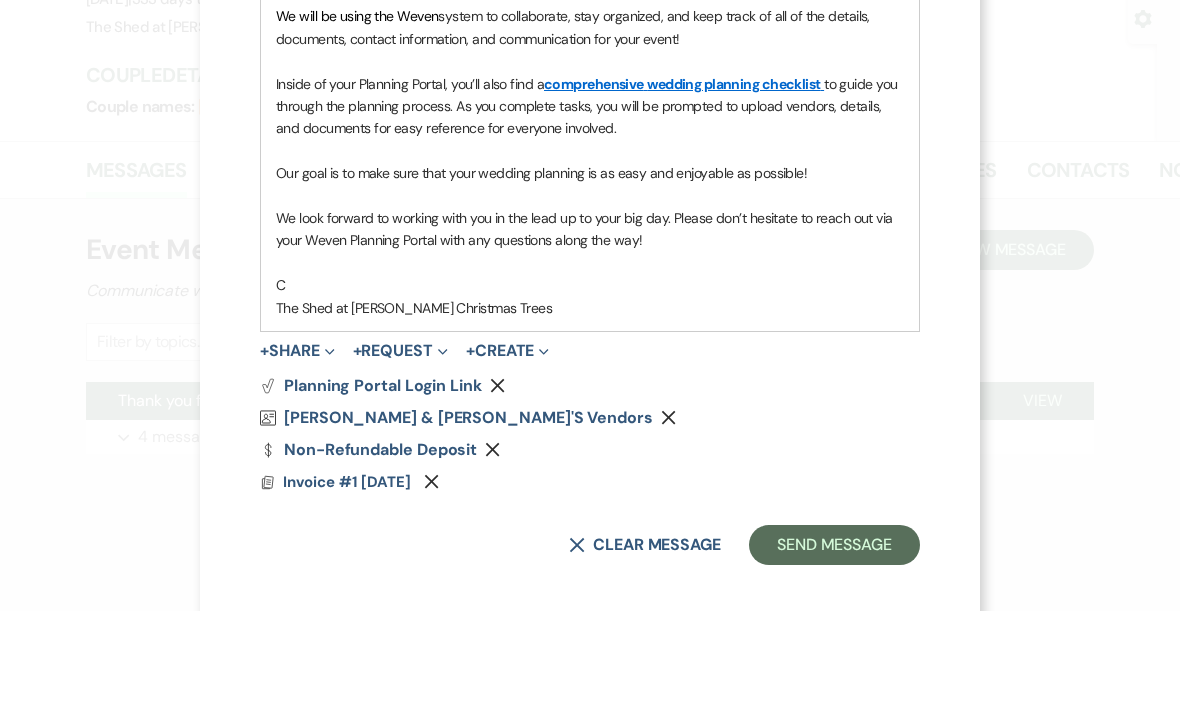 scroll, scrollTop: 713, scrollLeft: 0, axis: vertical 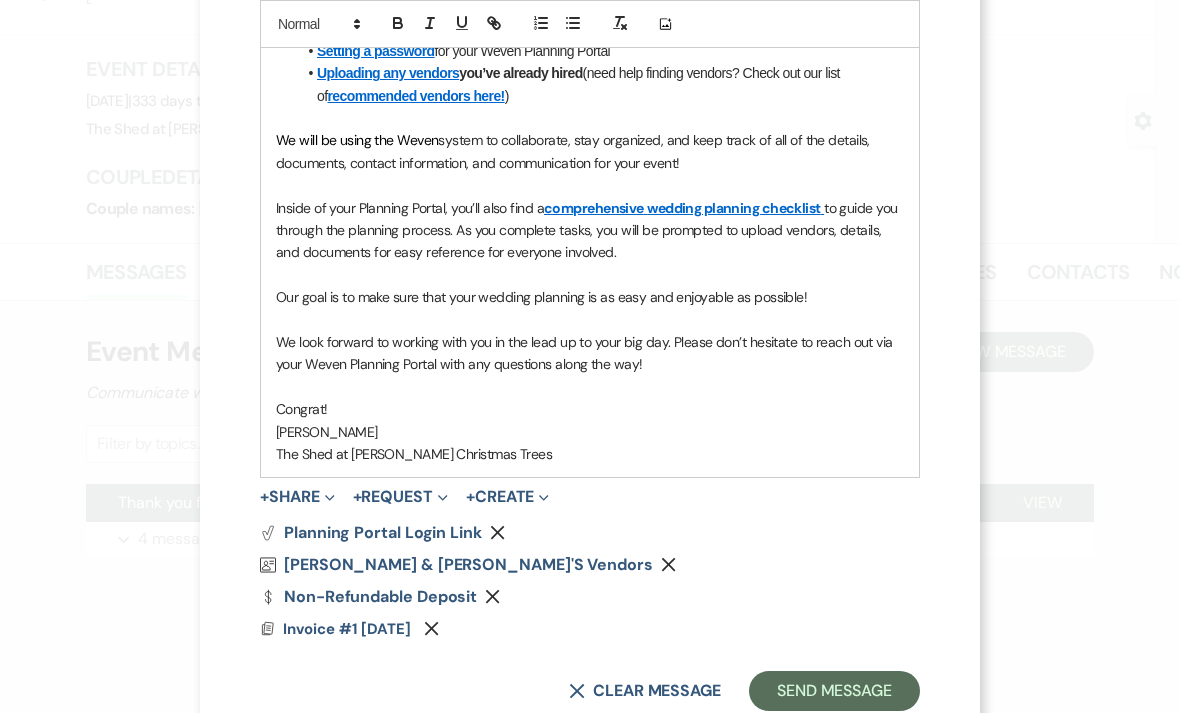click at bounding box center [590, 387] 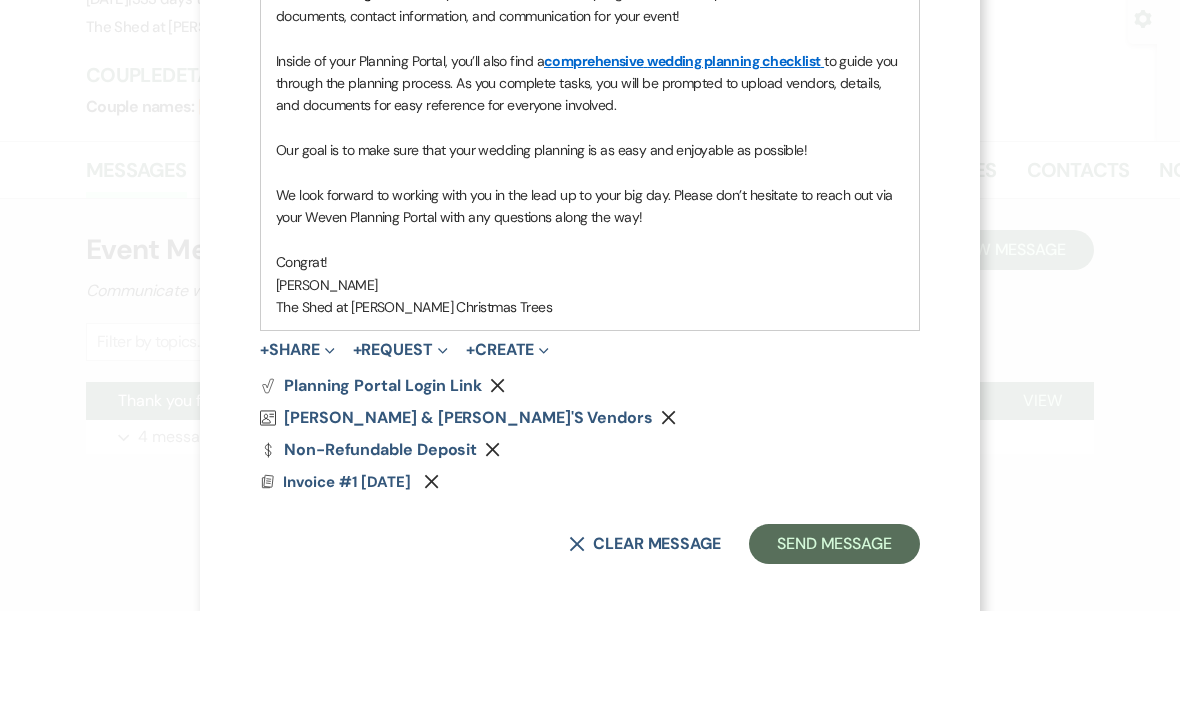 scroll, scrollTop: 757, scrollLeft: 0, axis: vertical 